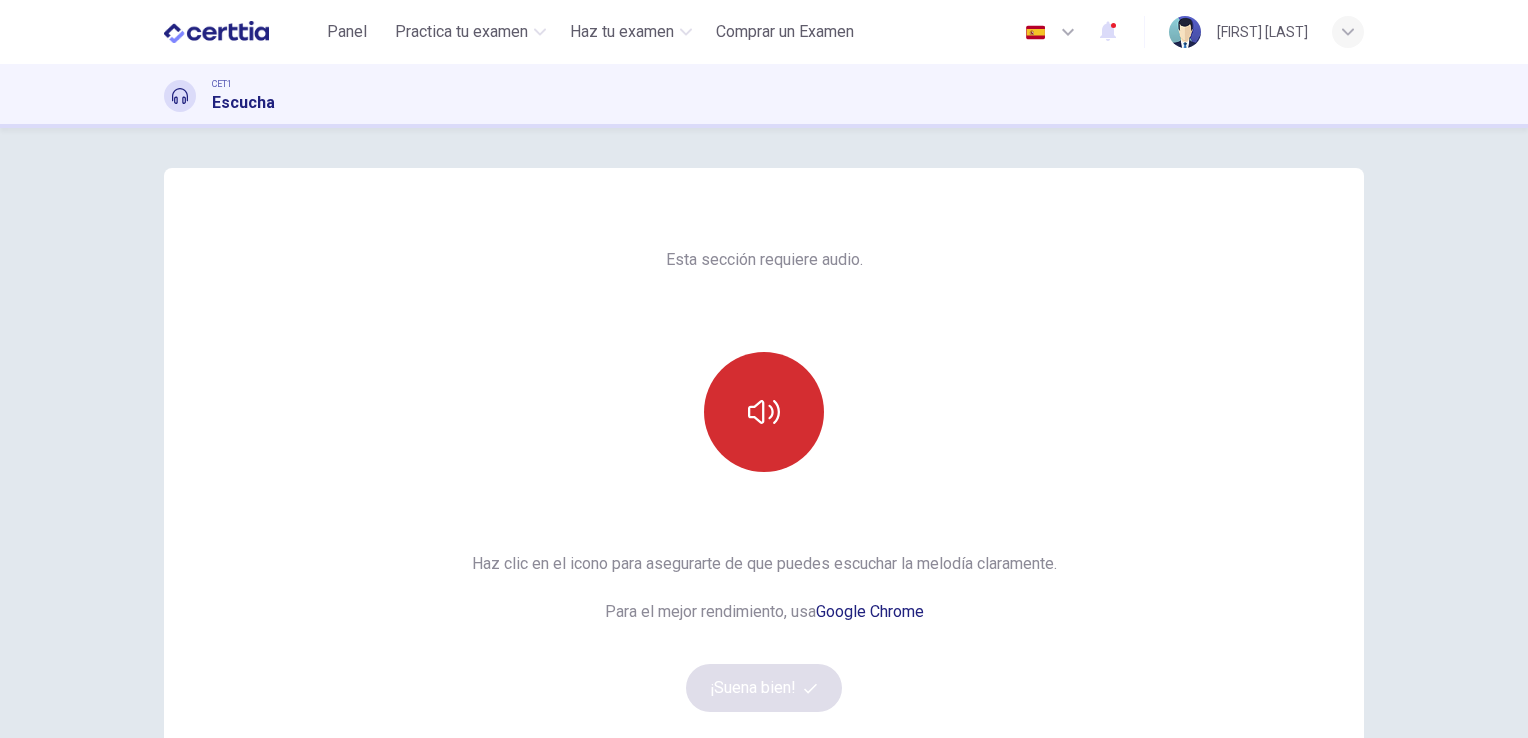 scroll, scrollTop: 0, scrollLeft: 0, axis: both 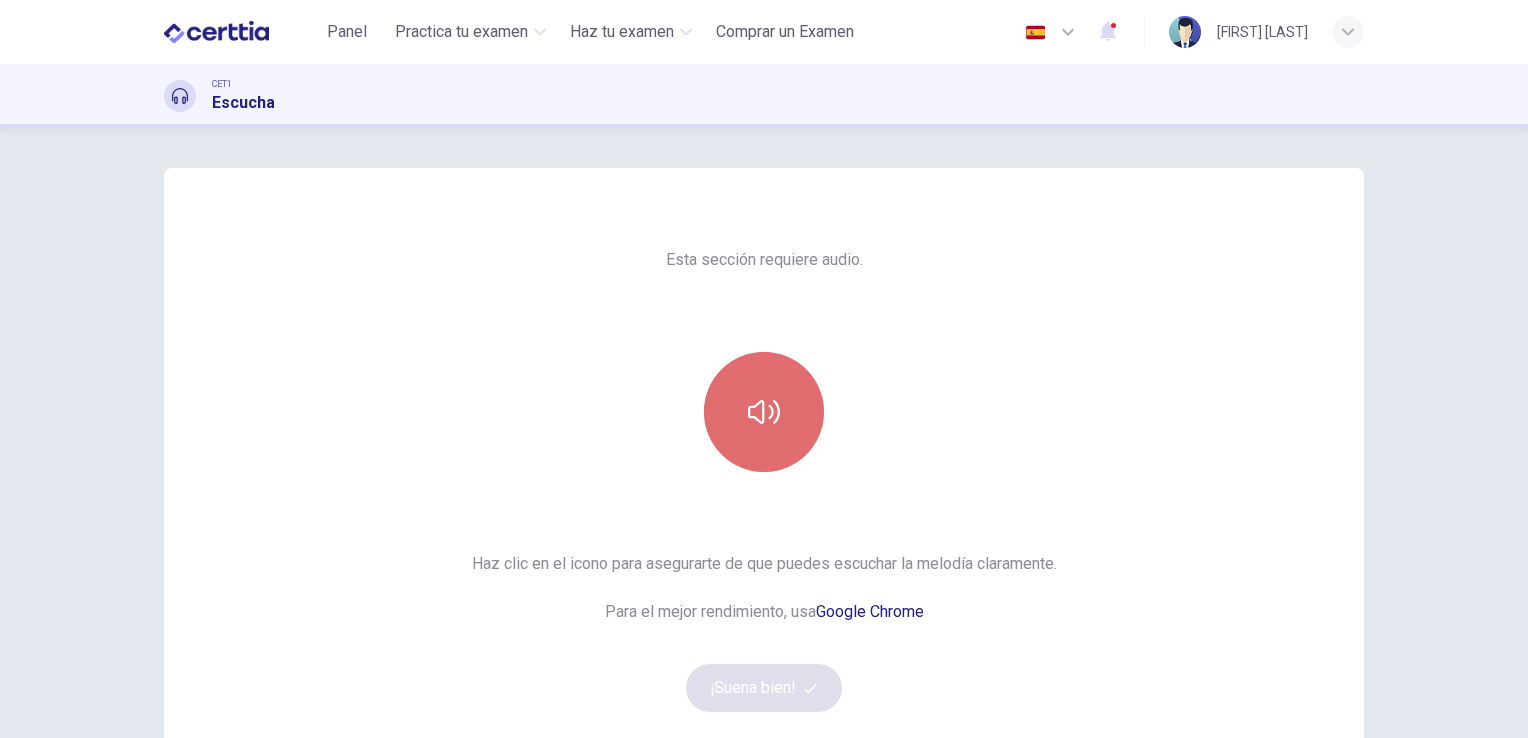 click at bounding box center (764, 412) 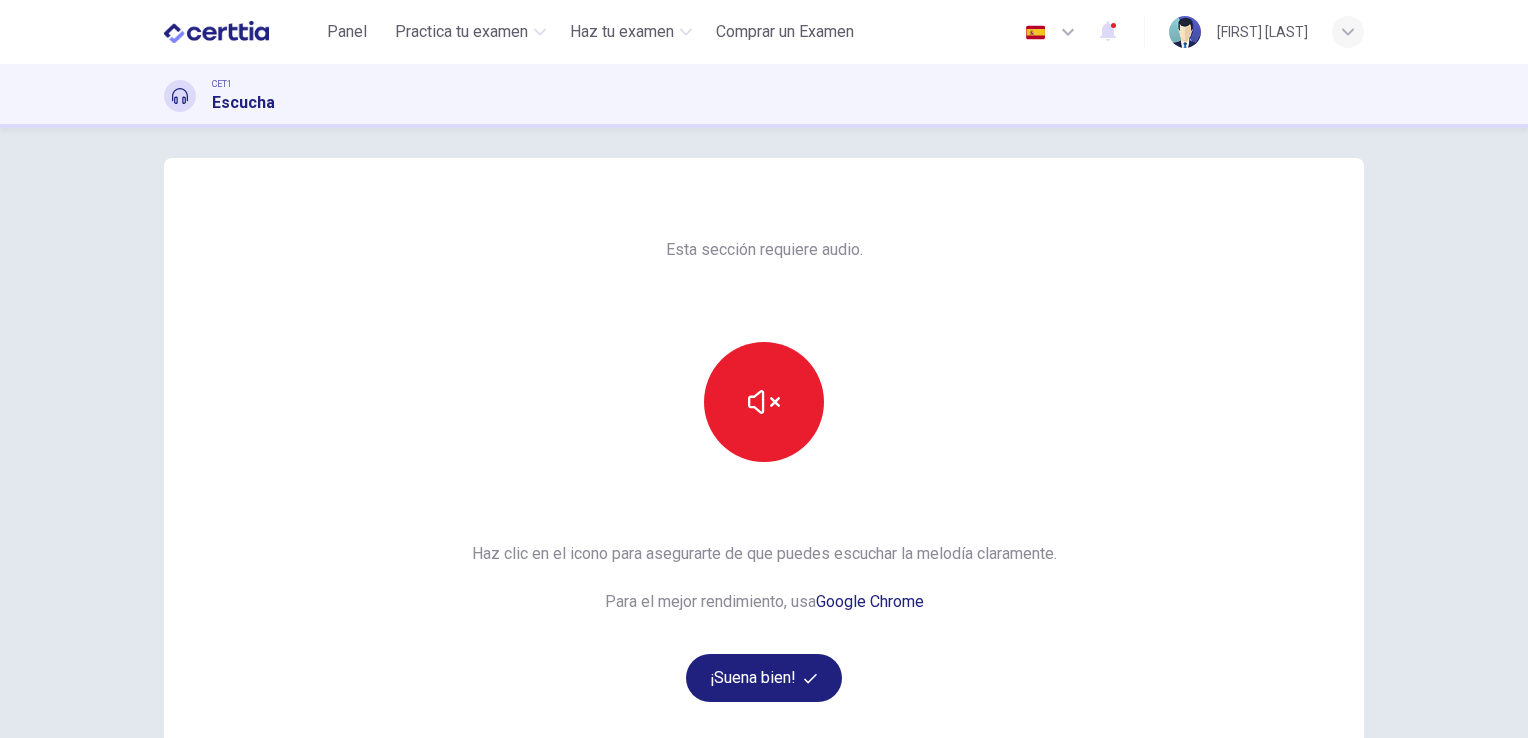 scroll, scrollTop: 0, scrollLeft: 0, axis: both 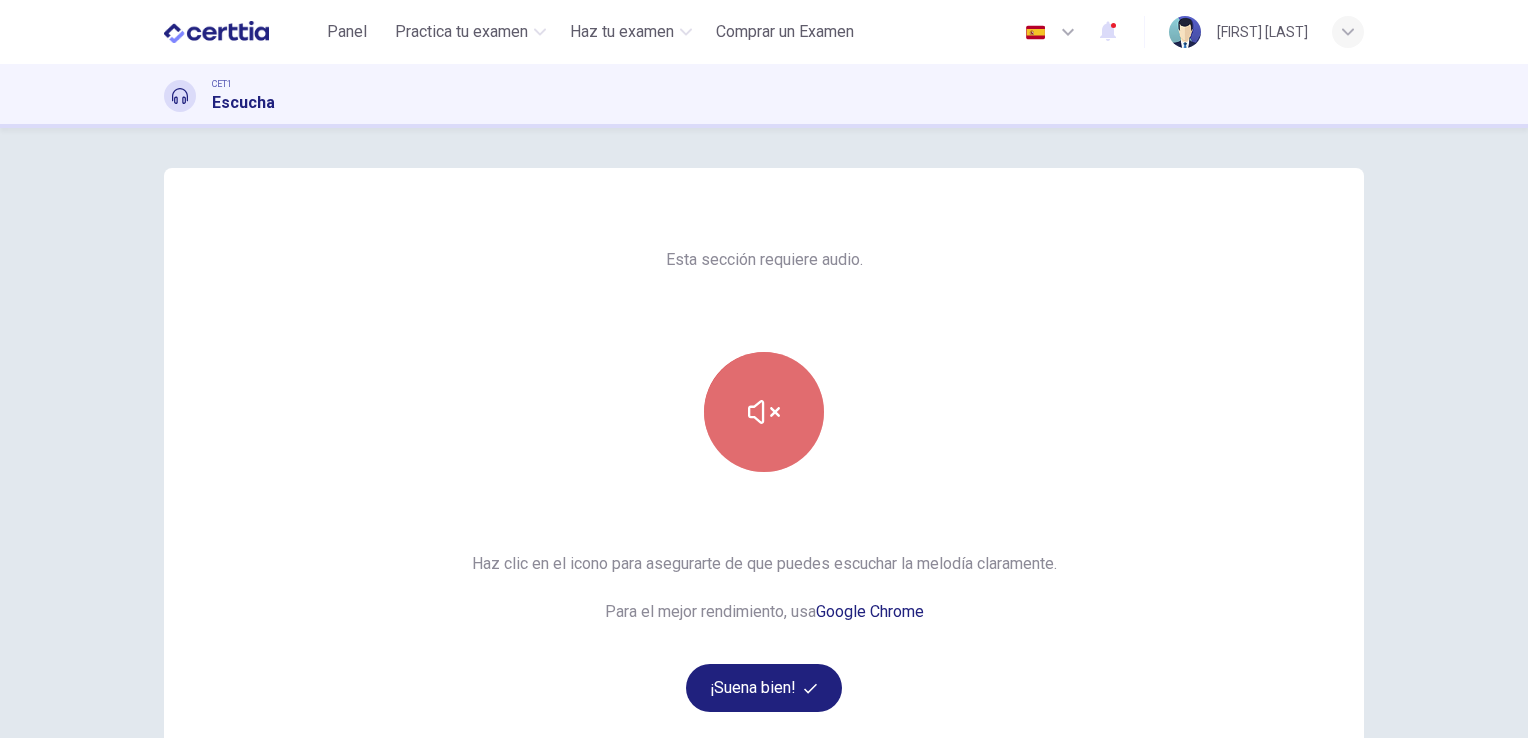click at bounding box center (764, 412) 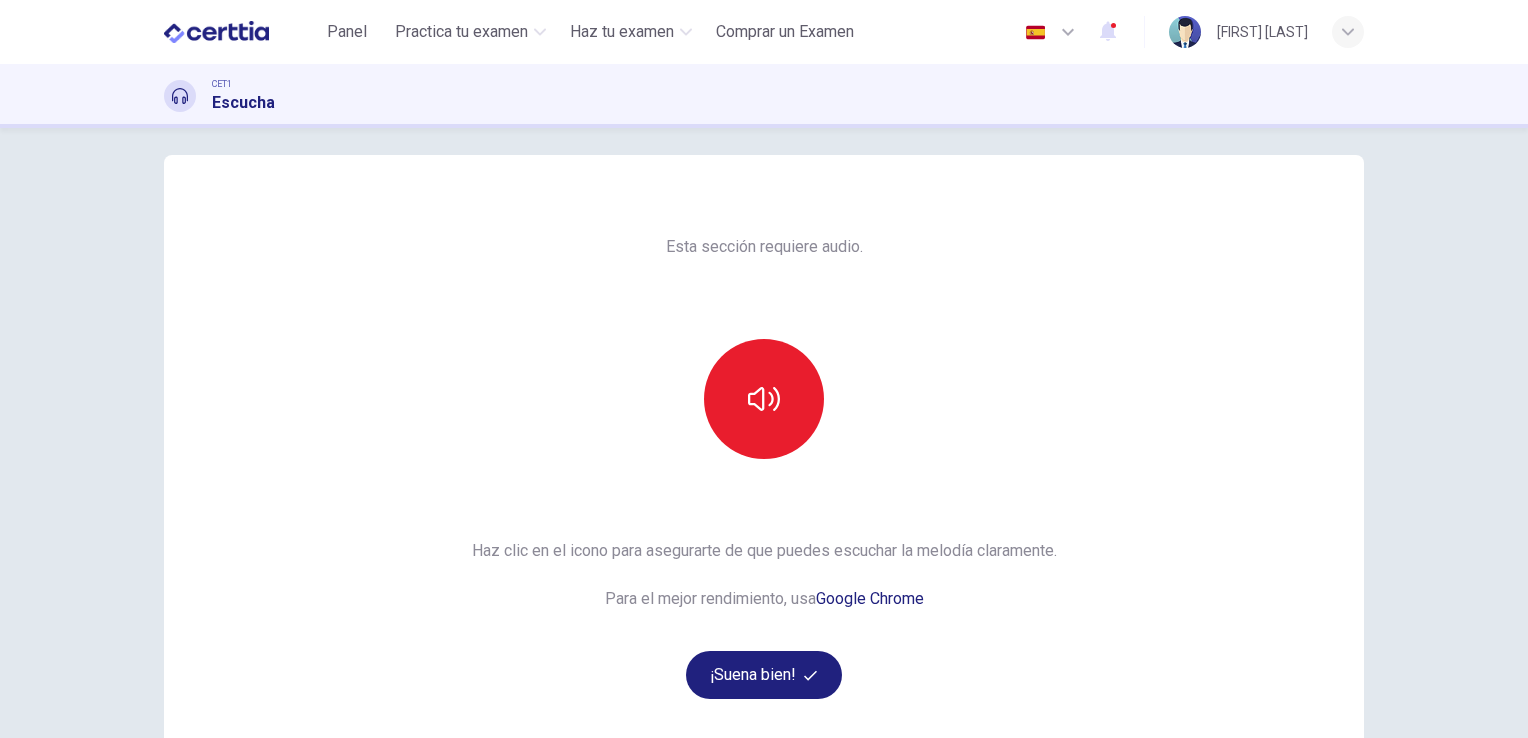 scroll, scrollTop: 0, scrollLeft: 0, axis: both 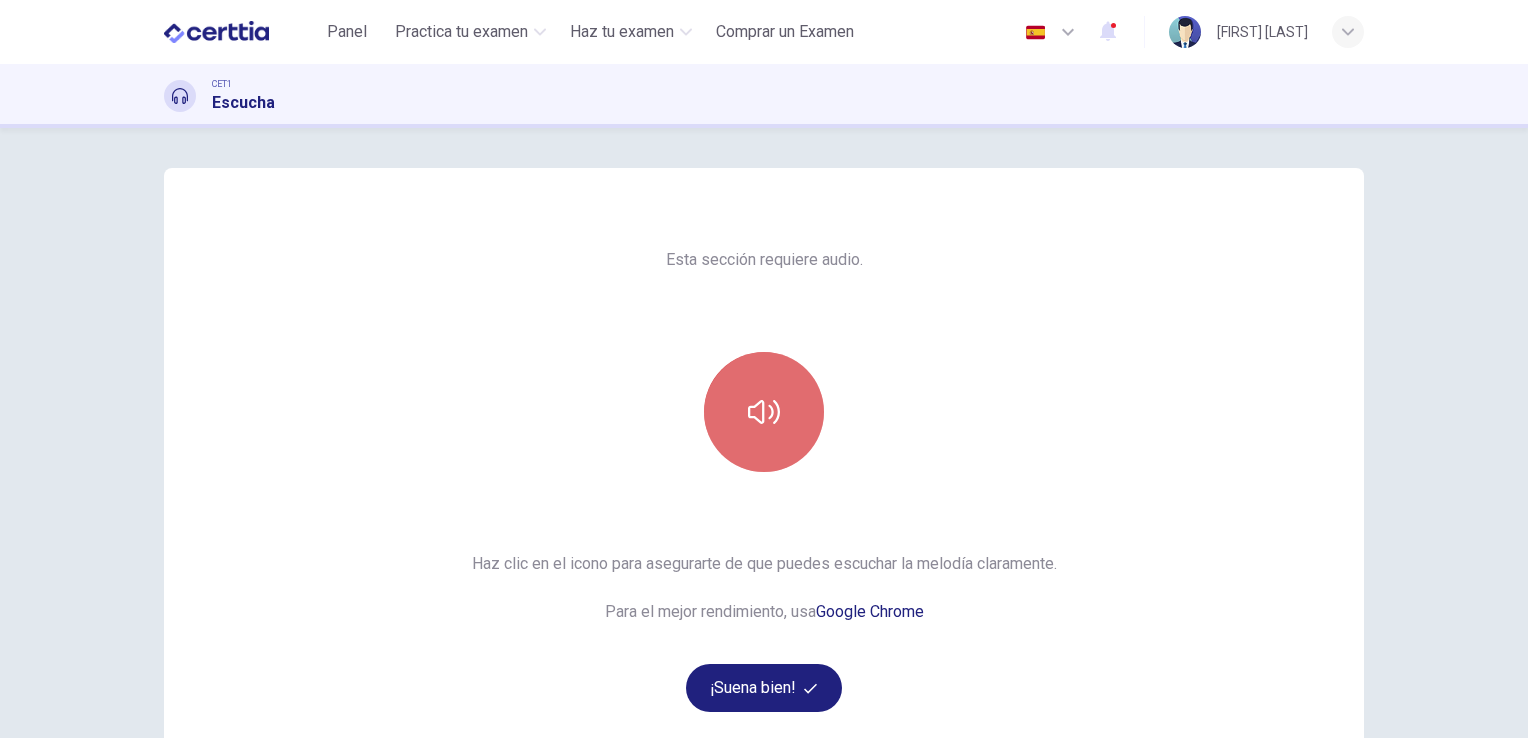 click at bounding box center [764, 412] 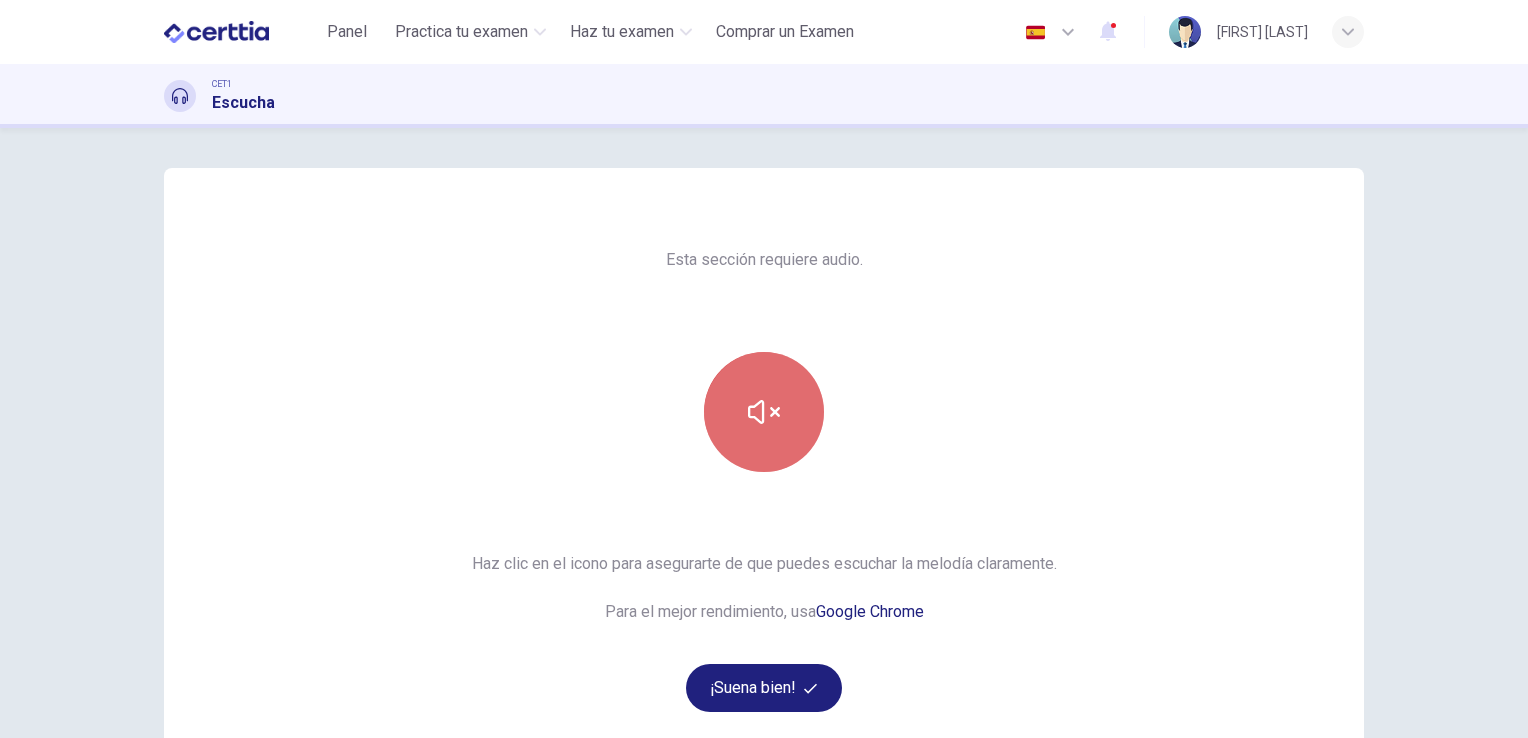 click at bounding box center [764, 412] 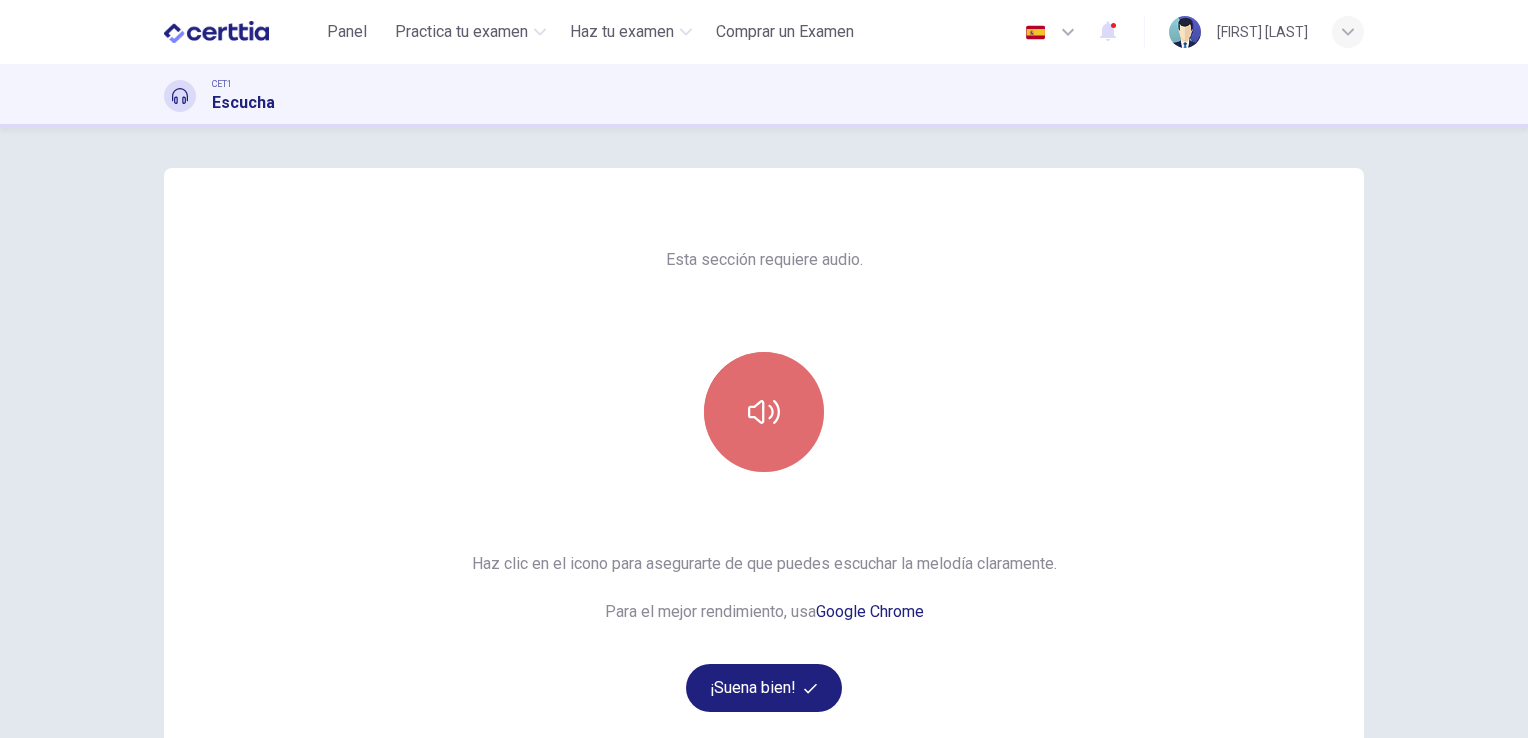 click at bounding box center (764, 412) 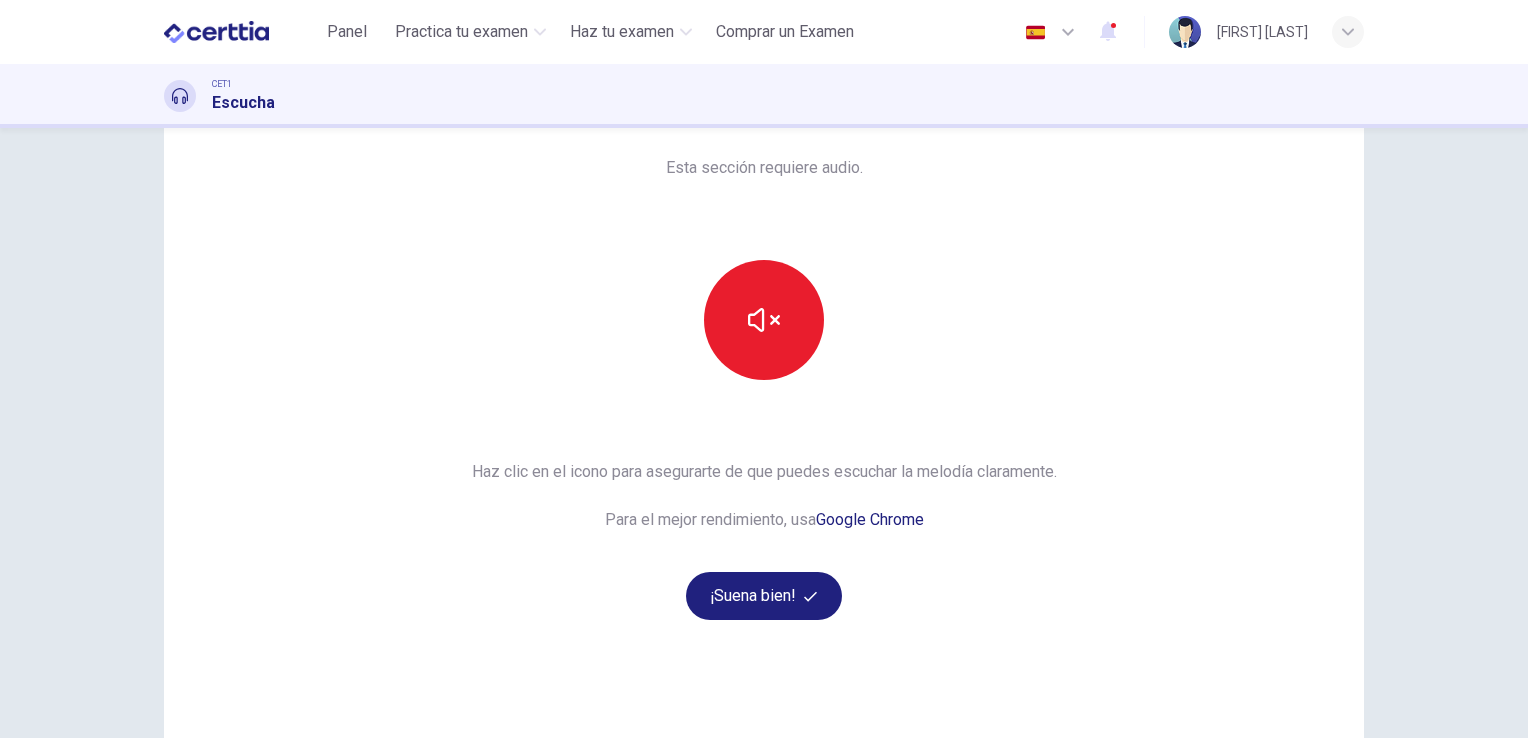 scroll, scrollTop: 100, scrollLeft: 0, axis: vertical 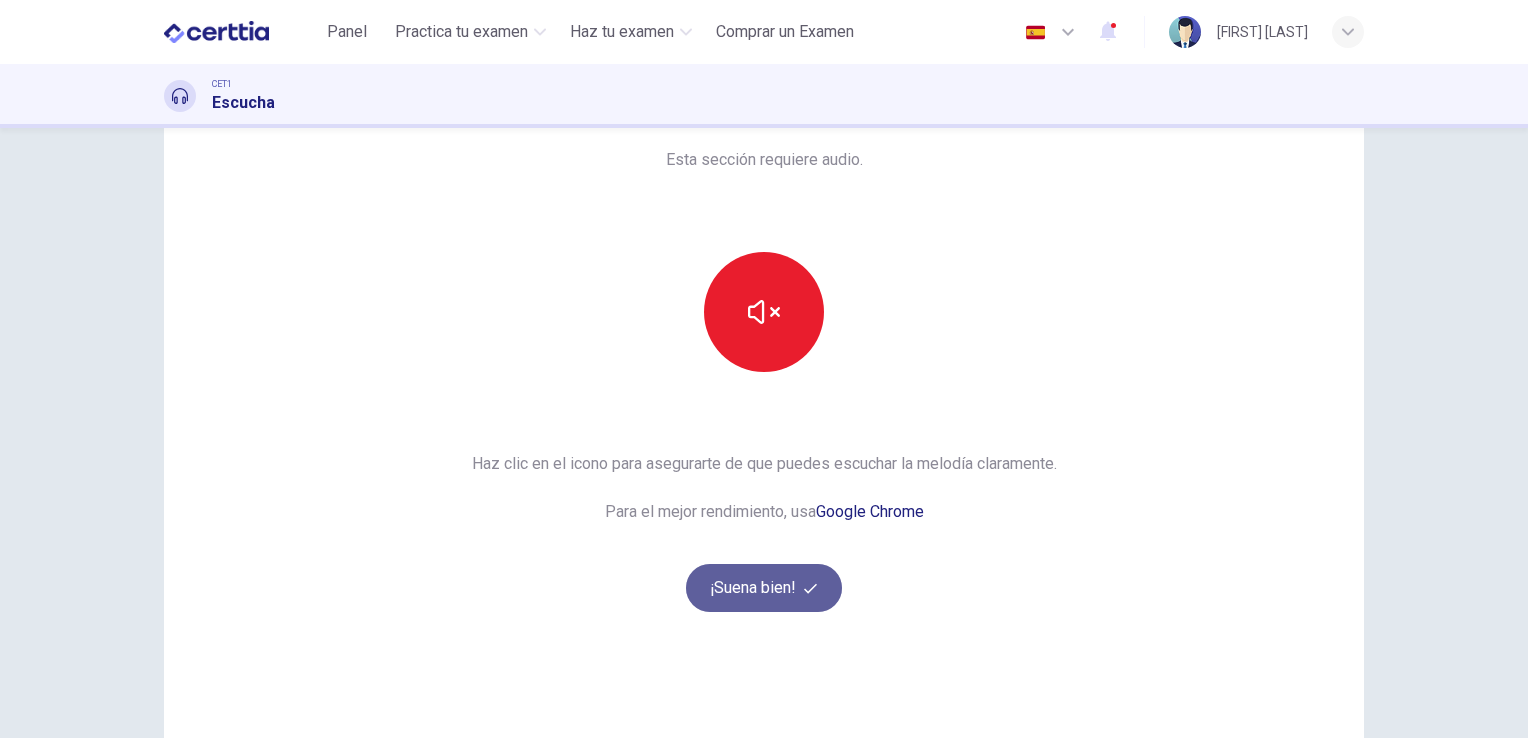 click on "¡Suena bien!" at bounding box center [764, 588] 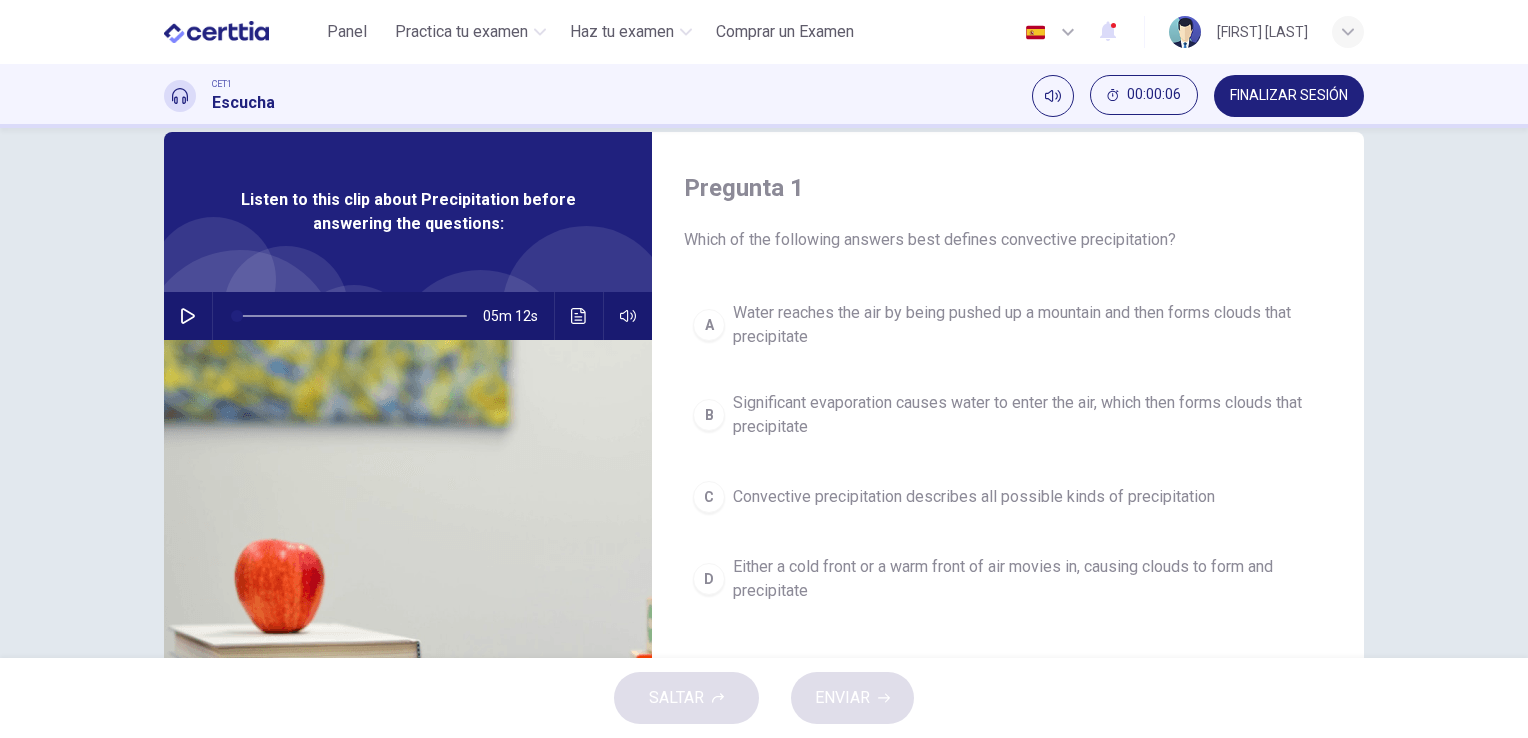 scroll, scrollTop: 100, scrollLeft: 0, axis: vertical 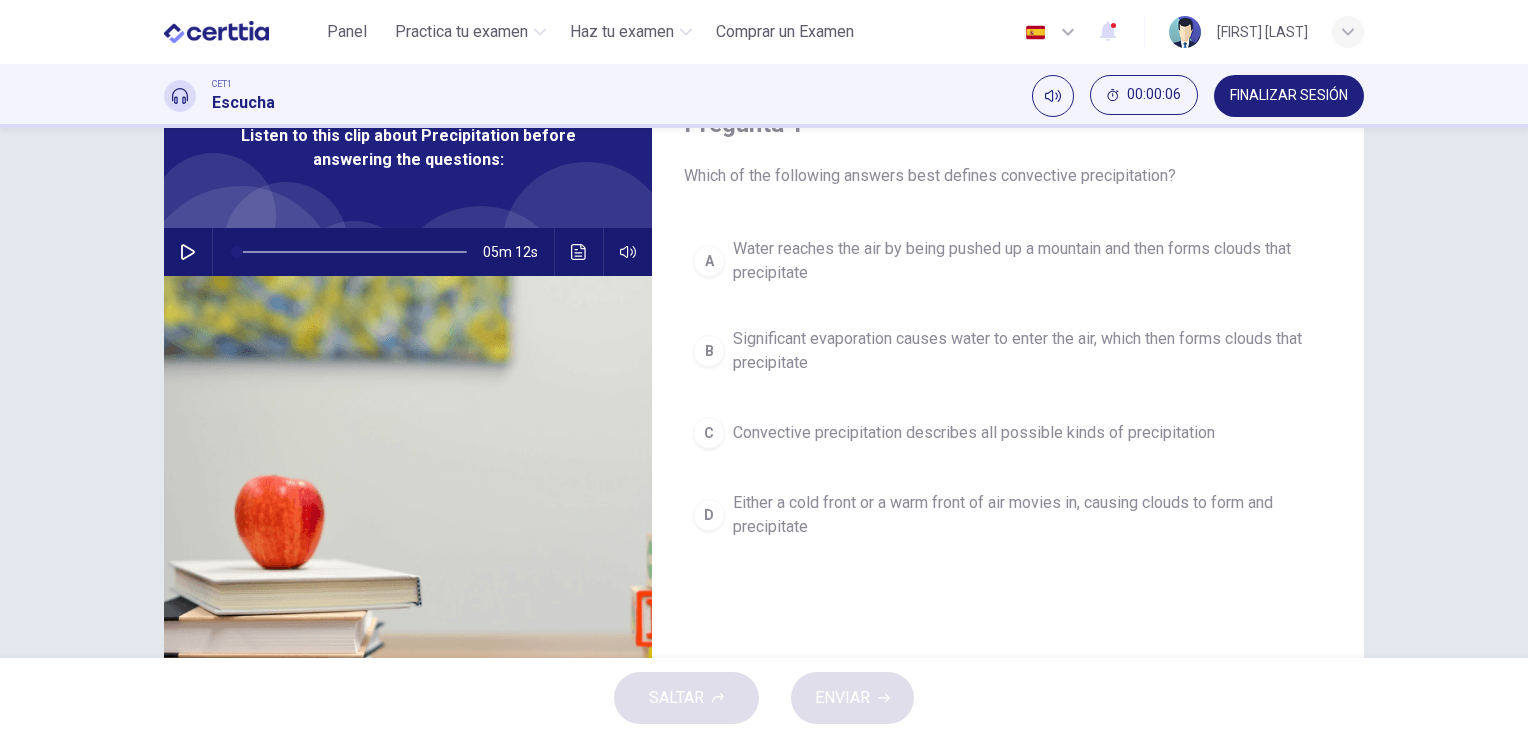 click at bounding box center [188, 252] 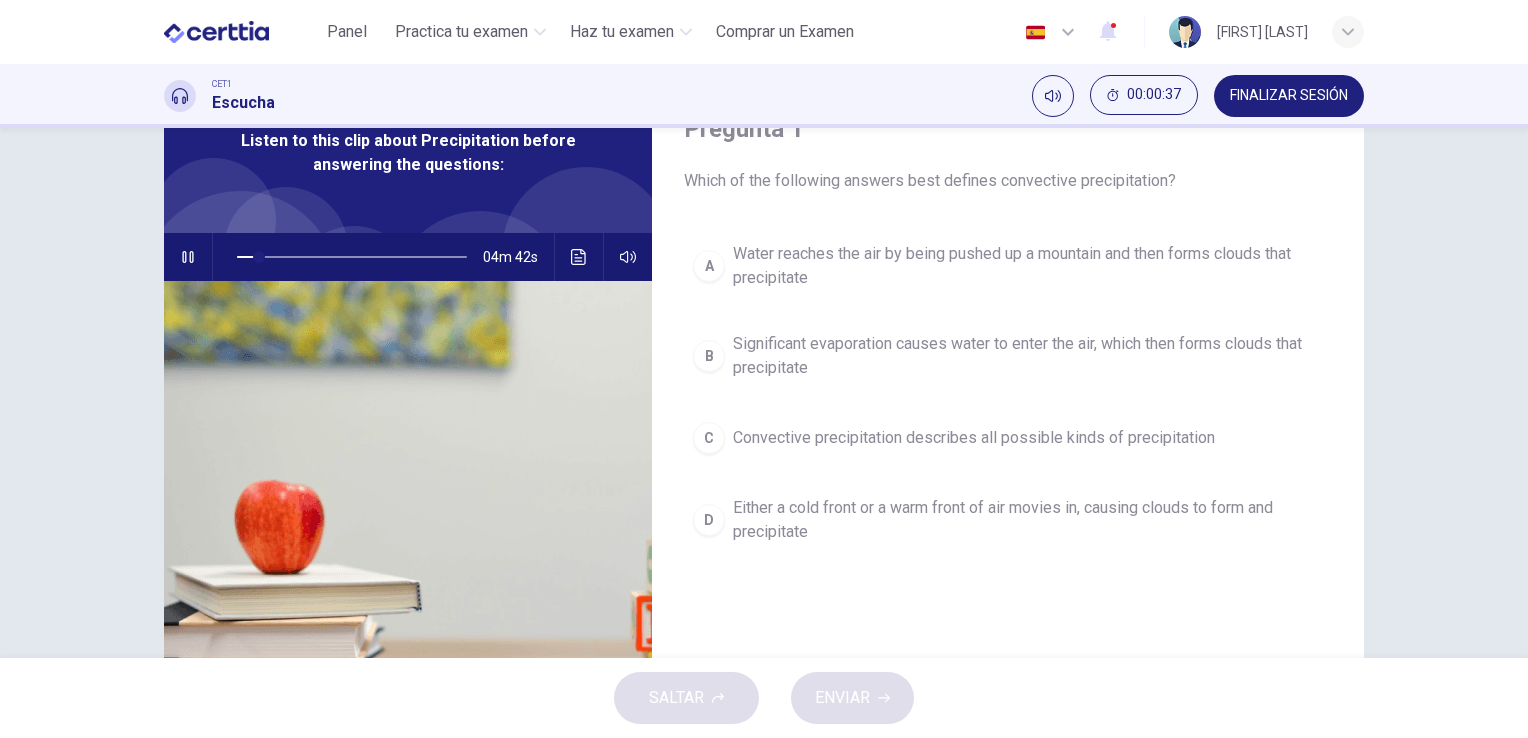scroll, scrollTop: 0, scrollLeft: 0, axis: both 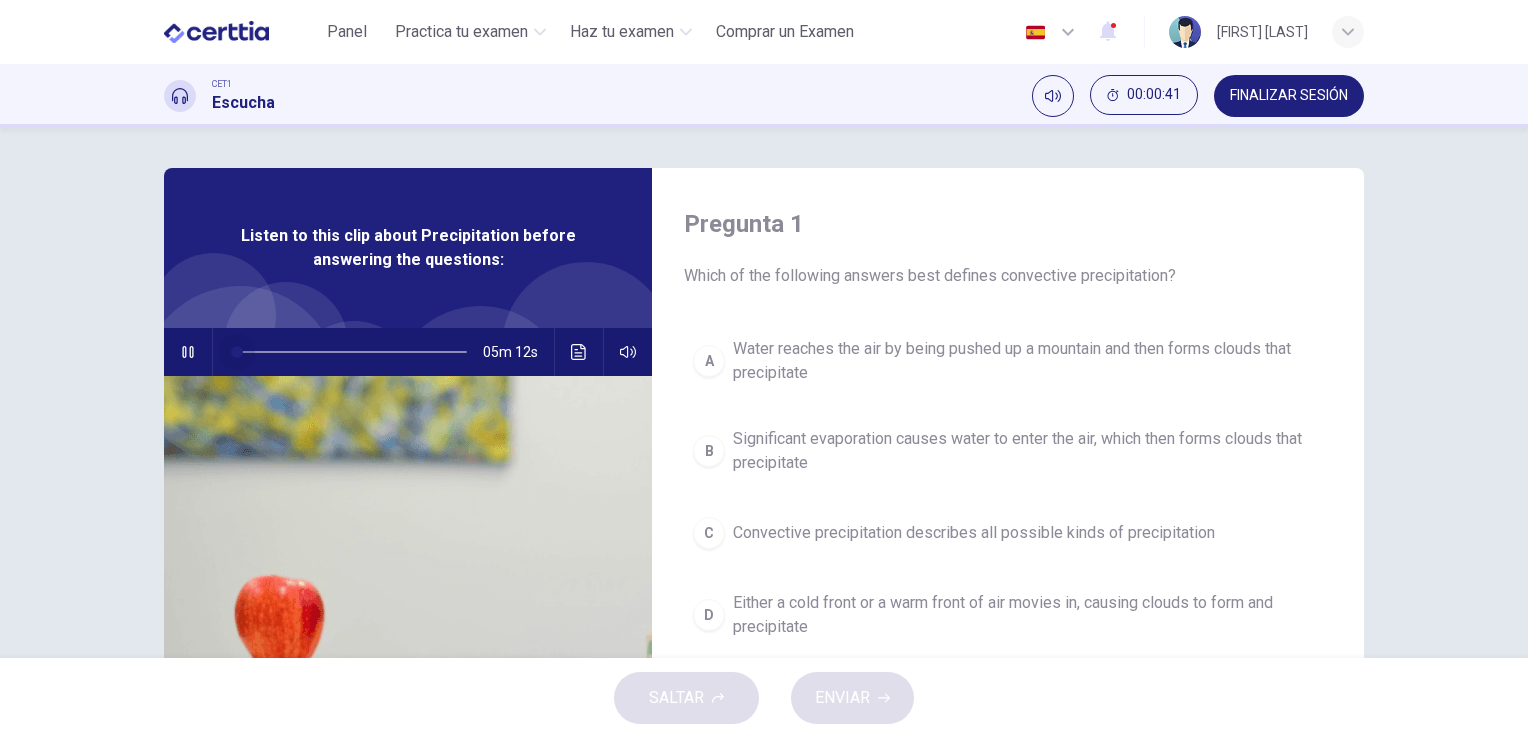 drag, startPoint x: 258, startPoint y: 350, endPoint x: 208, endPoint y: 346, distance: 50.159744 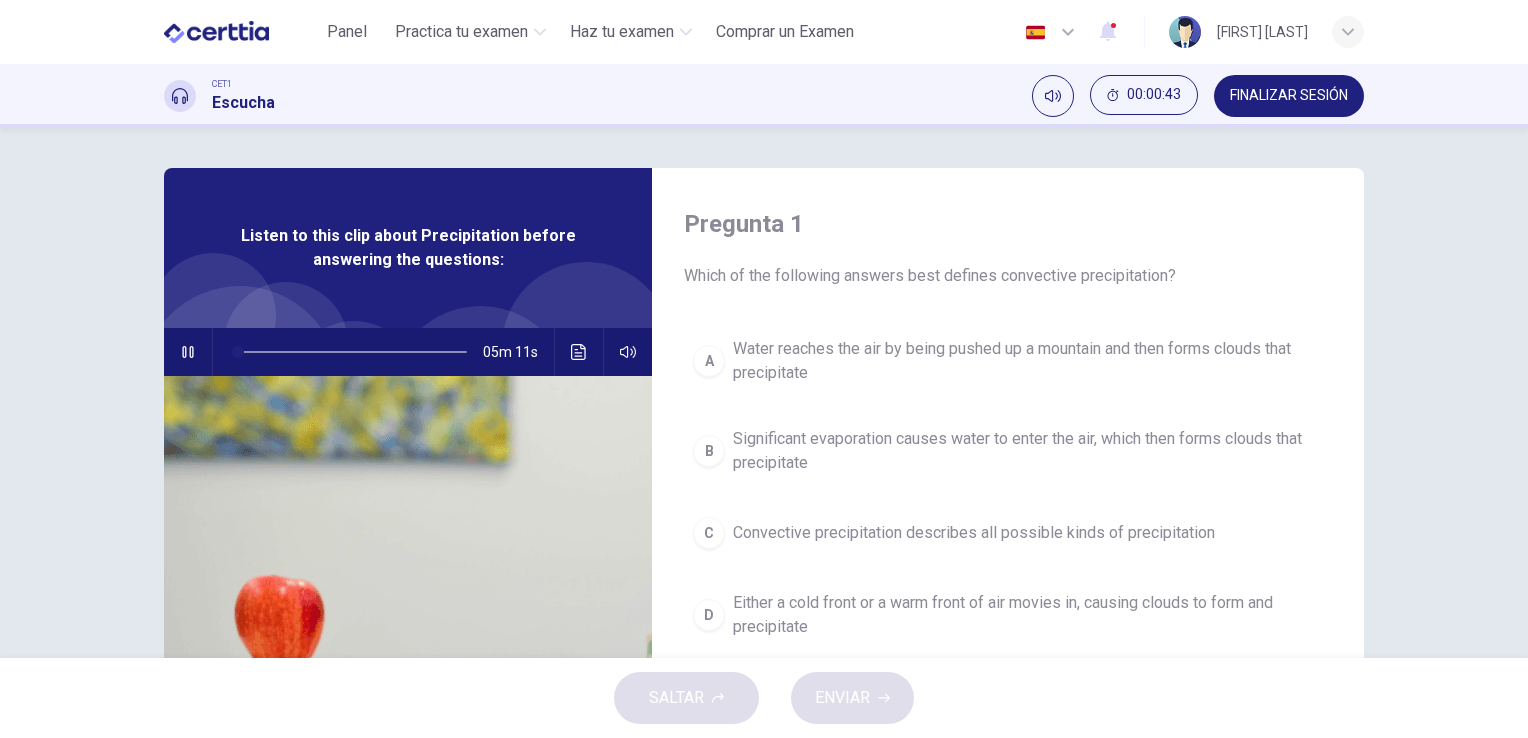 click at bounding box center [579, 352] 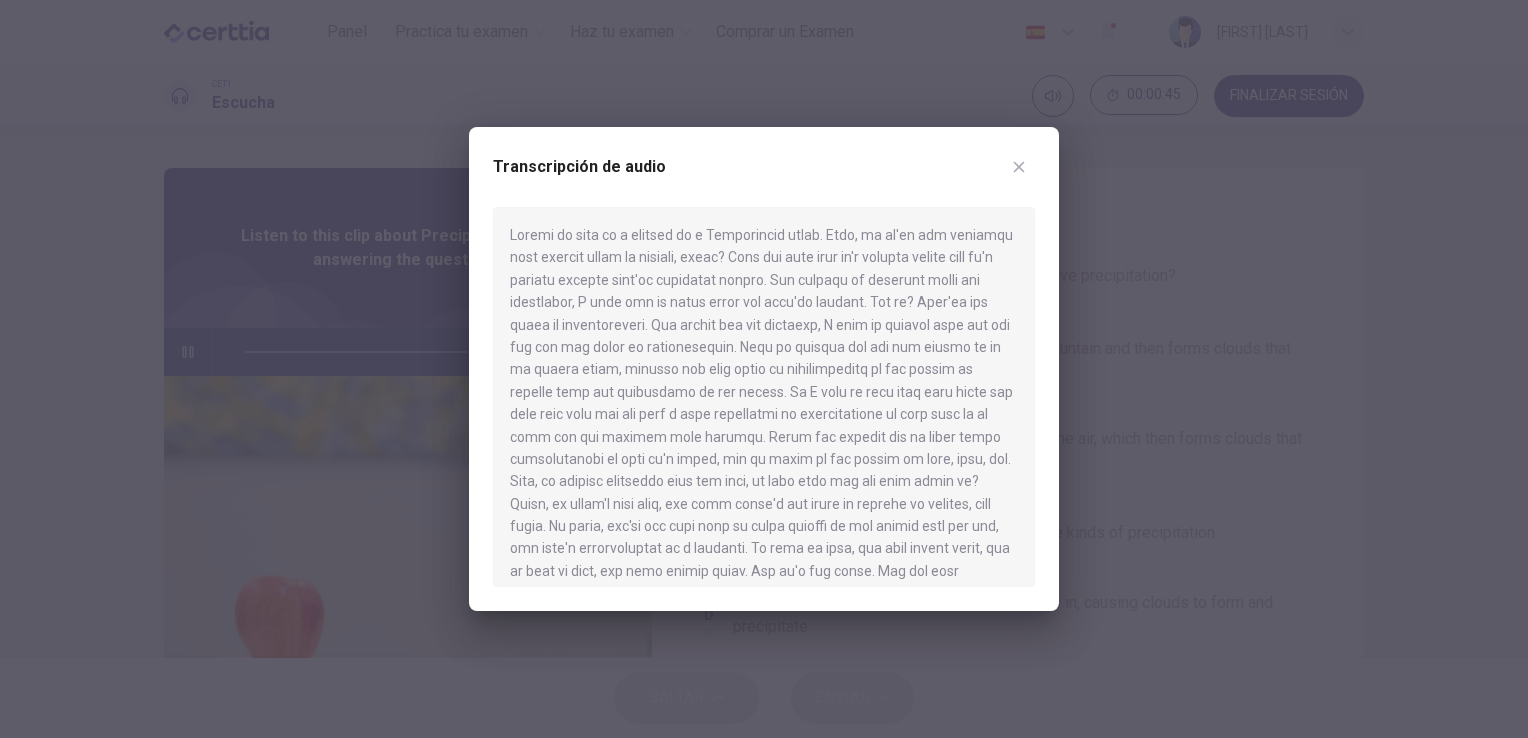 click at bounding box center [764, 369] 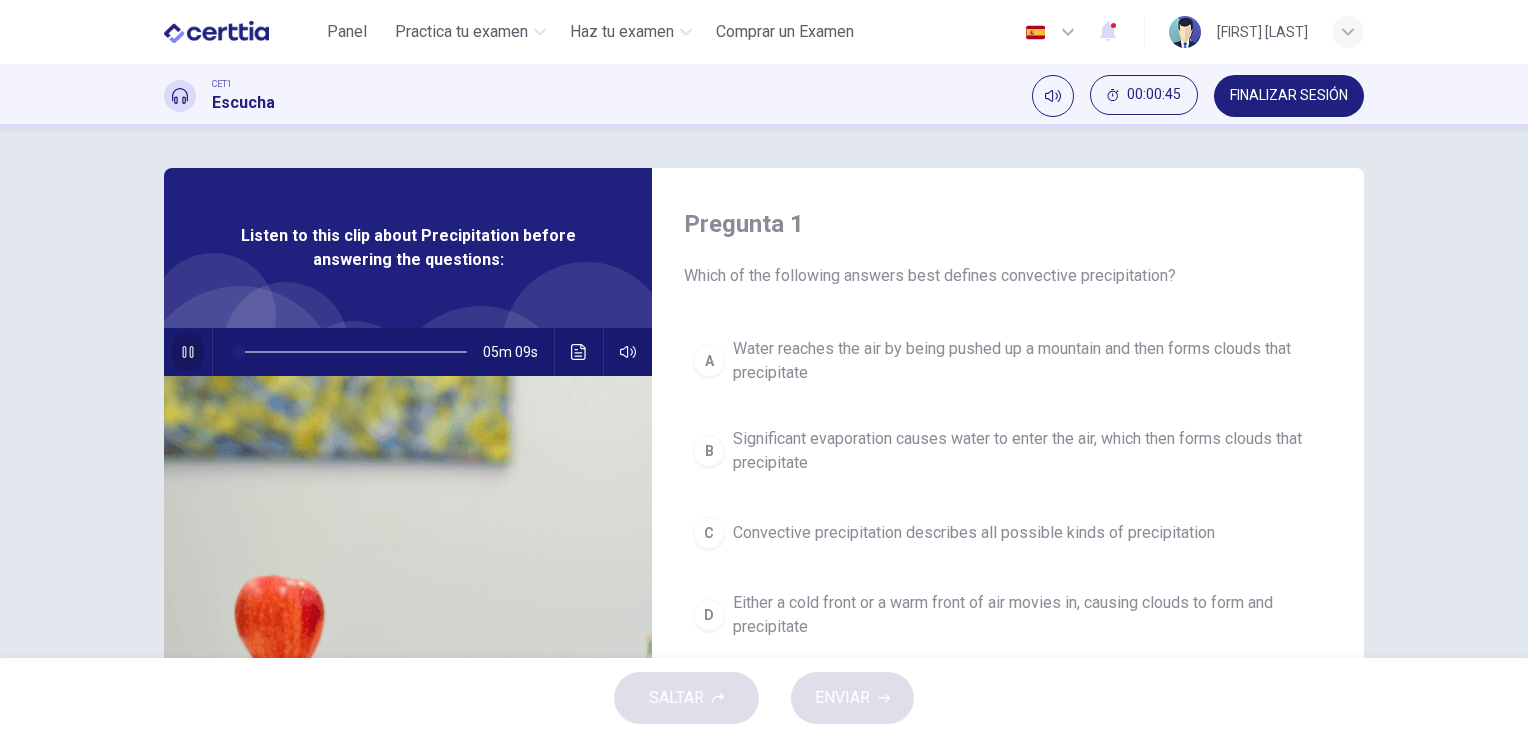 click at bounding box center [187, 352] 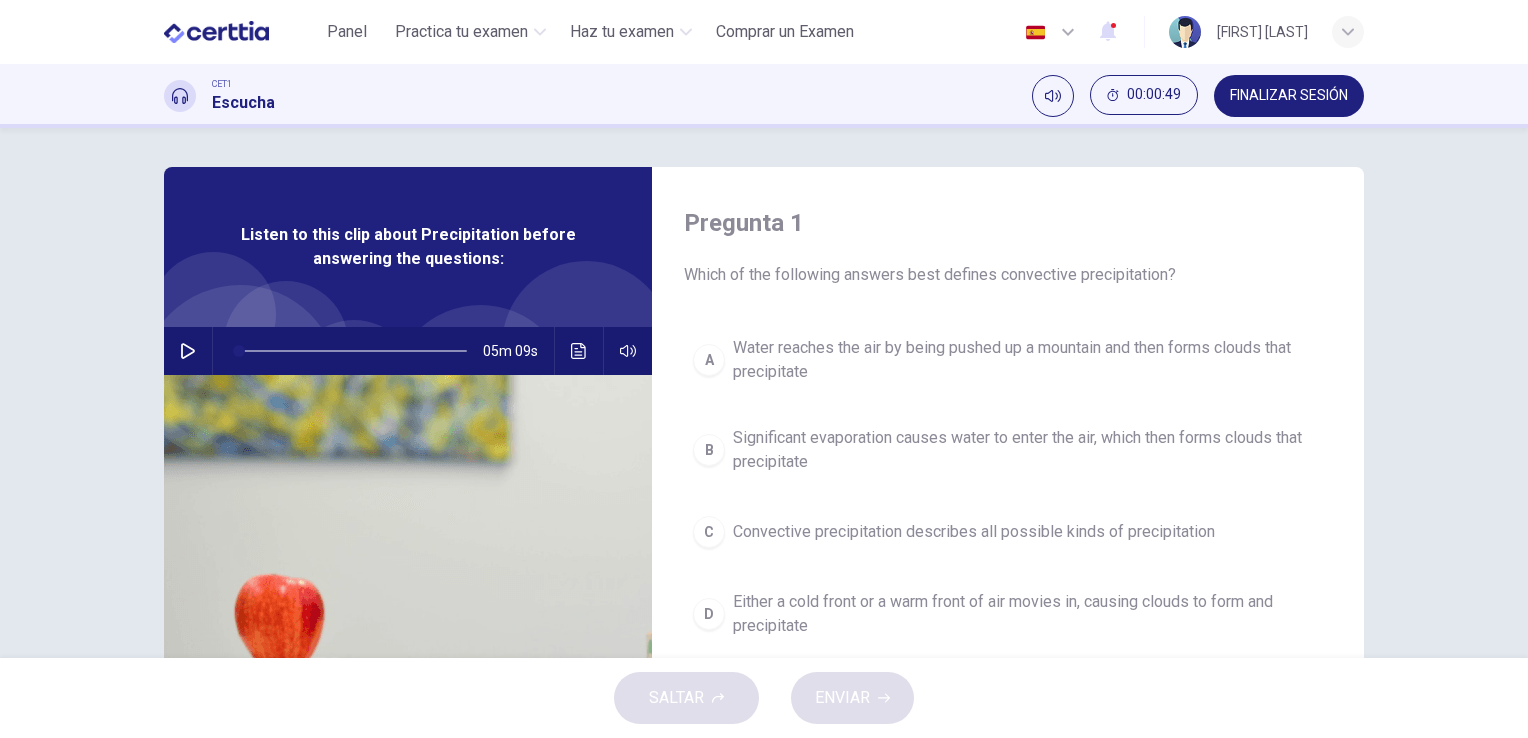 scroll, scrollTop: 0, scrollLeft: 0, axis: both 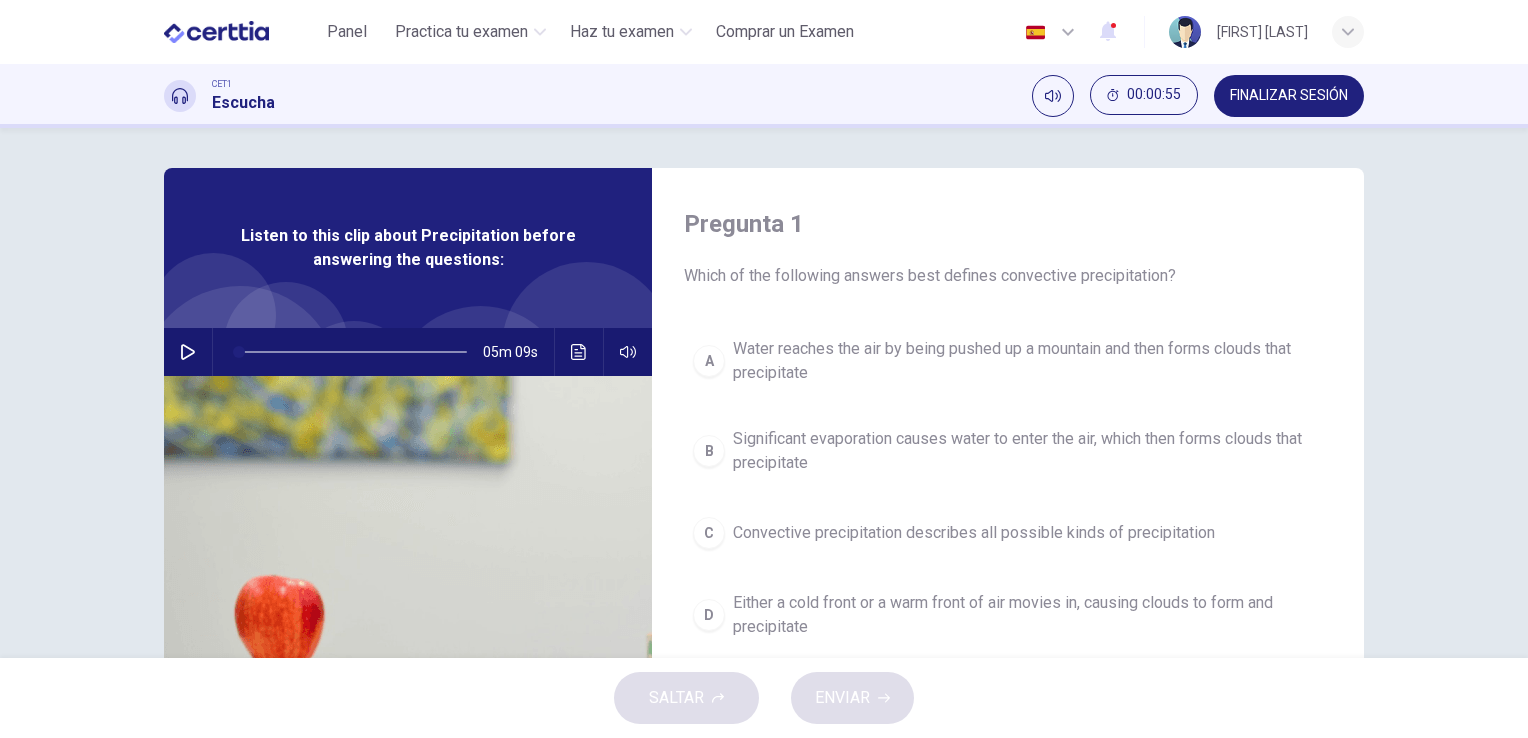 click at bounding box center (188, 352) 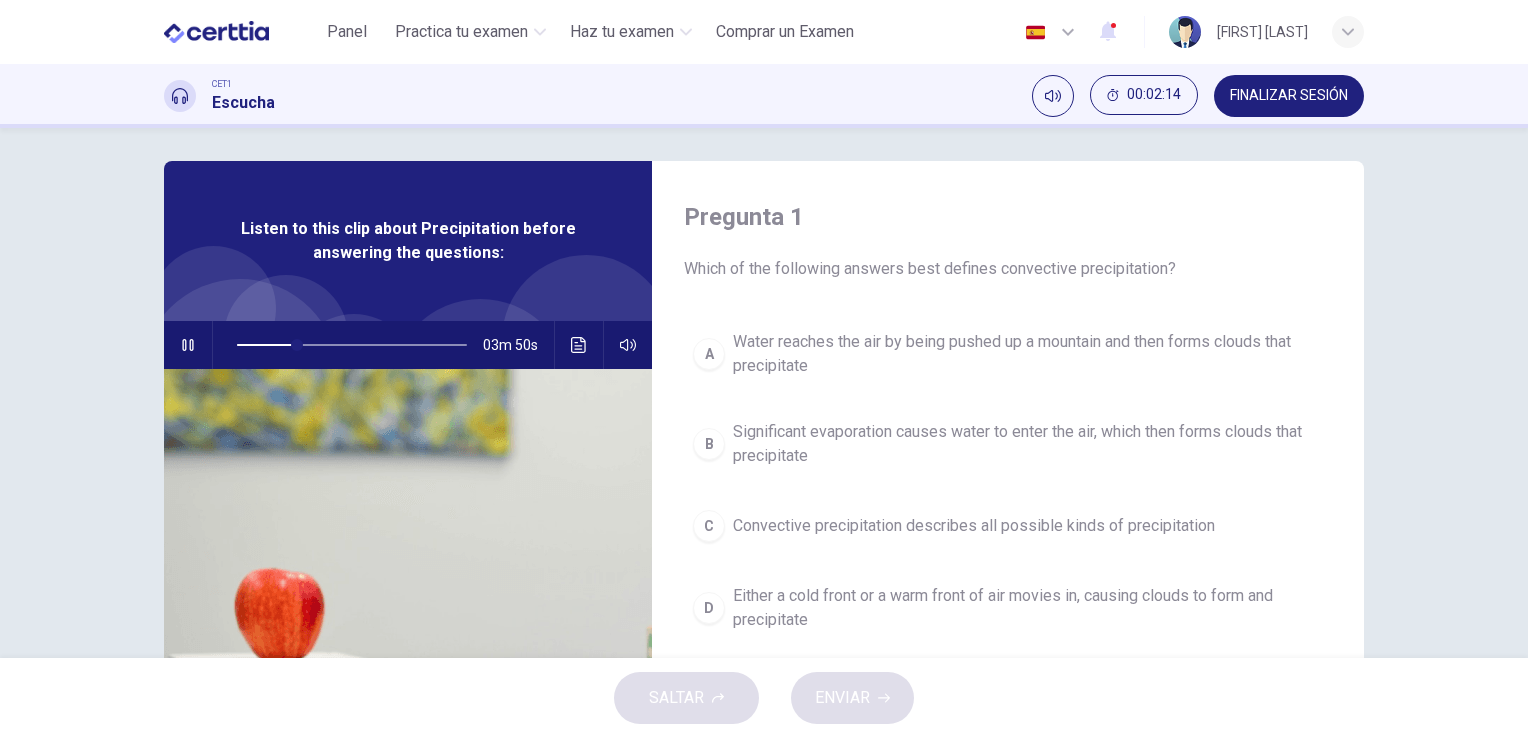 scroll, scrollTop: 0, scrollLeft: 0, axis: both 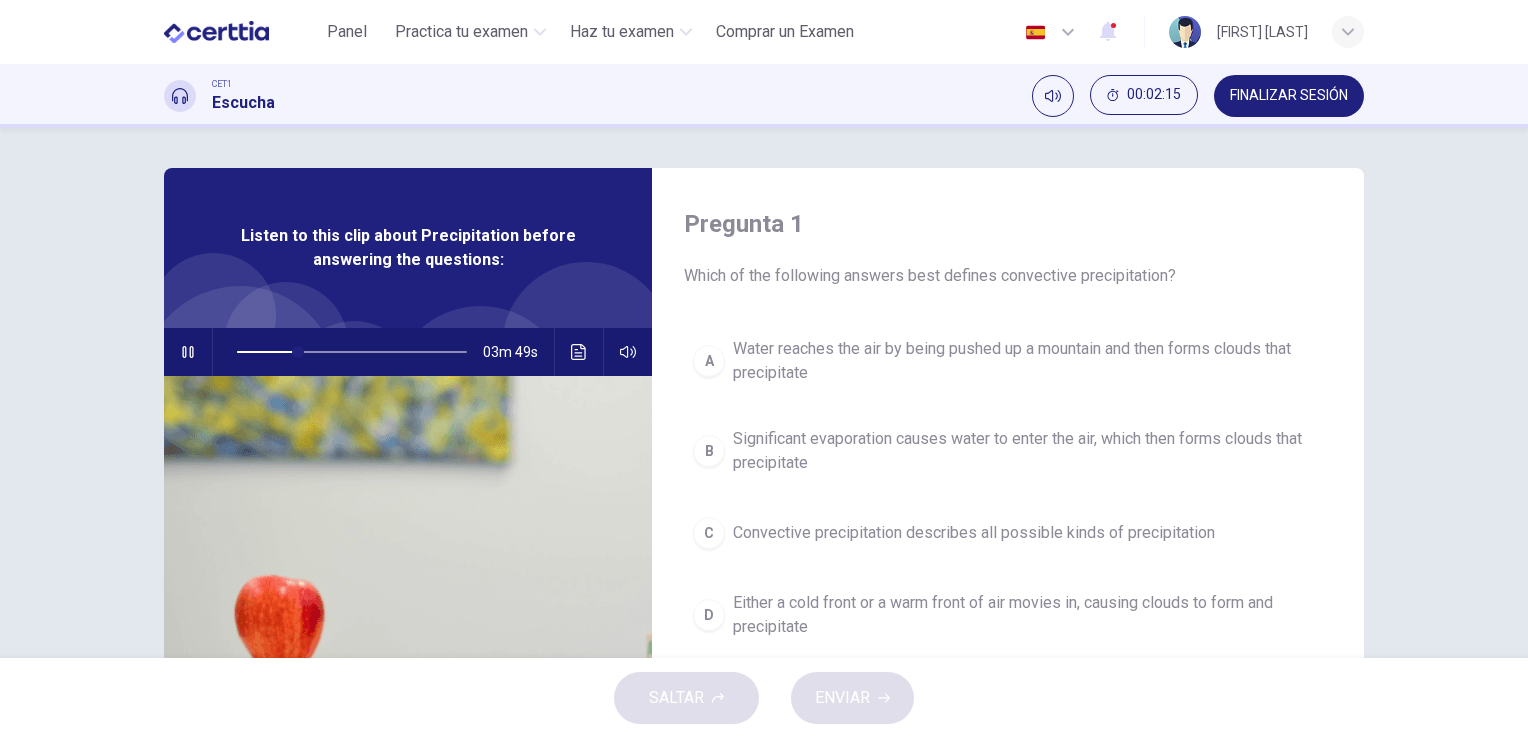 click on "Water reaches the air by being pushed up a mountain and then forms clouds that precipitate" at bounding box center [1028, 361] 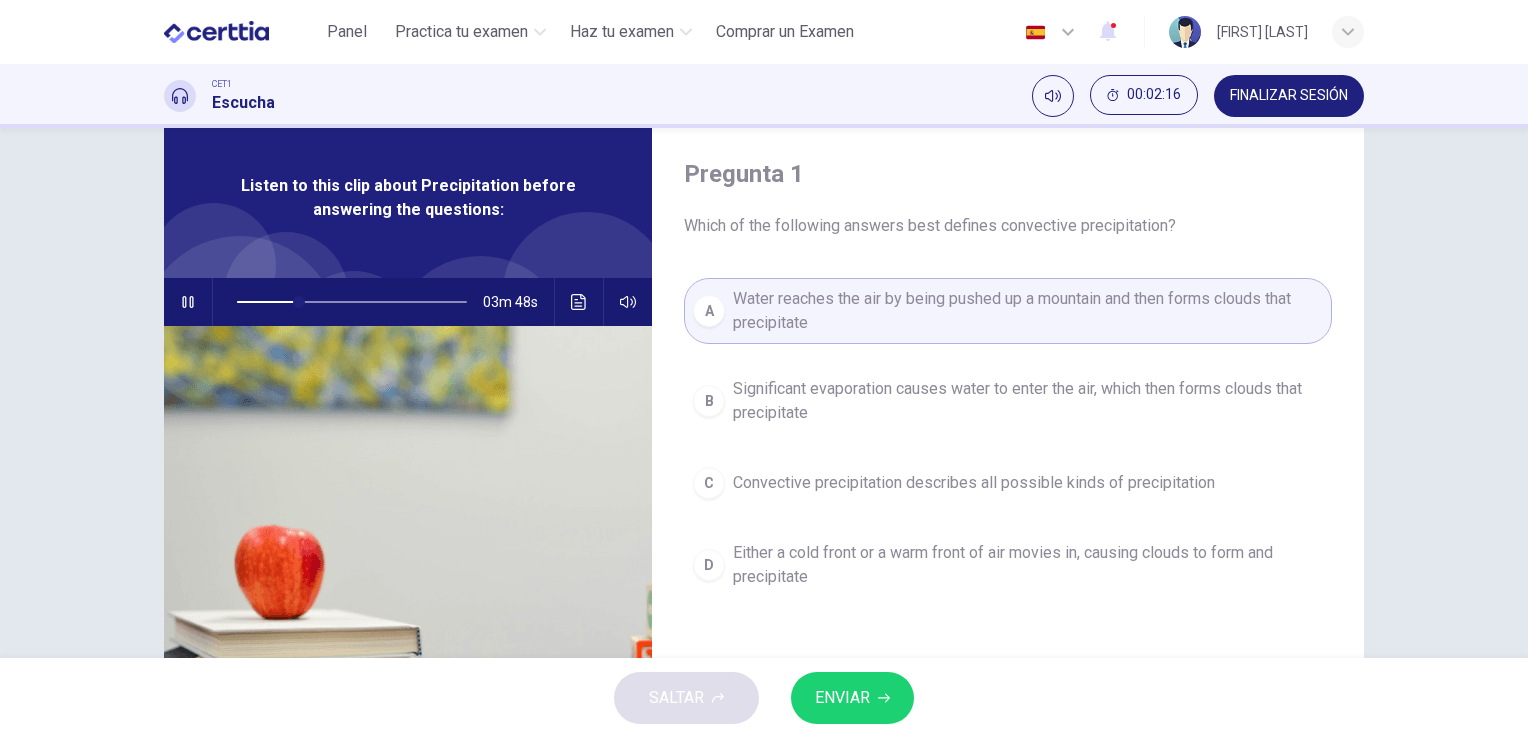 scroll, scrollTop: 100, scrollLeft: 0, axis: vertical 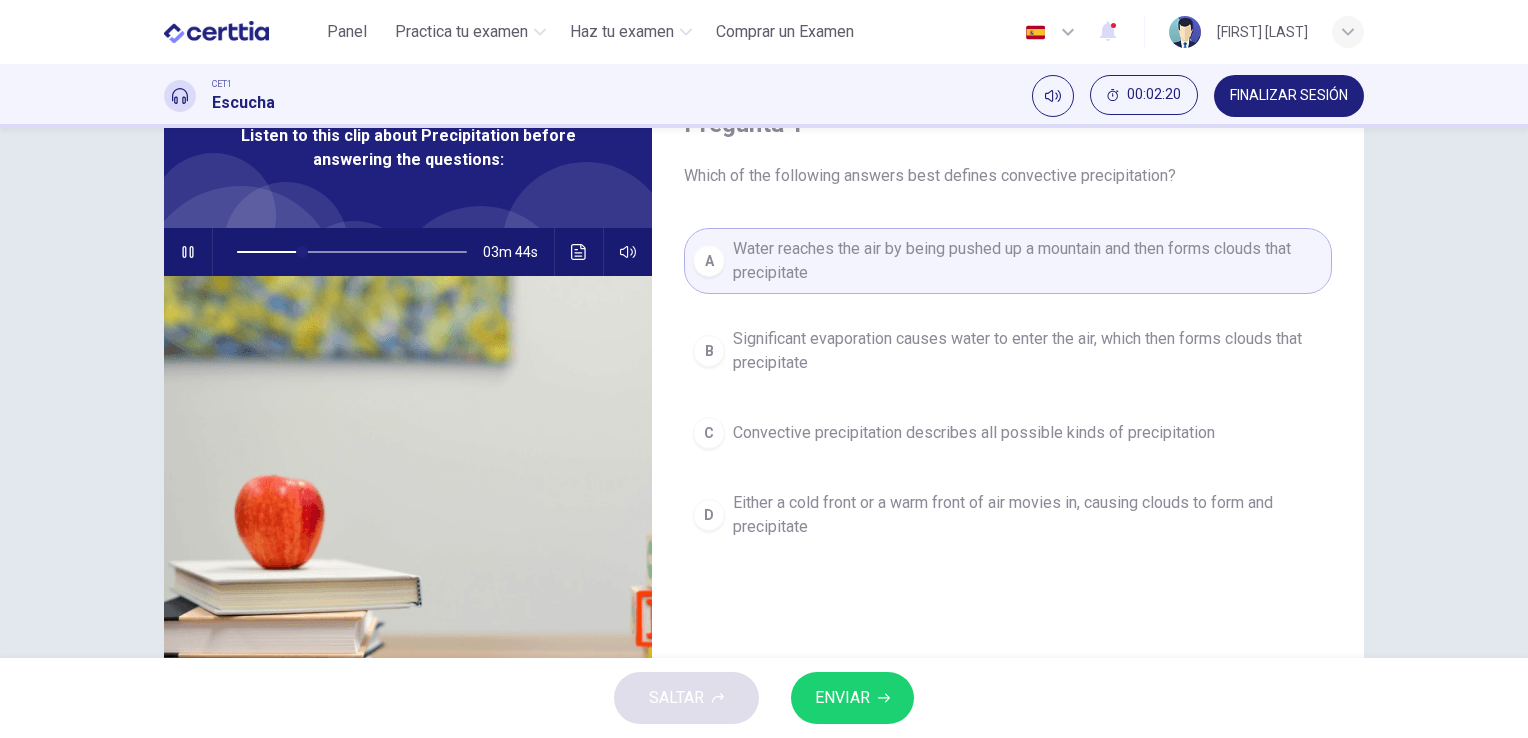 click at bounding box center (187, 252) 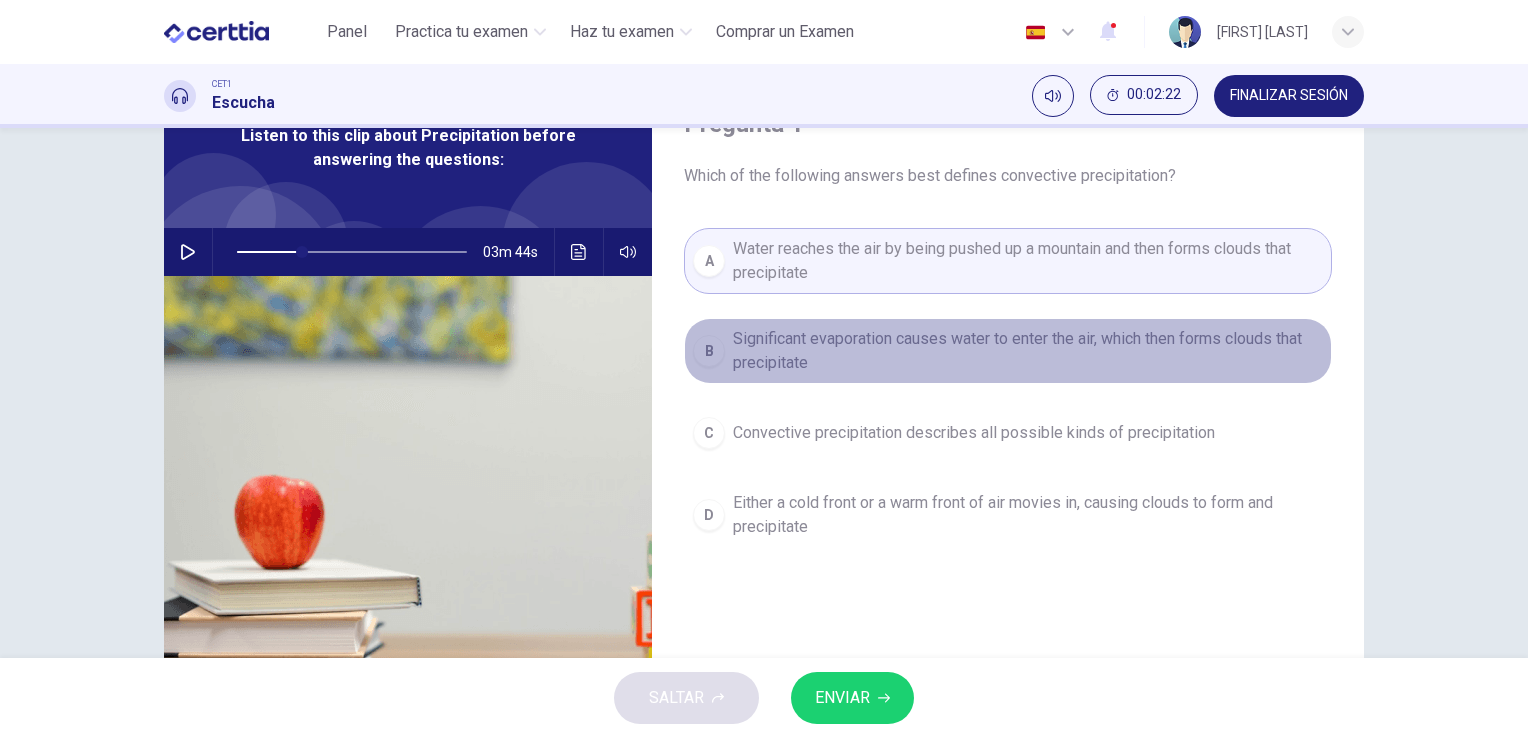 click on "Significant evaporation causes water to enter the air, which then forms clouds that precipitate" at bounding box center (1028, 351) 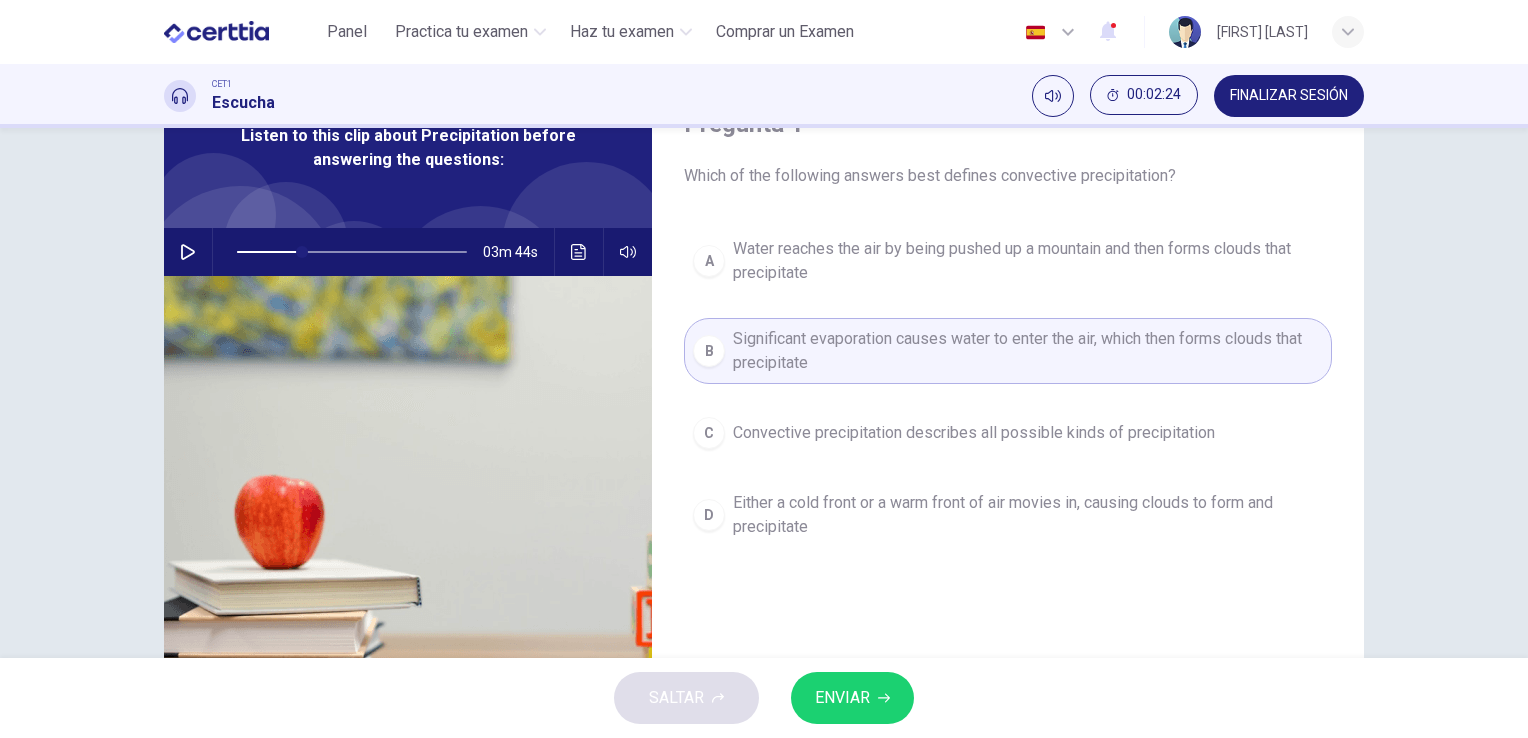 click on "A Water reaches the air by being pushed up a mountain and then forms clouds that precipitate" at bounding box center (1008, 261) 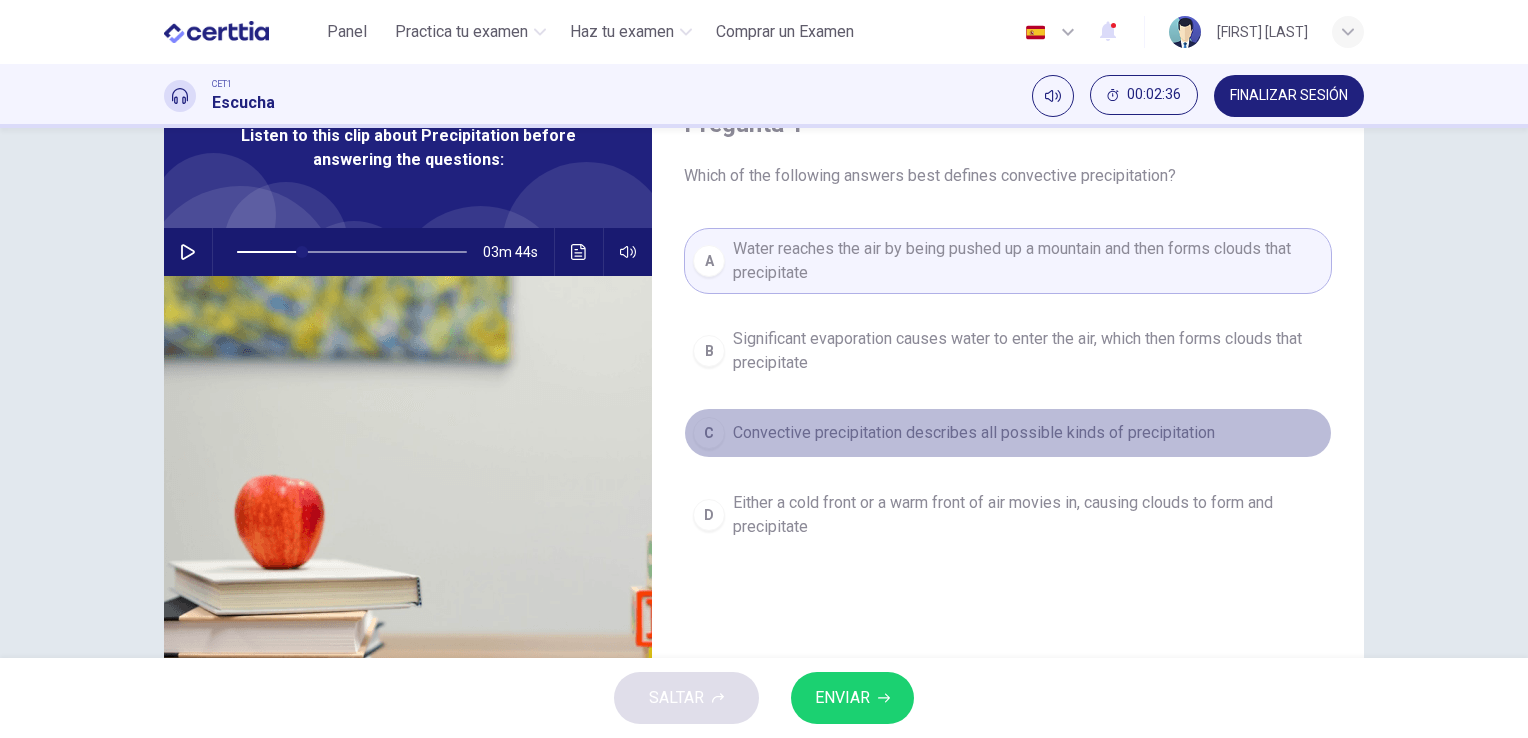click on "Convective precipitation describes all possible kinds of precipitation" at bounding box center (1028, 351) 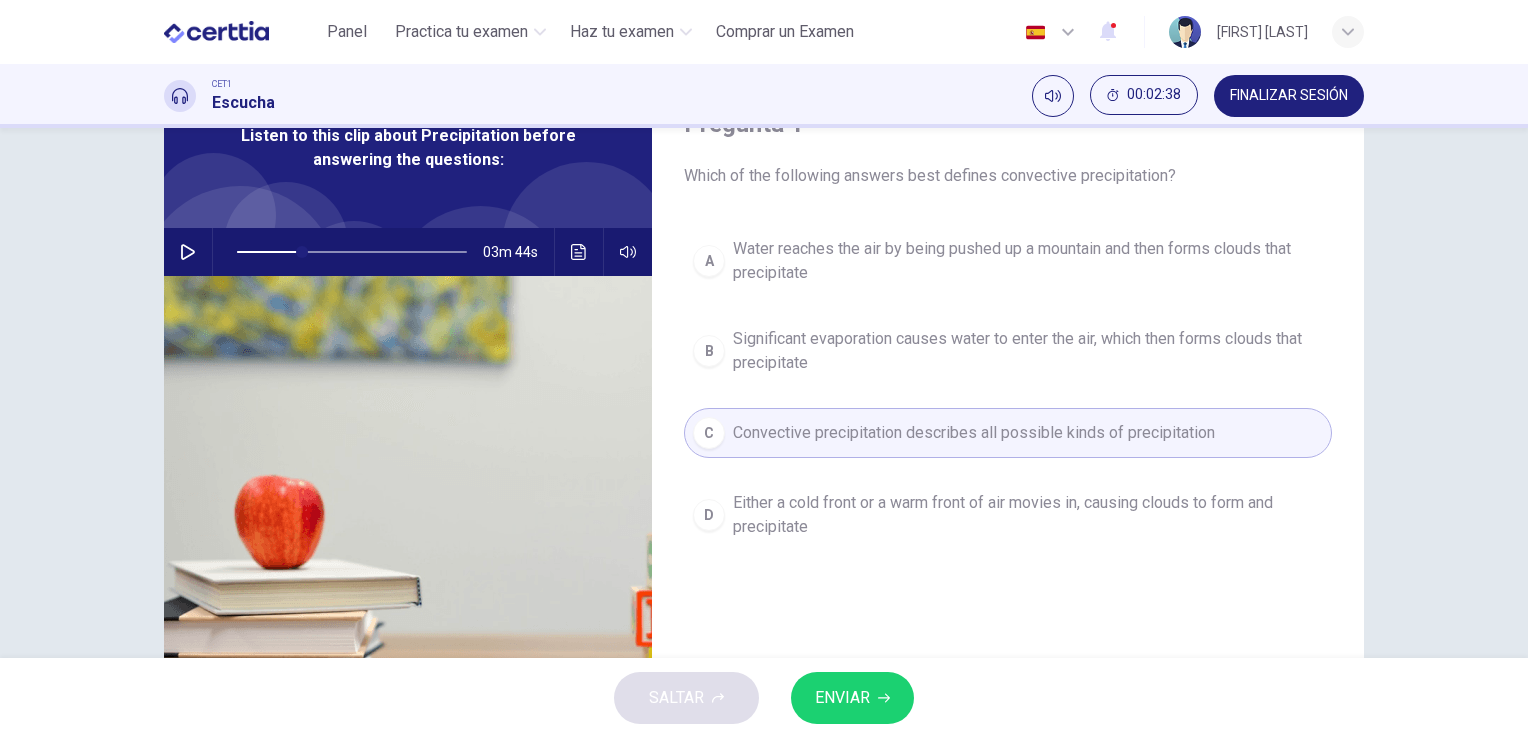 click on "Either a cold front or a warm front of air movies in, causing clouds to form and precipitate" at bounding box center [1028, 261] 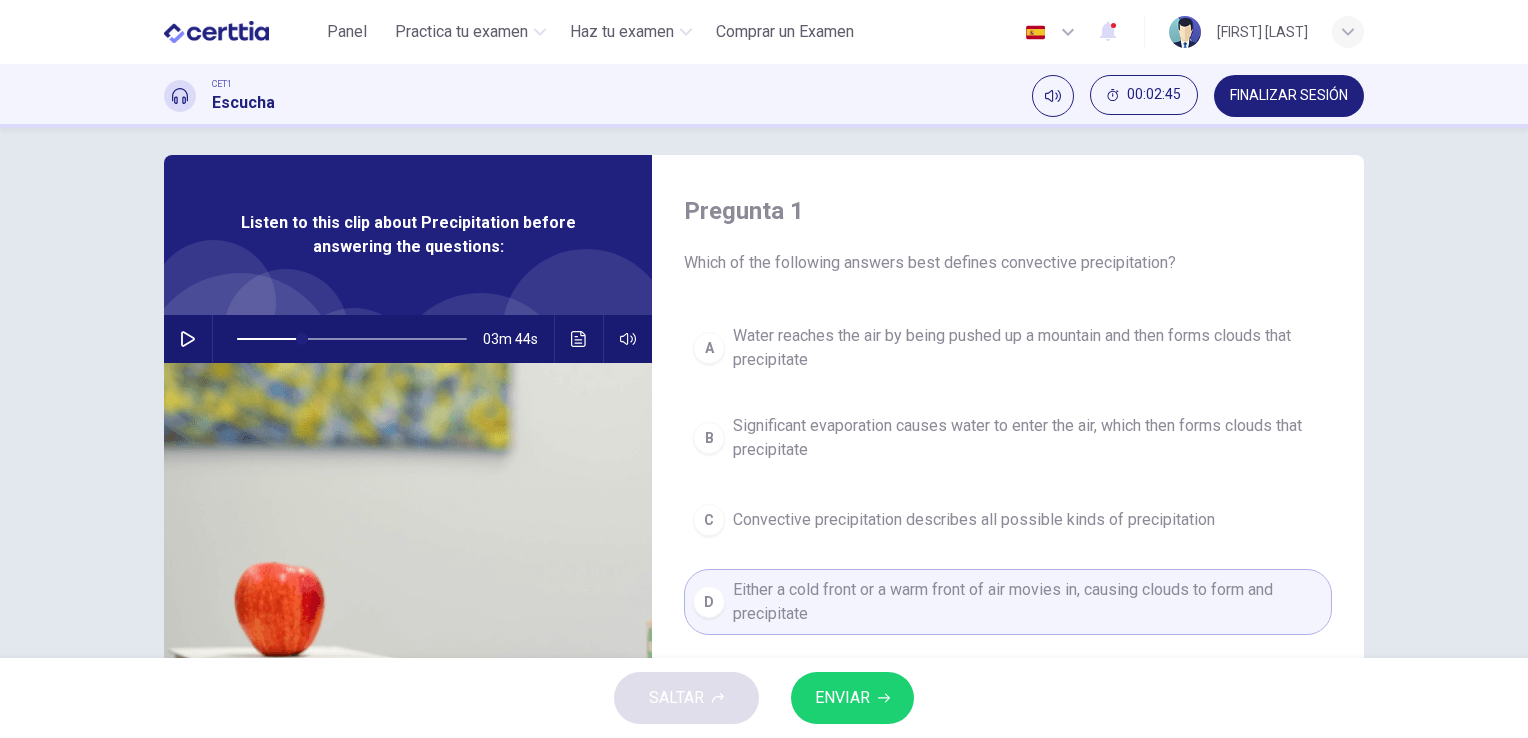 scroll, scrollTop: 0, scrollLeft: 0, axis: both 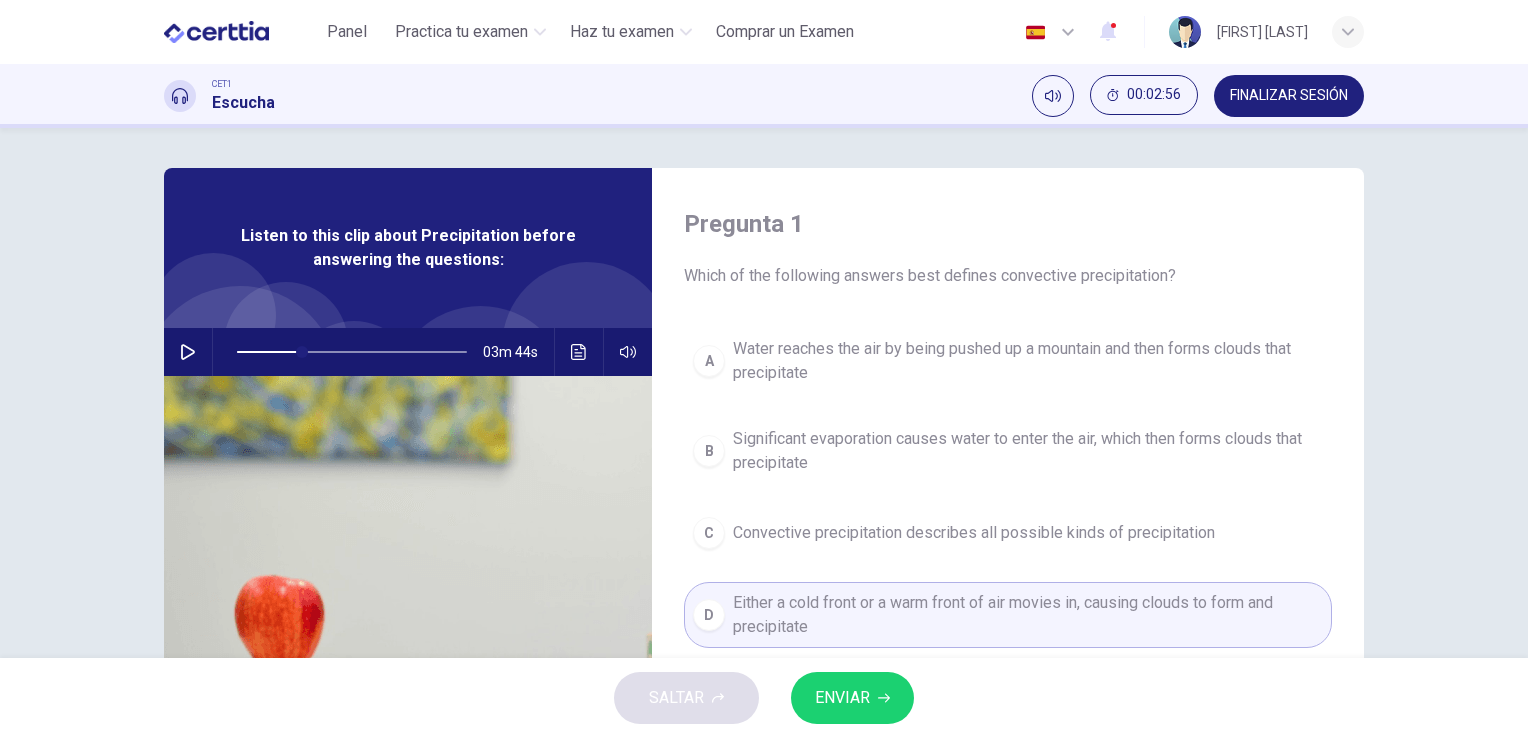click on "Convective precipitation describes all possible kinds of precipitation" at bounding box center [1028, 361] 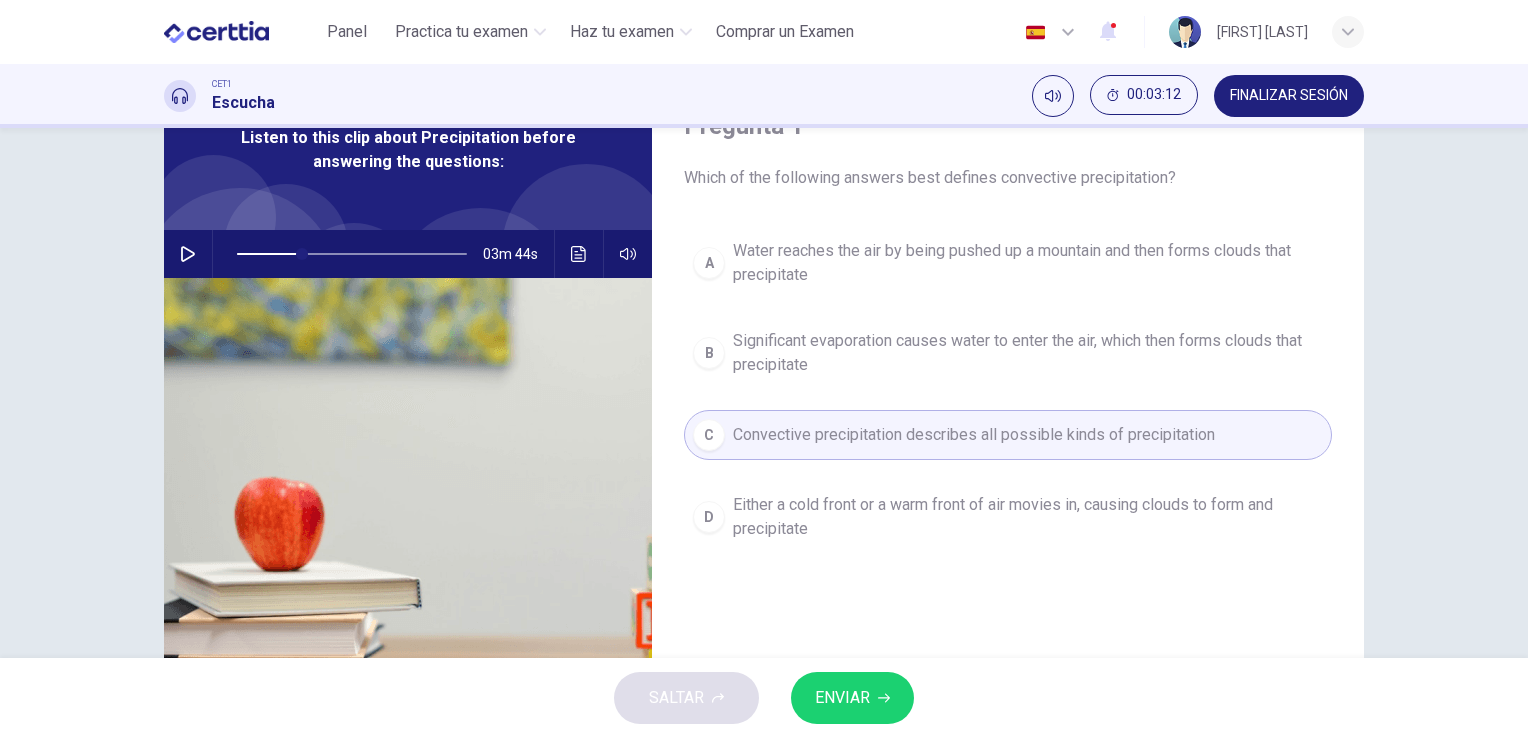 scroll, scrollTop: 100, scrollLeft: 0, axis: vertical 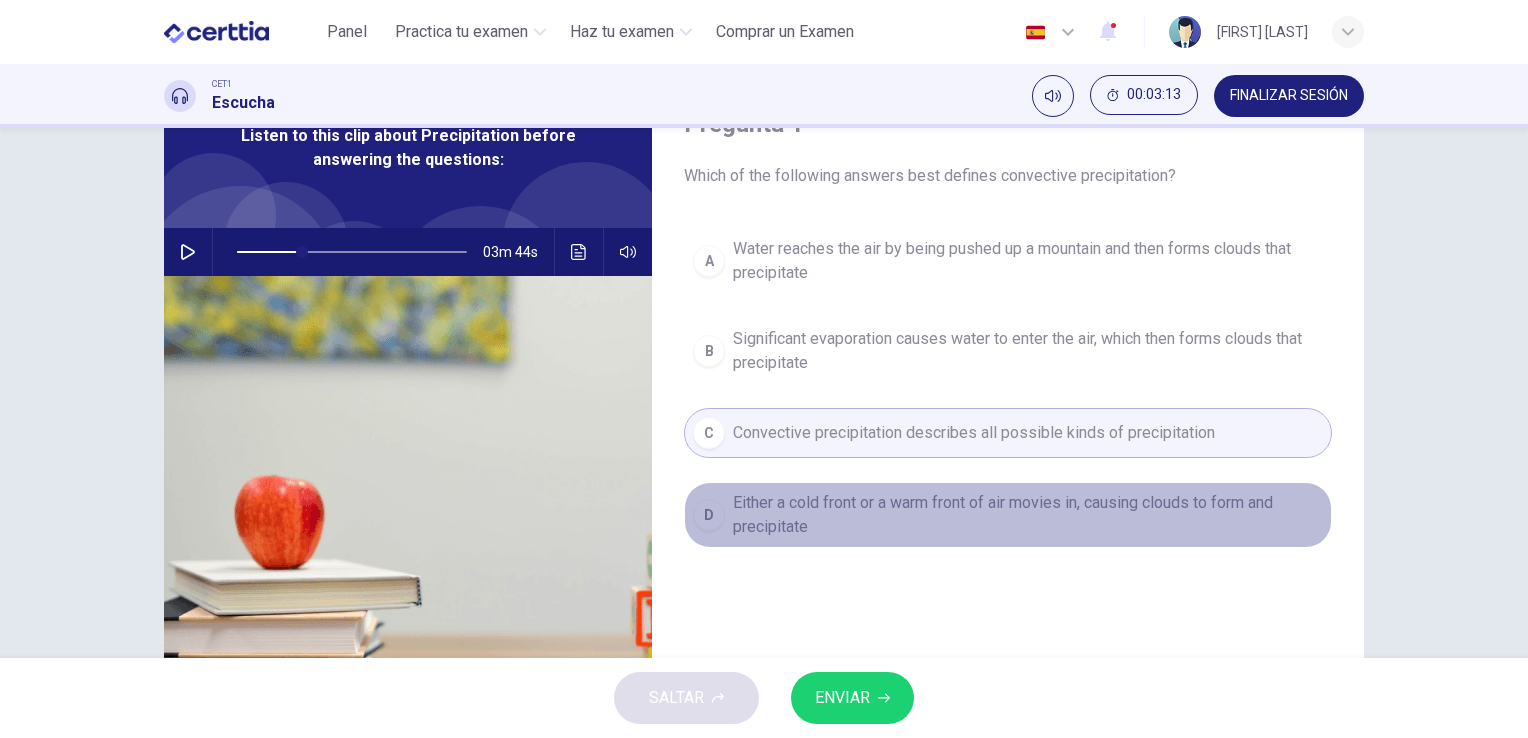 click on "Either a cold front or a warm front of air movies in, causing clouds to form and precipitate" at bounding box center (1028, 261) 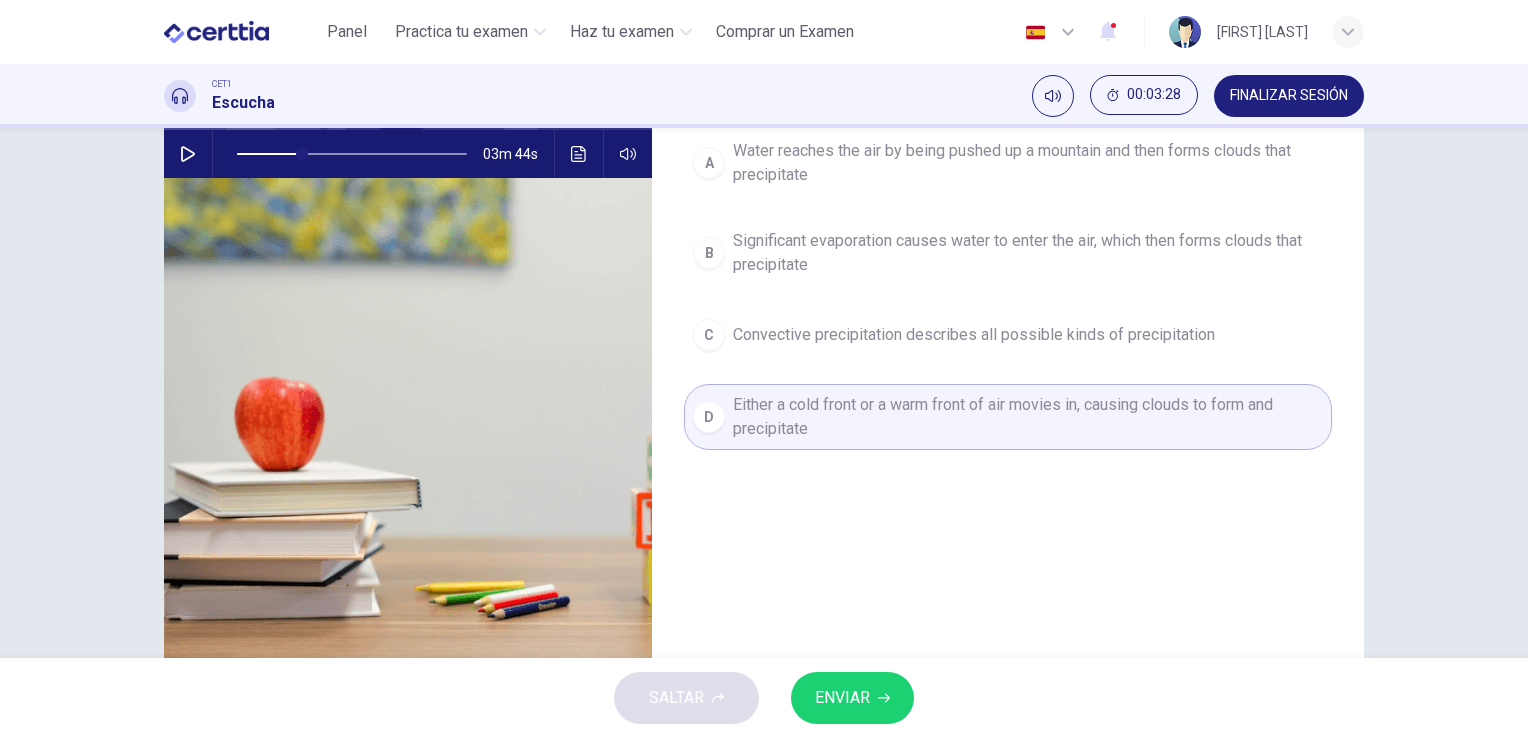 scroll, scrollTop: 200, scrollLeft: 0, axis: vertical 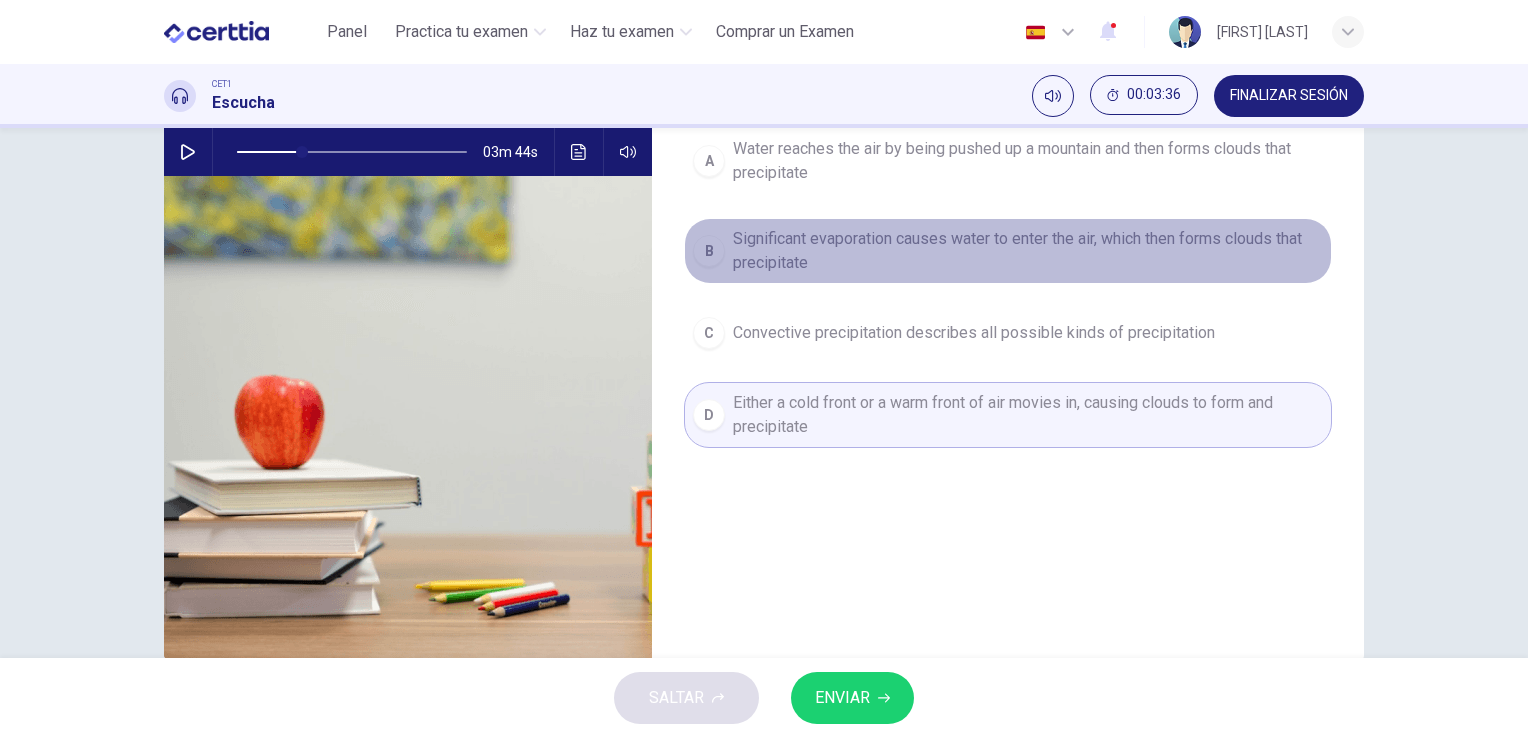 click on "Significant evaporation causes water to enter the air, which then forms clouds that precipitate" at bounding box center [1028, 161] 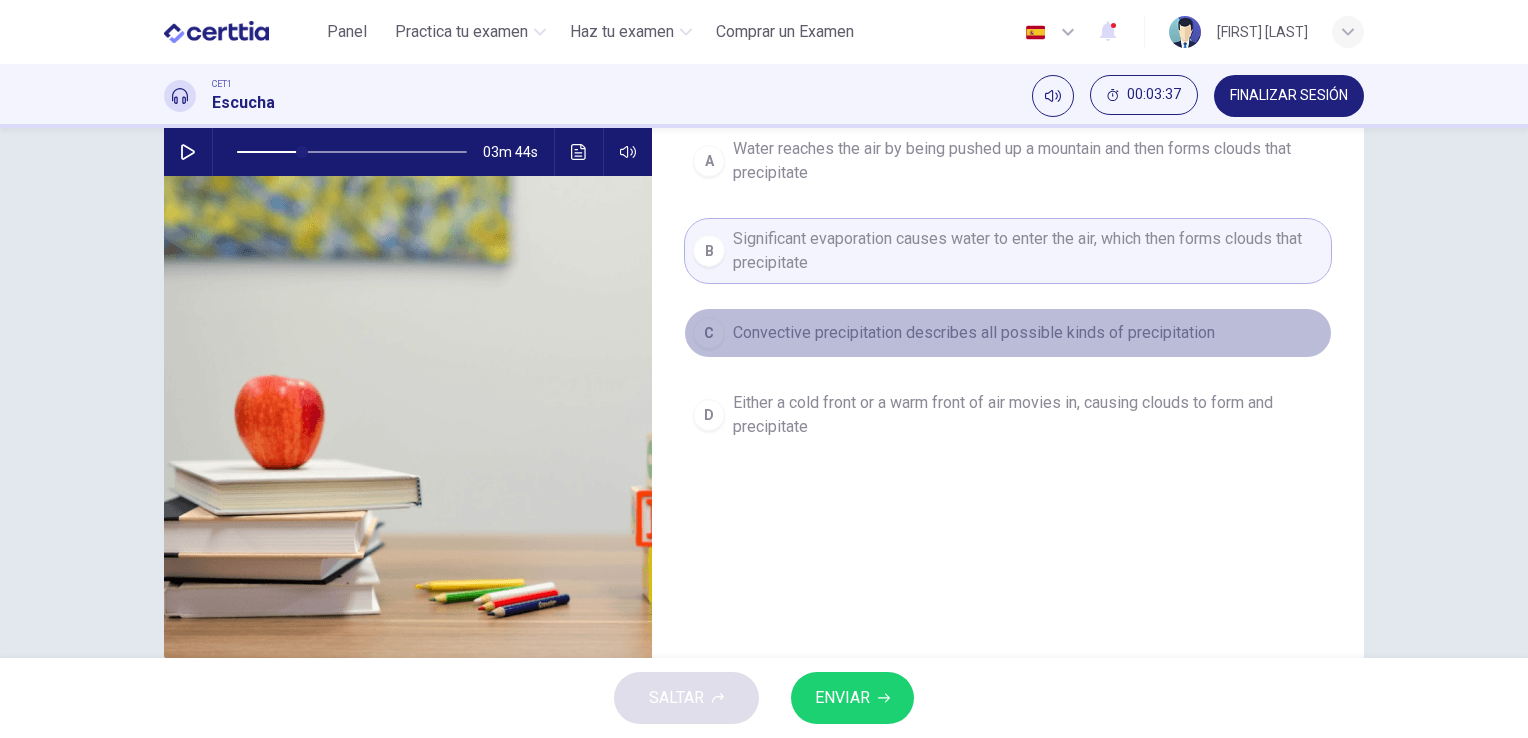 click on "C Convective precipitation describes all possible kinds of precipitation" at bounding box center (1008, 333) 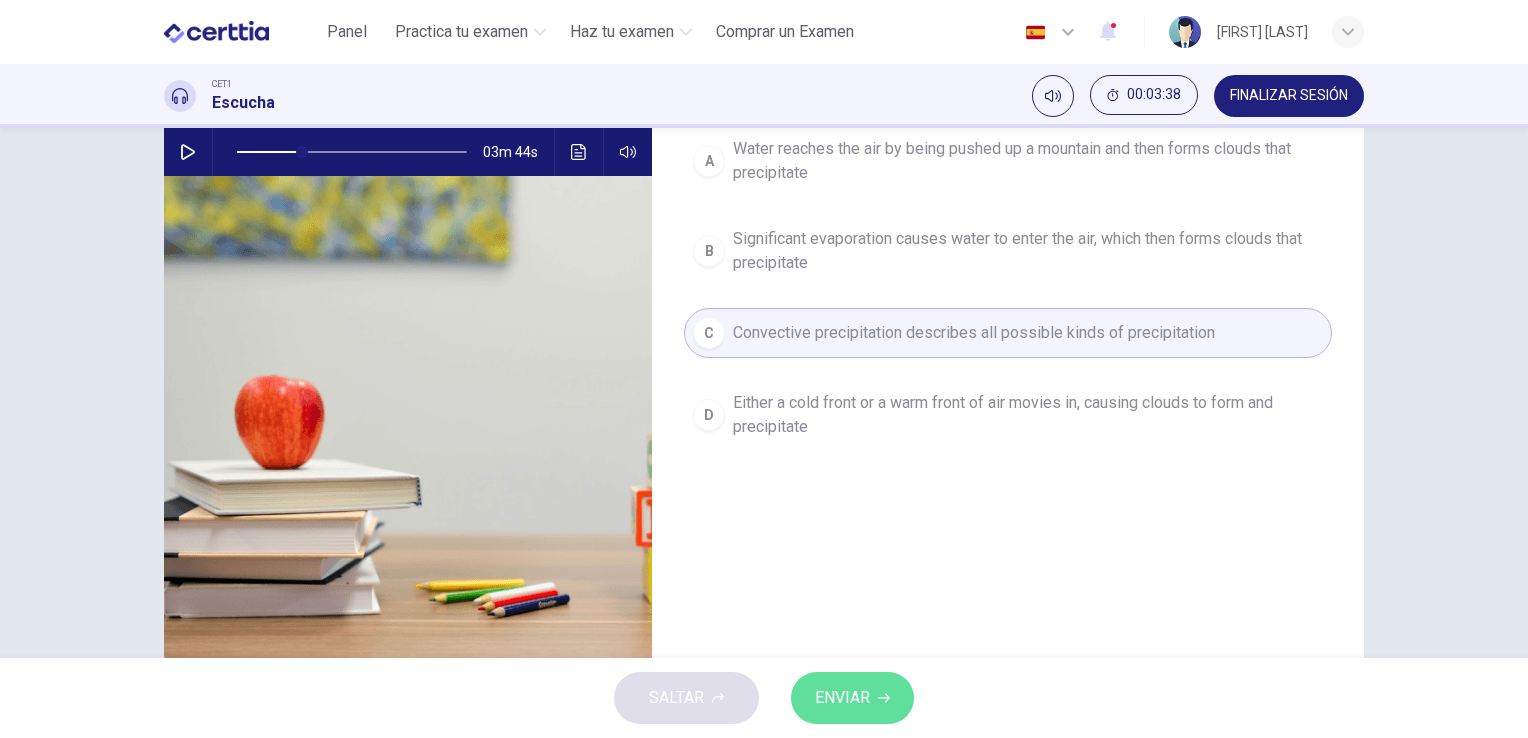 click on "ENVIAR" at bounding box center [852, 698] 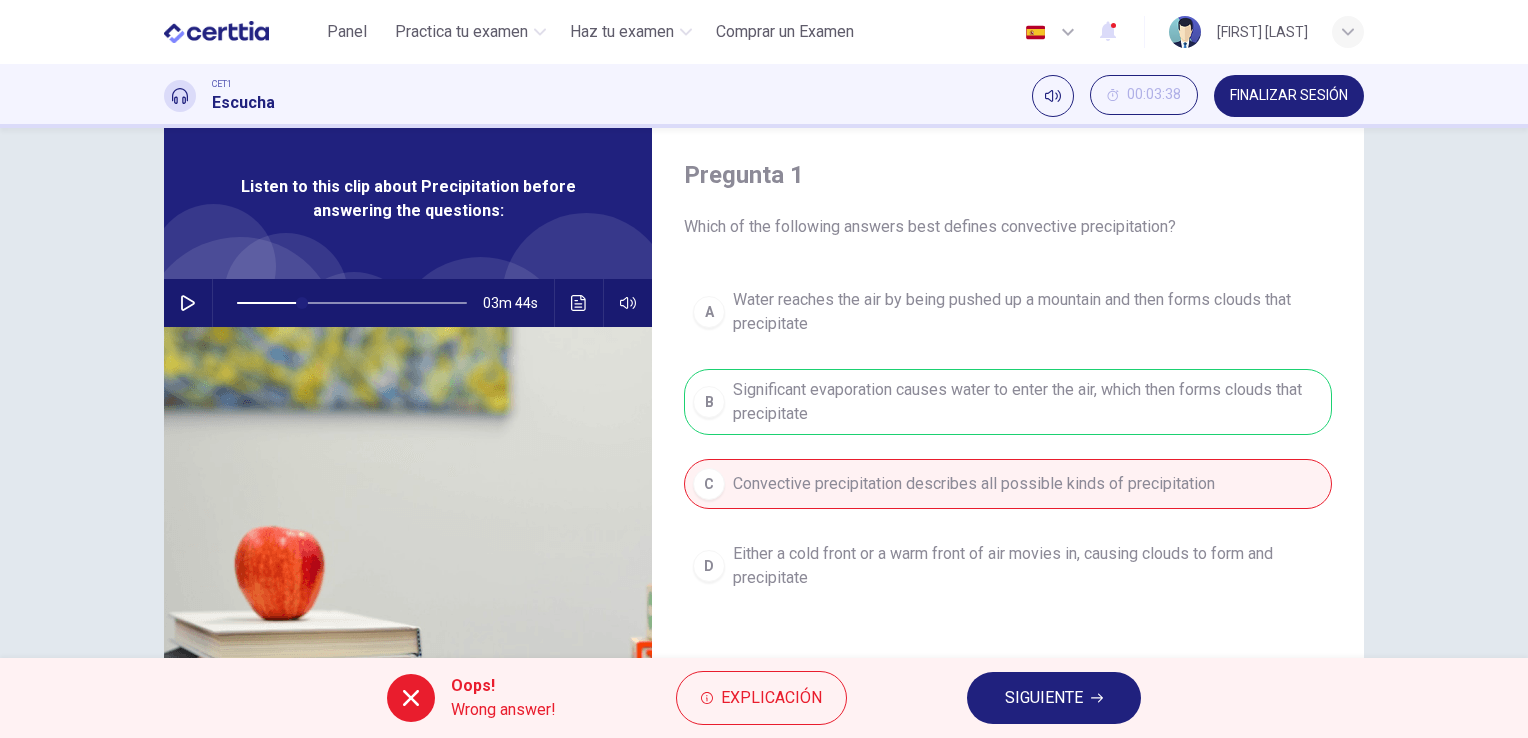 scroll, scrollTop: 100, scrollLeft: 0, axis: vertical 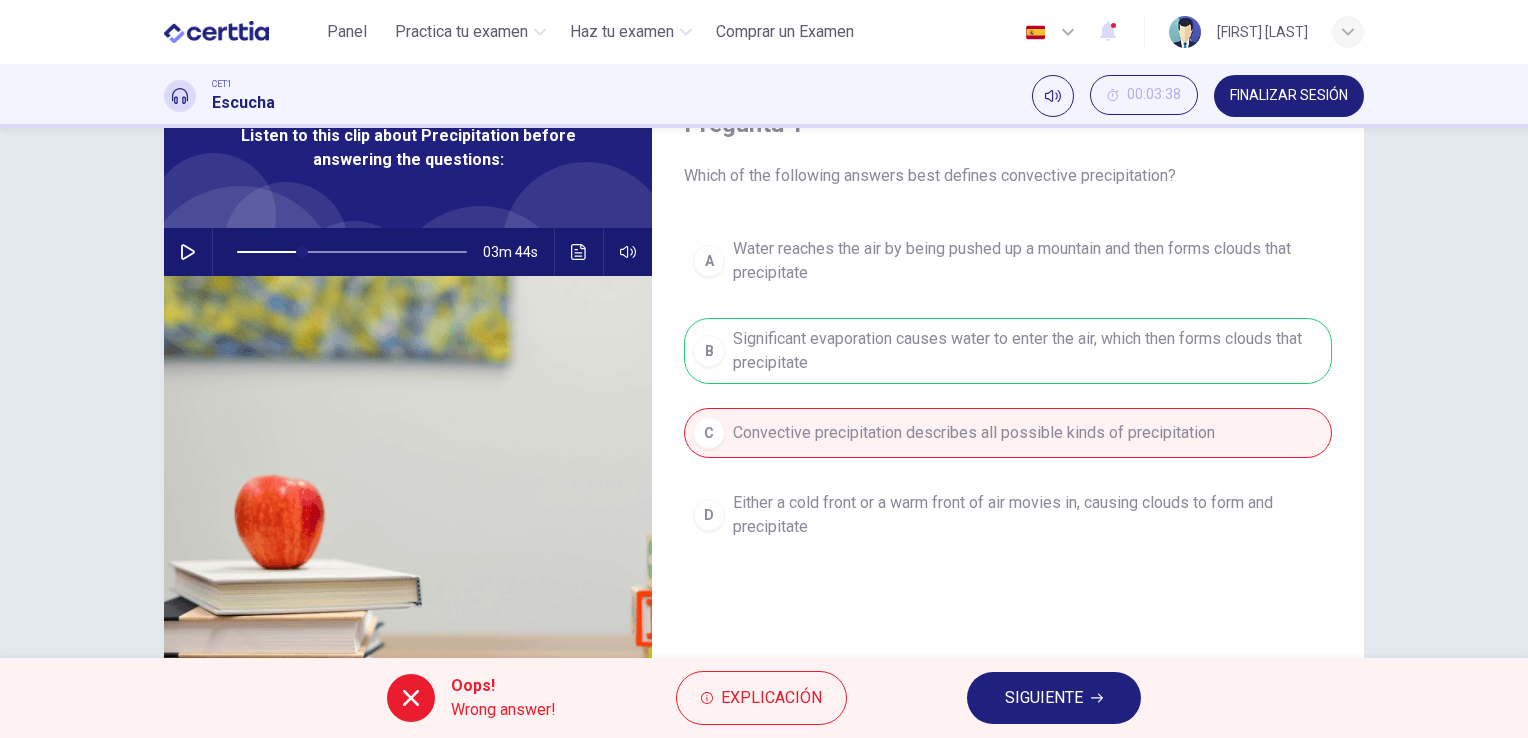 click on "SIGUIENTE" at bounding box center [1044, 698] 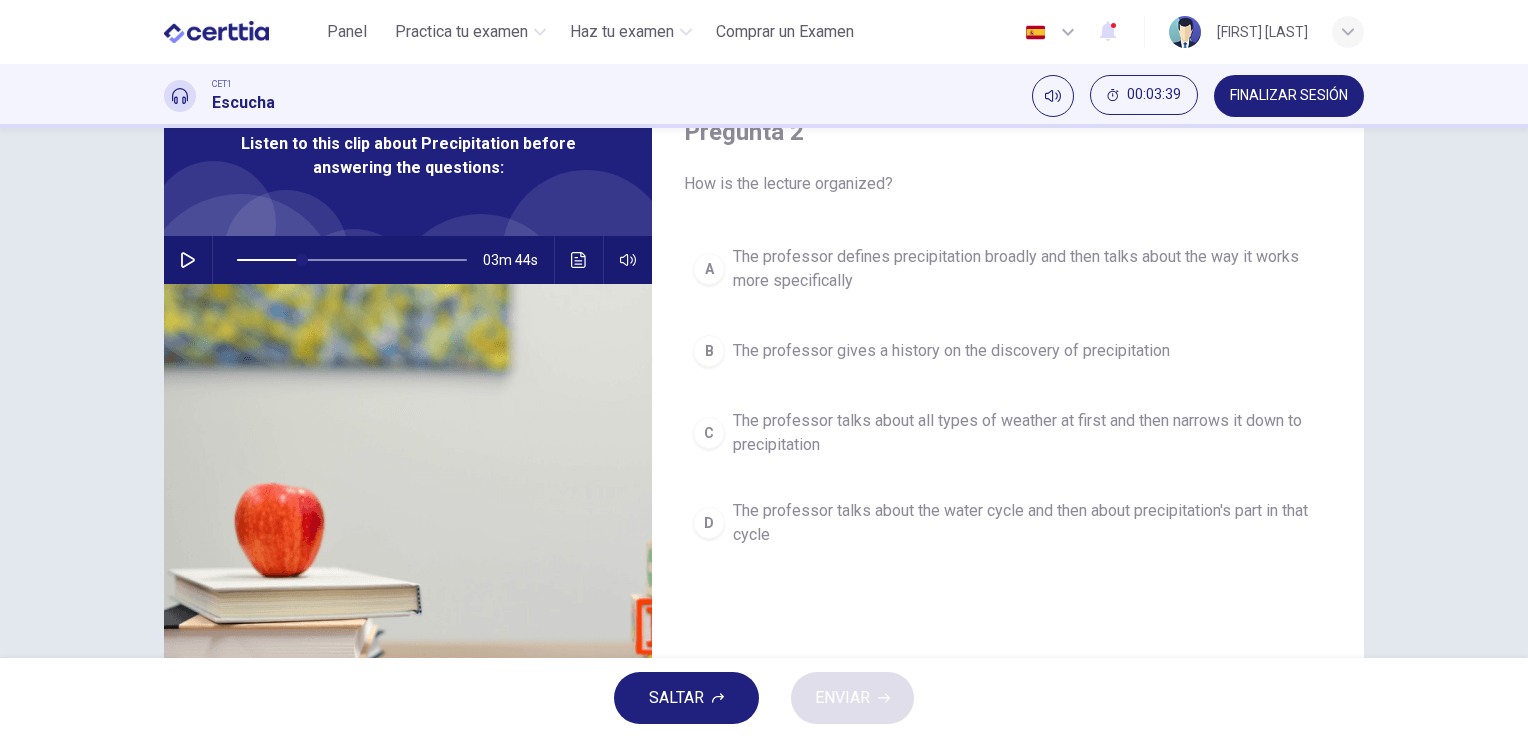 scroll, scrollTop: 100, scrollLeft: 0, axis: vertical 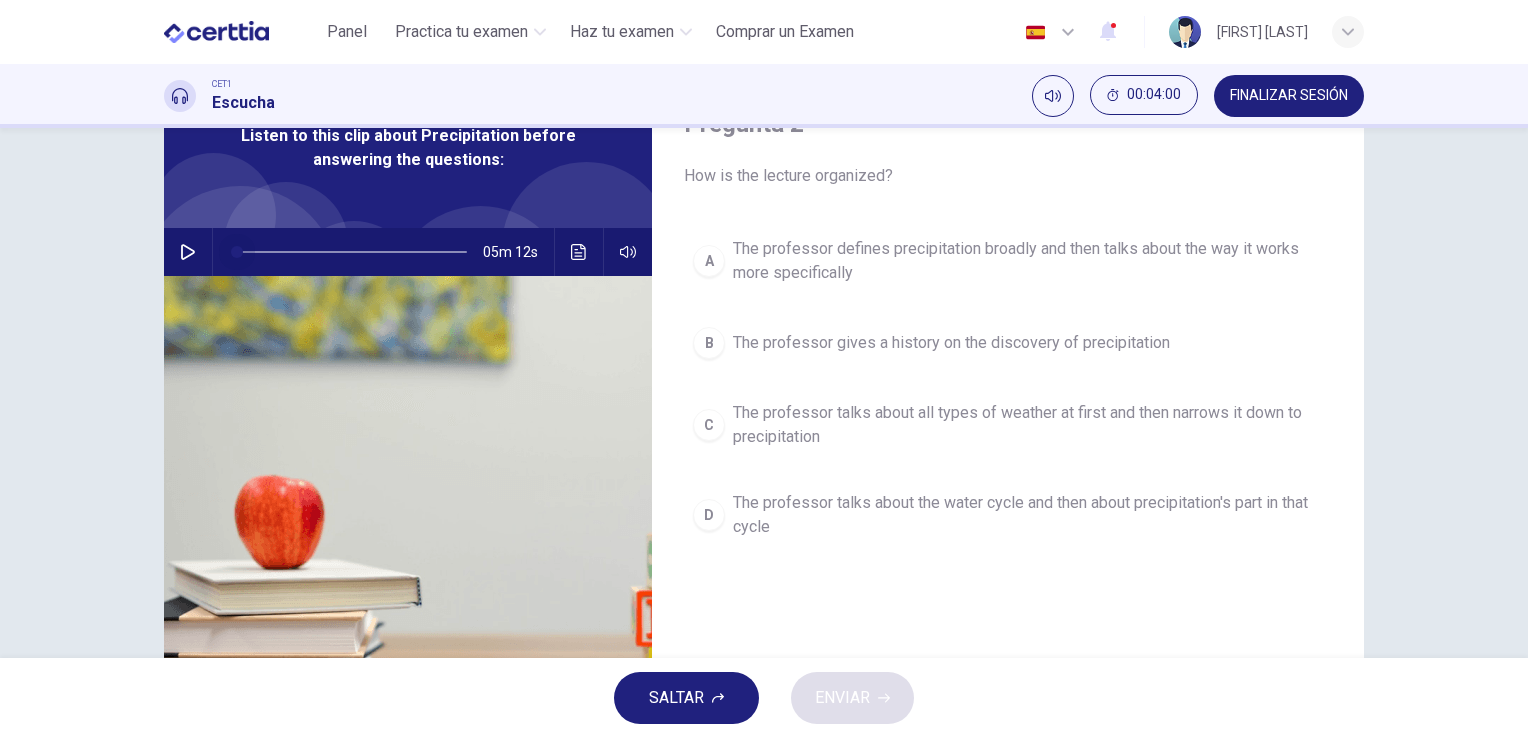 drag, startPoint x: 296, startPoint y: 248, endPoint x: 220, endPoint y: 261, distance: 77.10383 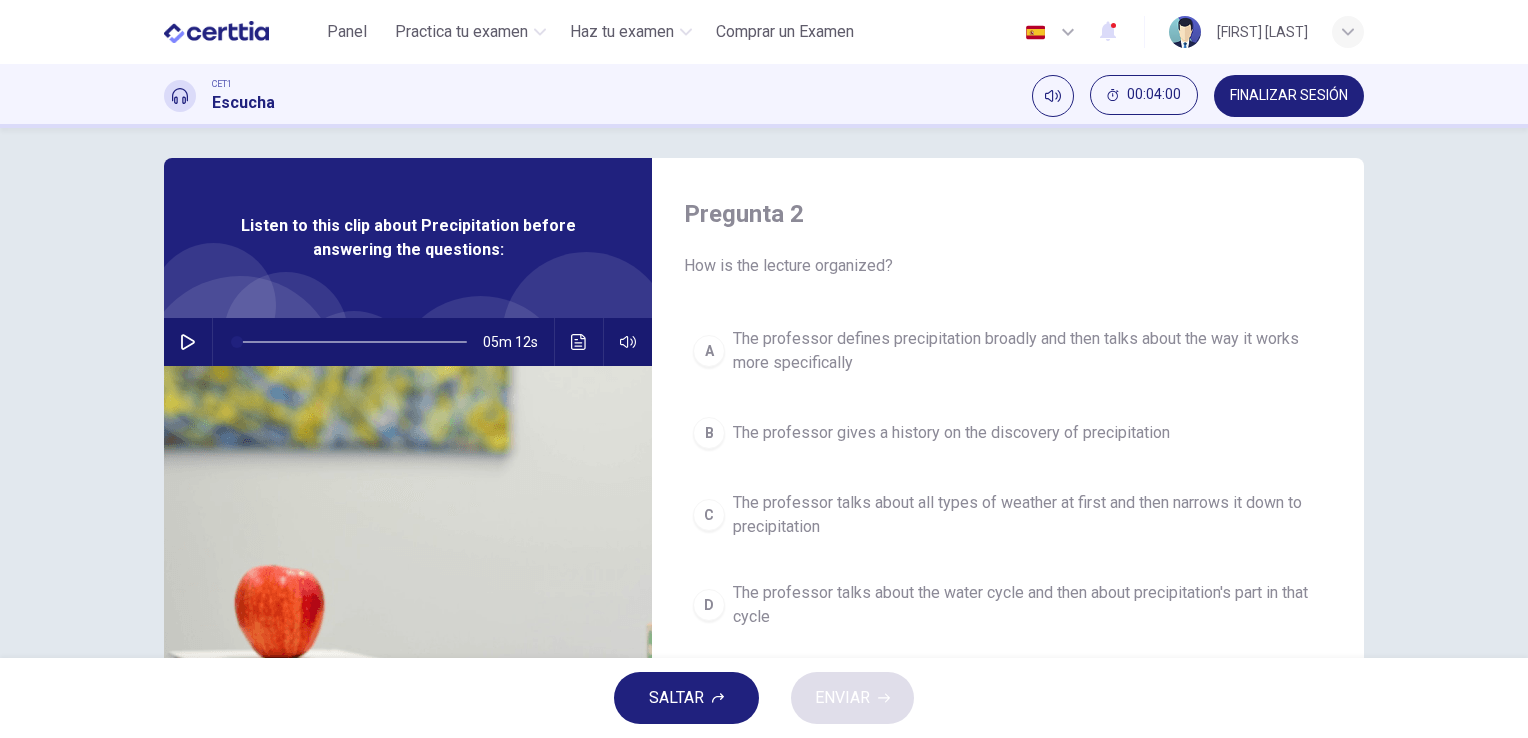 scroll, scrollTop: 0, scrollLeft: 0, axis: both 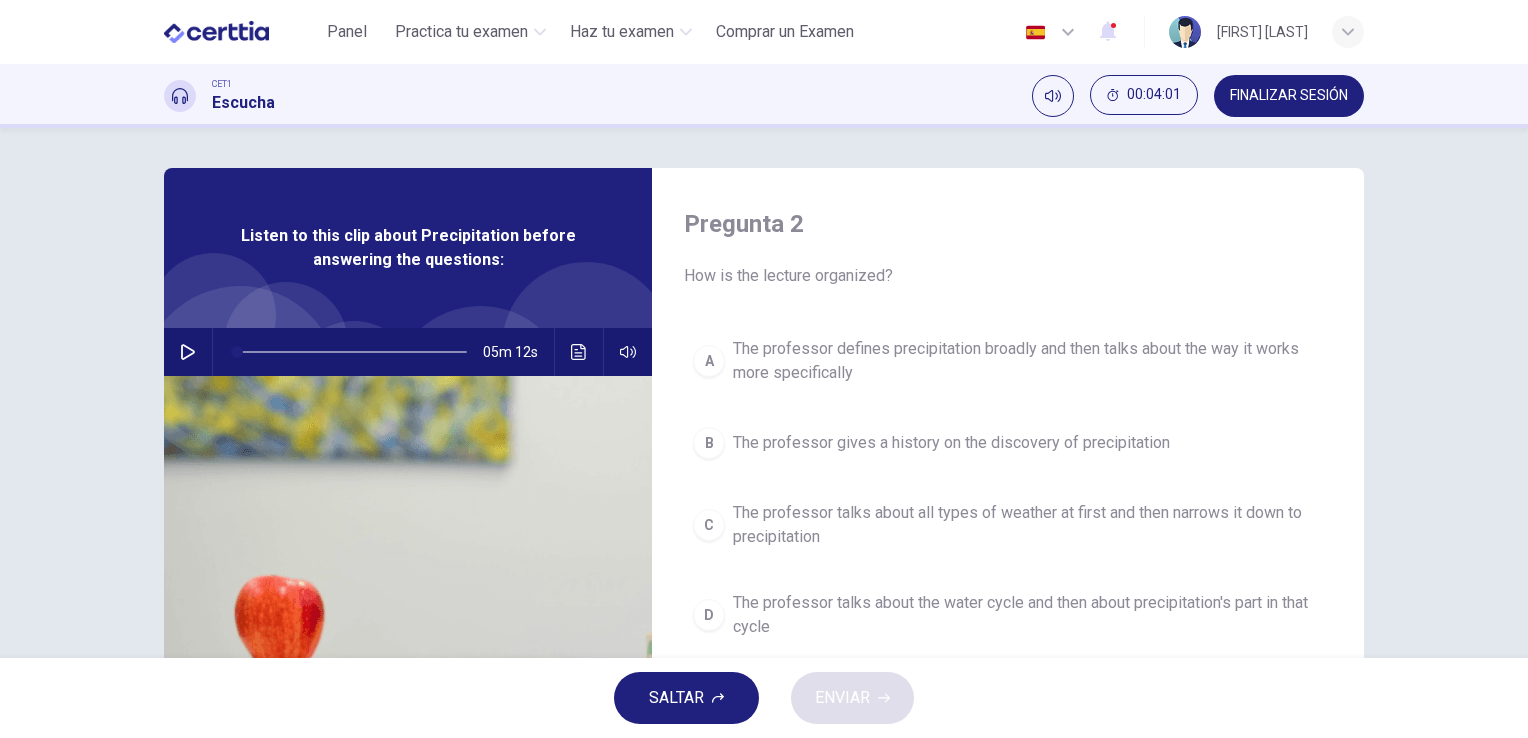 click at bounding box center (188, 352) 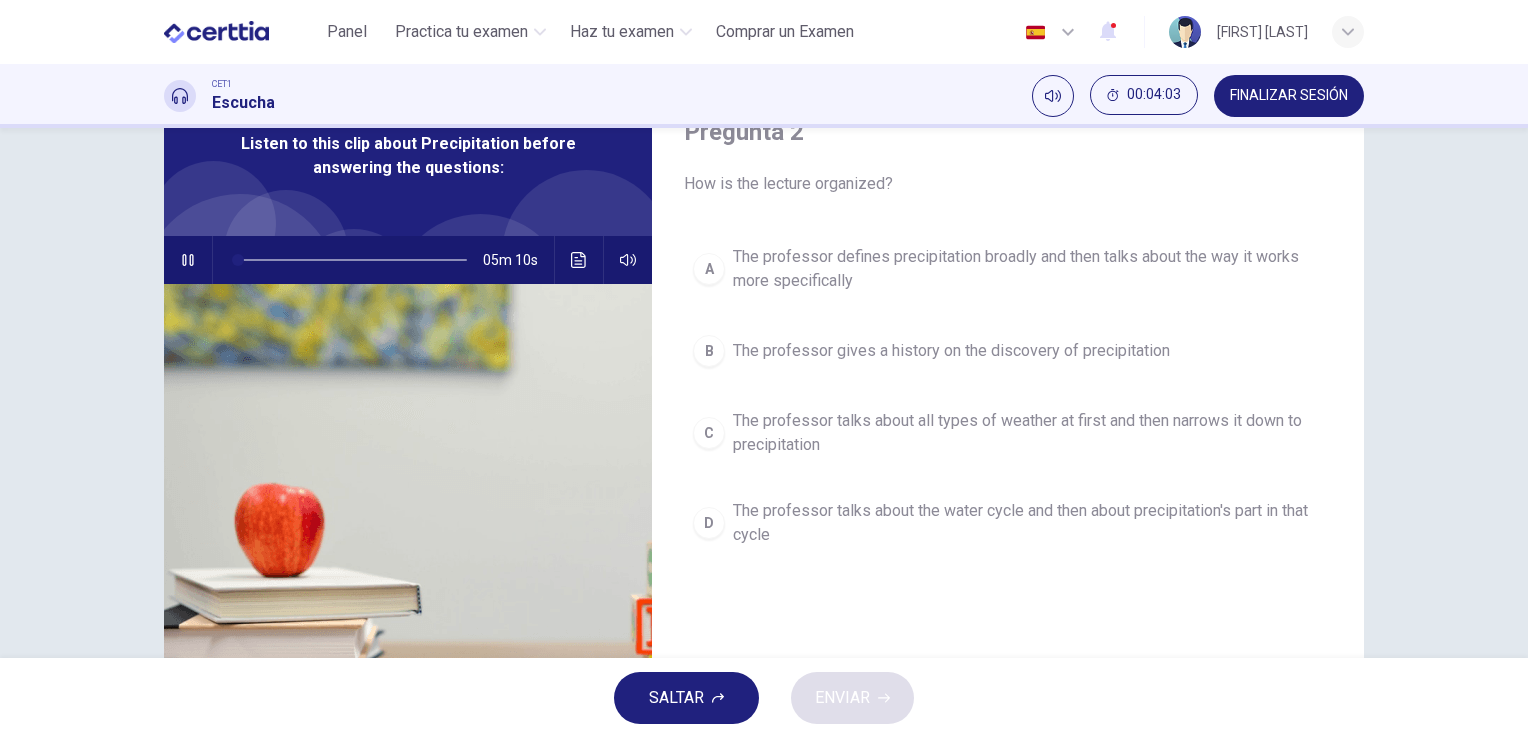 scroll, scrollTop: 100, scrollLeft: 0, axis: vertical 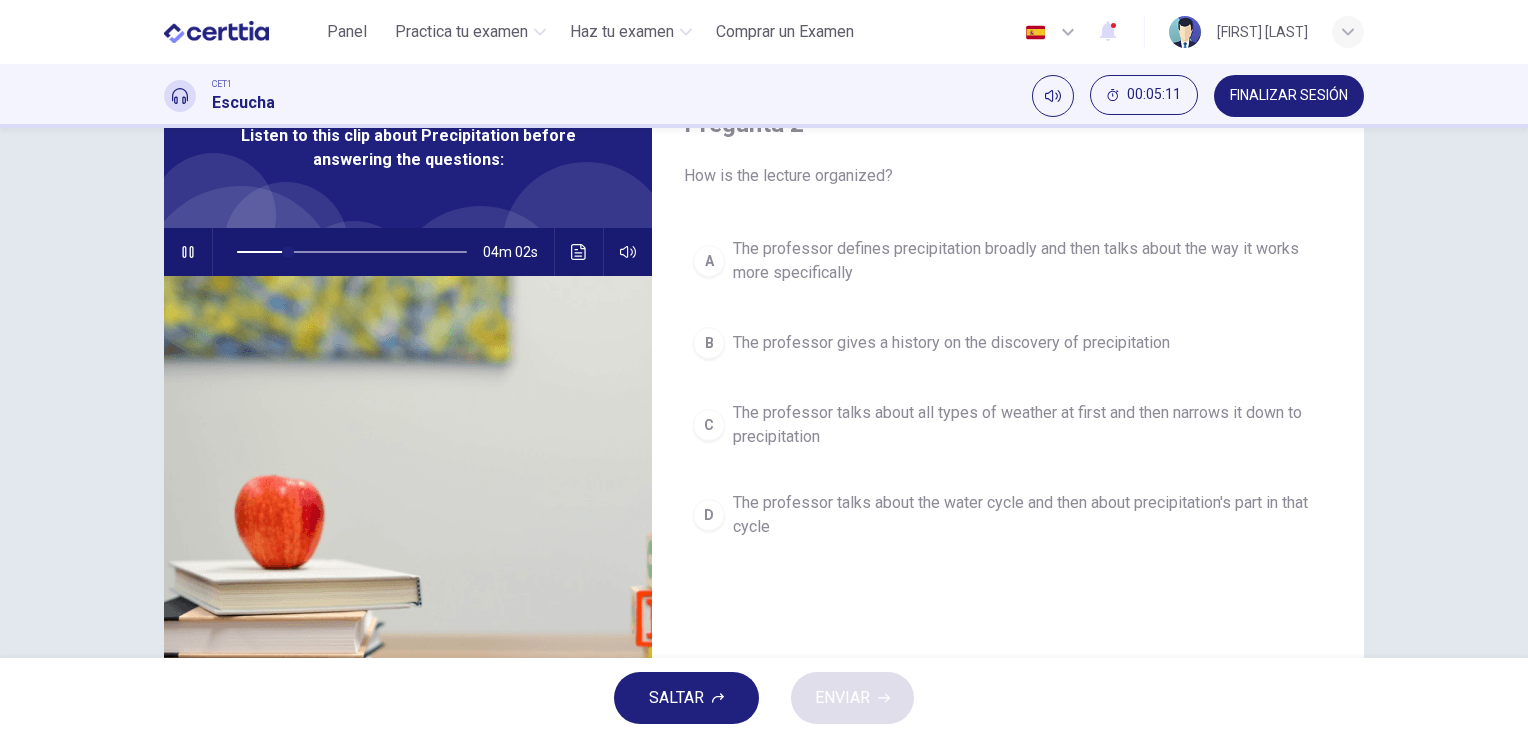 click at bounding box center [188, 252] 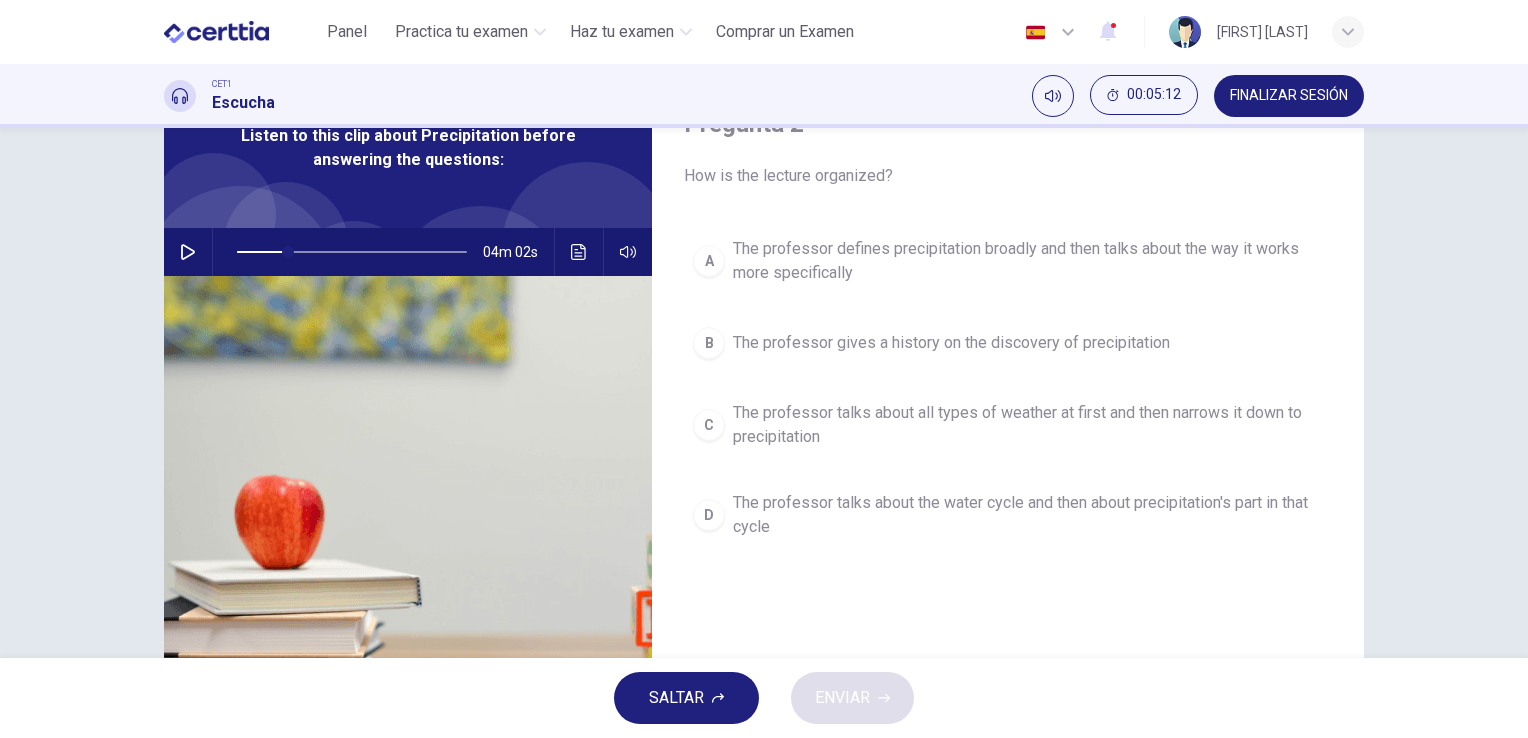 click at bounding box center [188, 252] 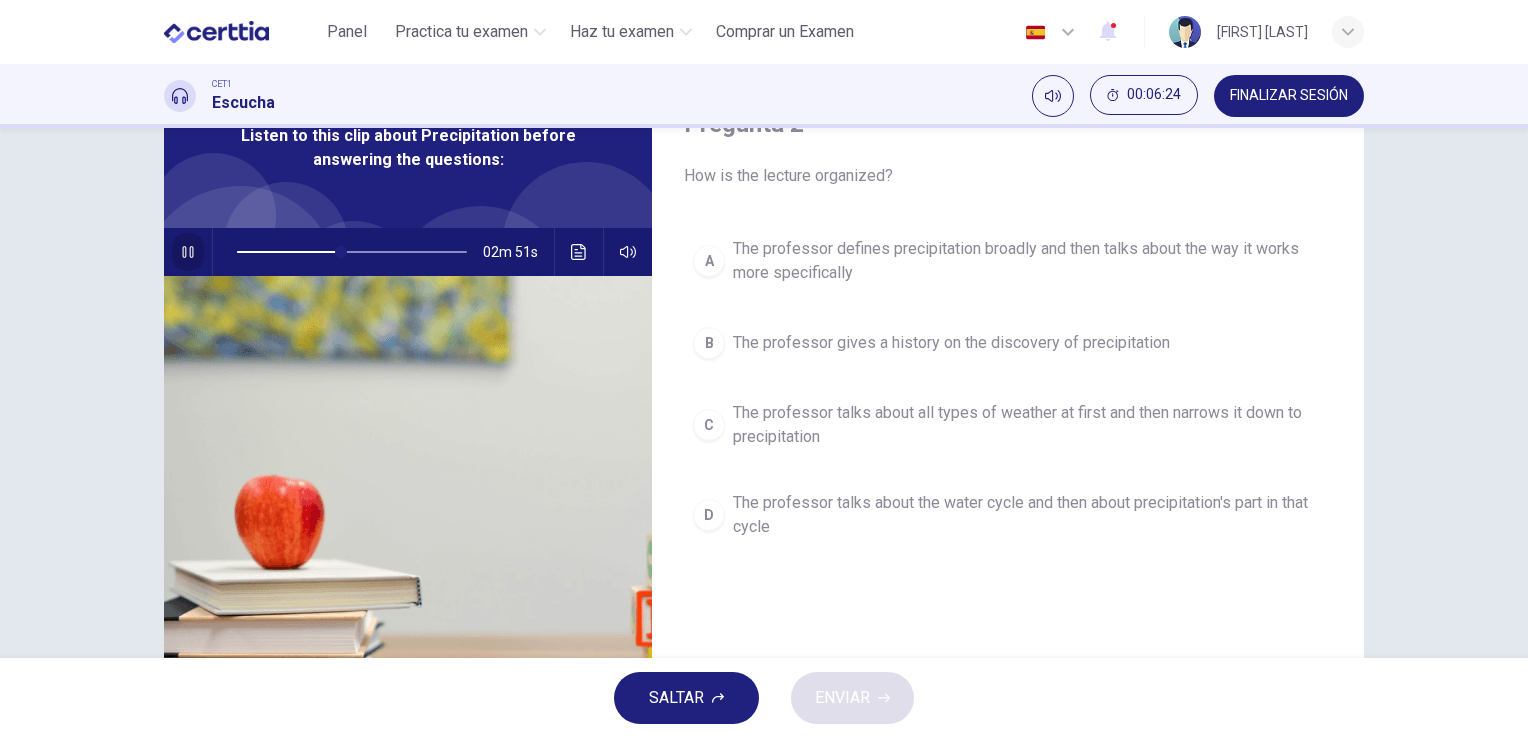 click at bounding box center [187, 252] 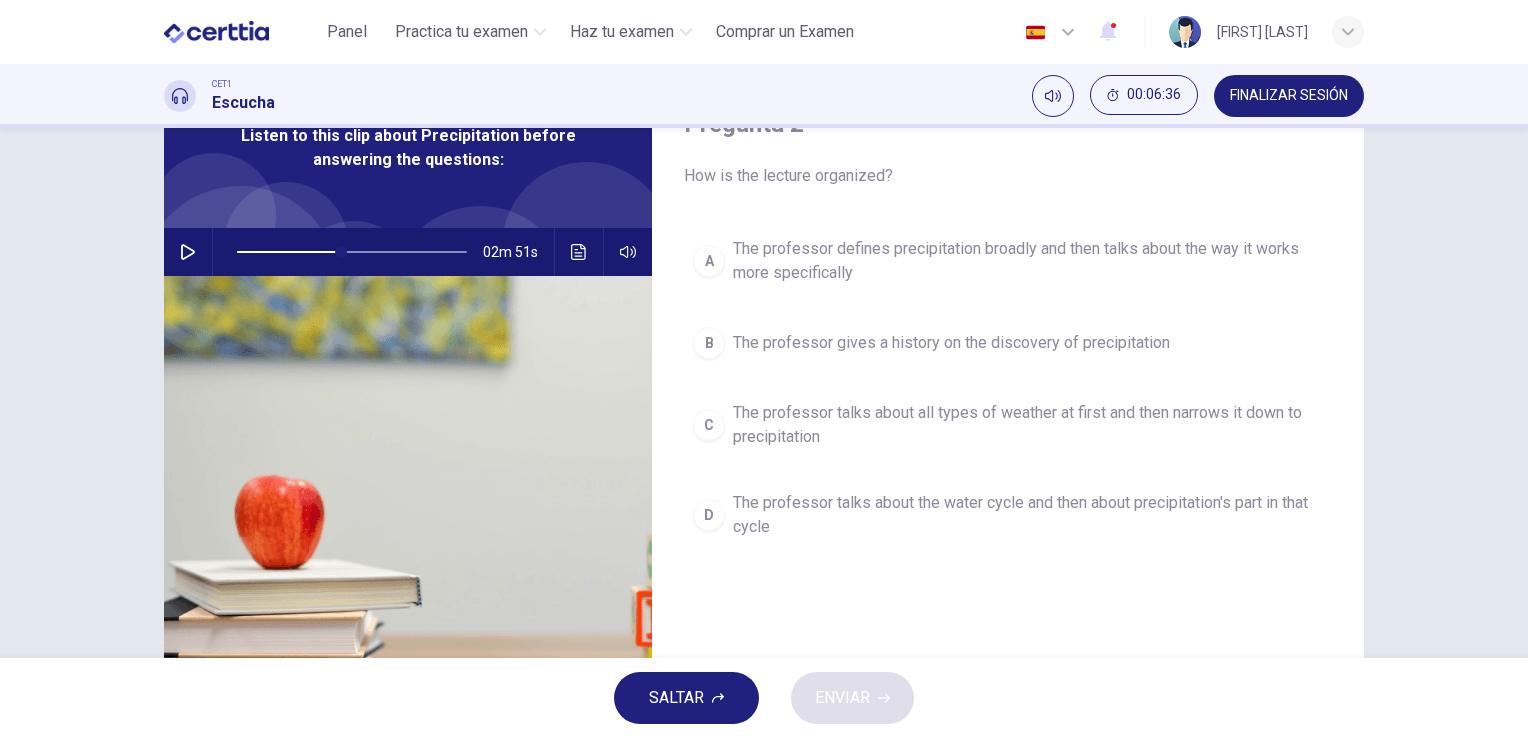click on "The professor talks about all types of weather at first and then narrows it down to precipitation" at bounding box center [1028, 261] 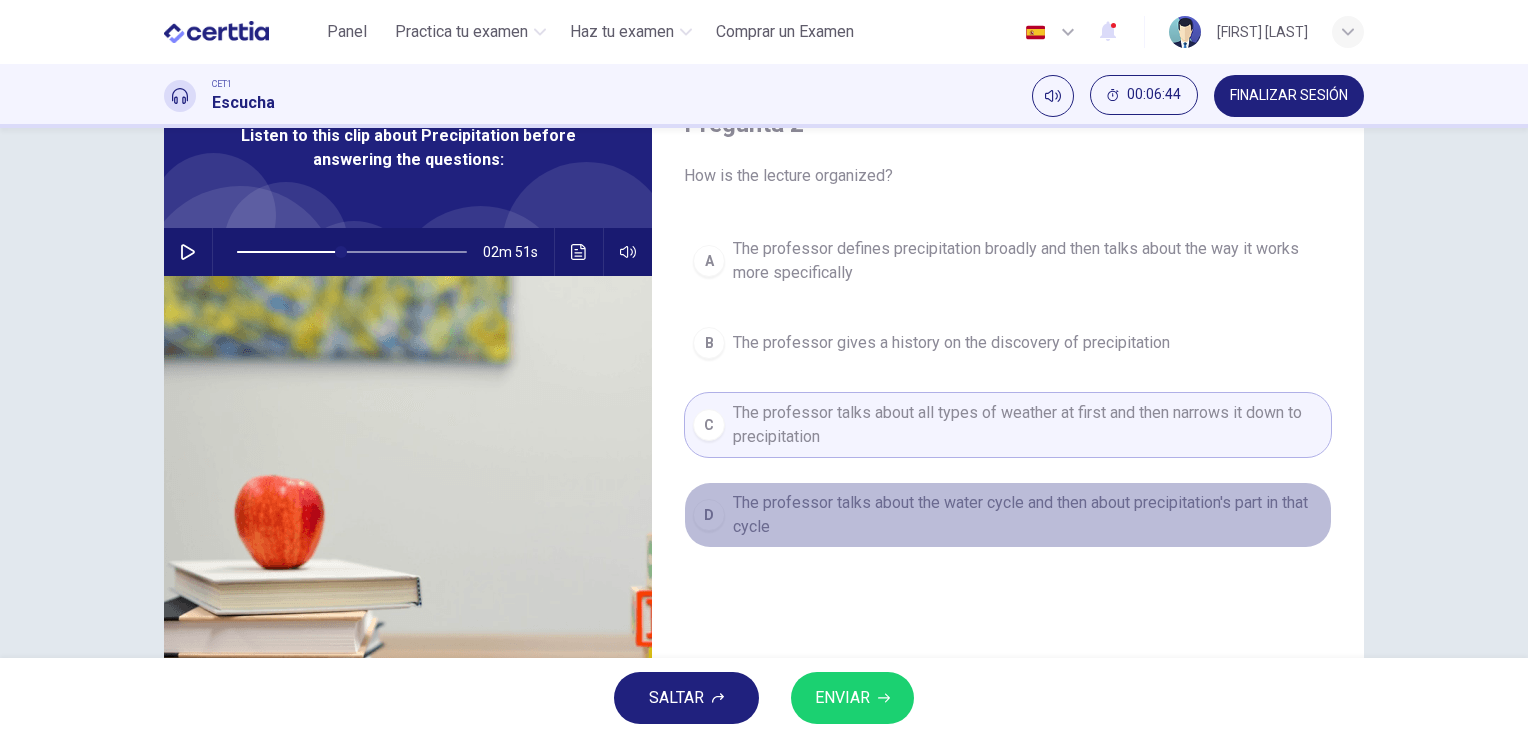click on "The professor talks about the water cycle and then about precipitation's part in that cycle" at bounding box center (1028, 261) 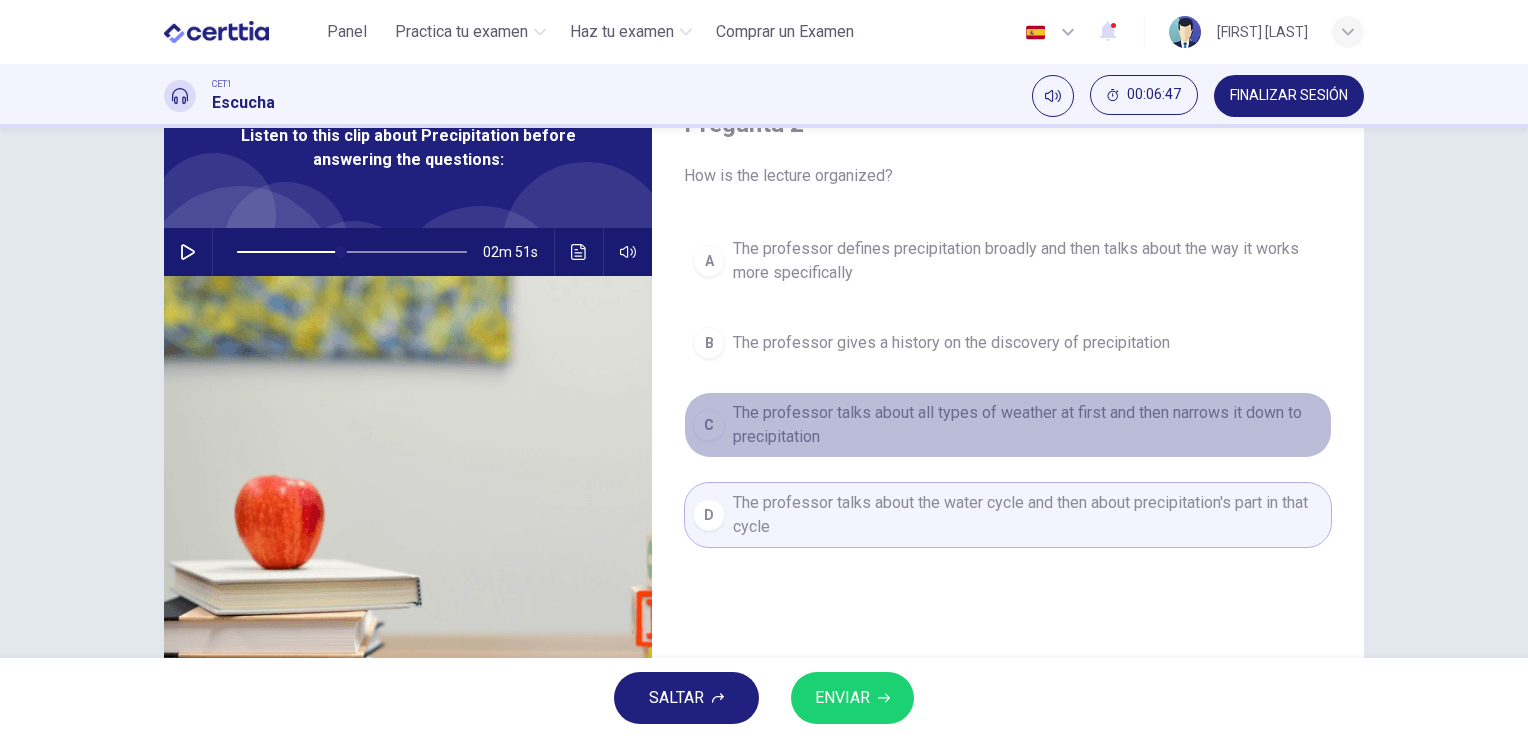 click on "The professor talks about all types of weather at first and then narrows it down to precipitation" at bounding box center (1028, 261) 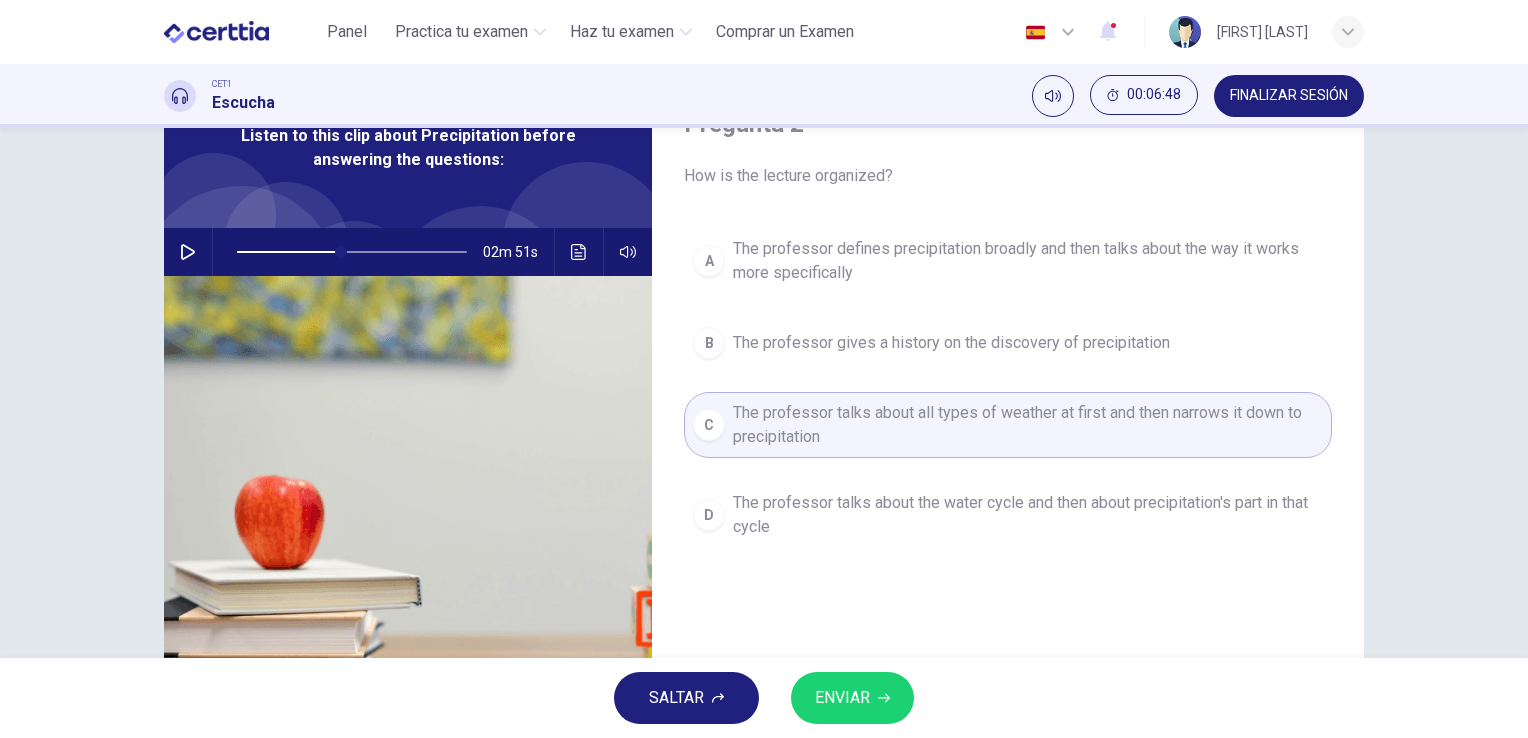 click on "ENVIAR" at bounding box center [842, 698] 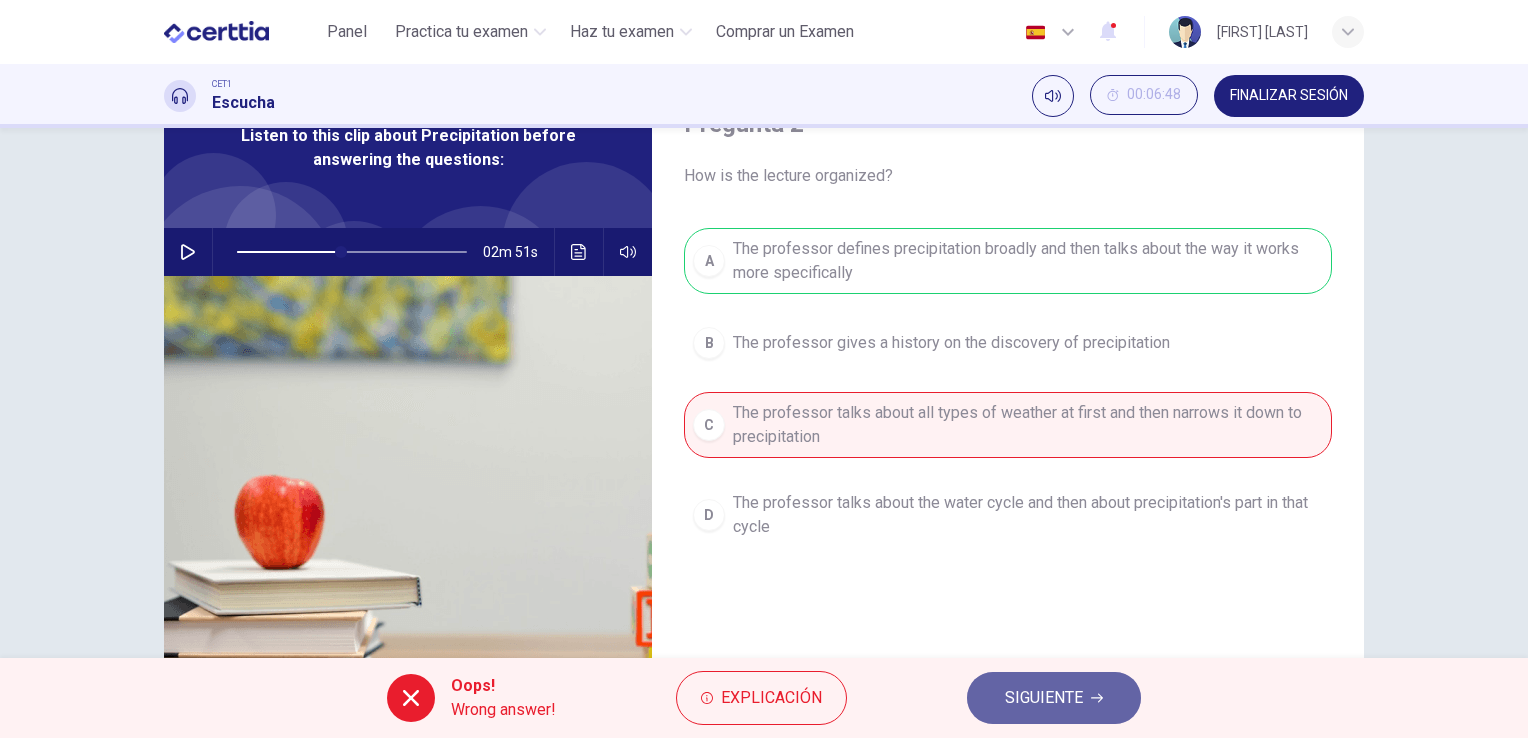 click on "SIGUIENTE" at bounding box center [1044, 698] 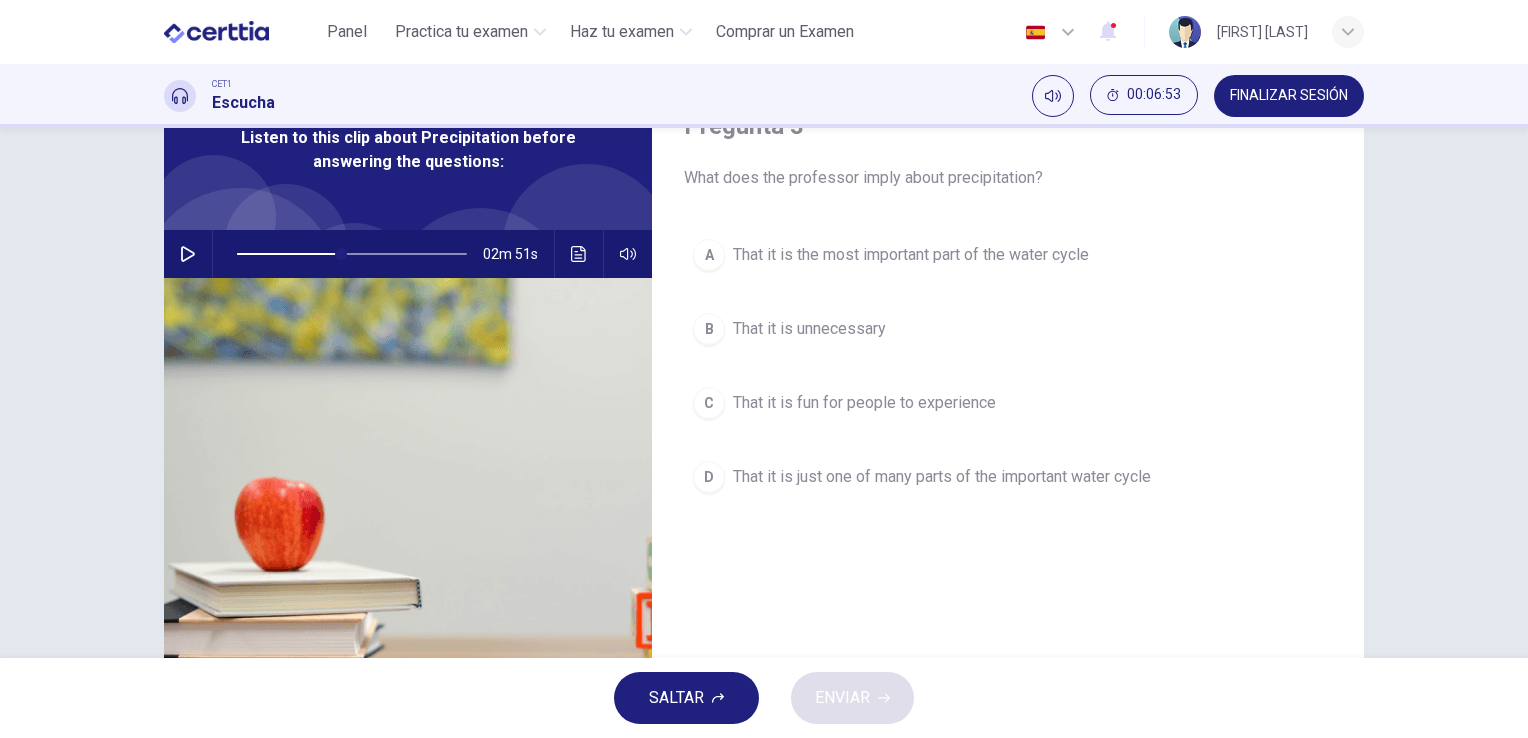 scroll, scrollTop: 100, scrollLeft: 0, axis: vertical 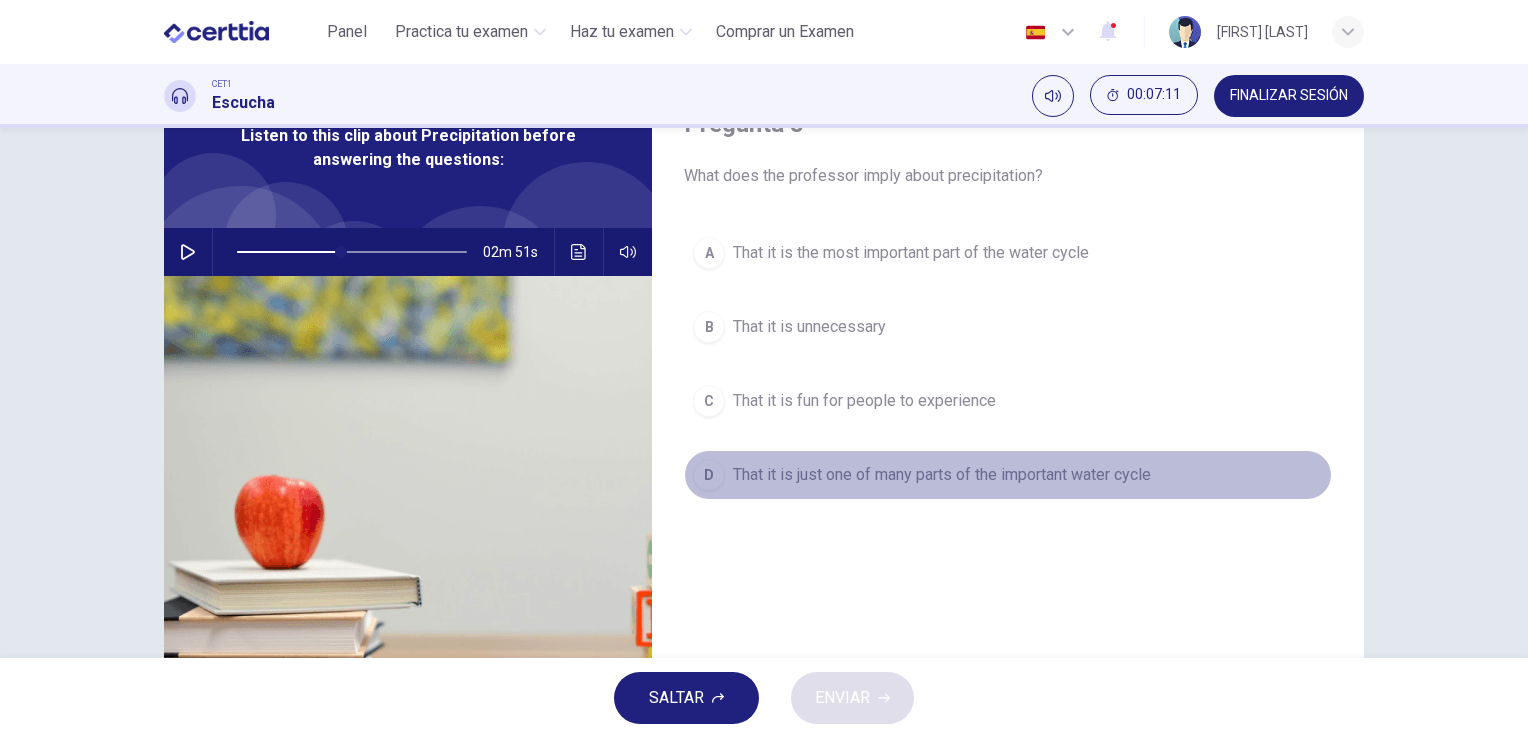 click on "D That it is just one of many parts of the important water cycle" at bounding box center [1008, 475] 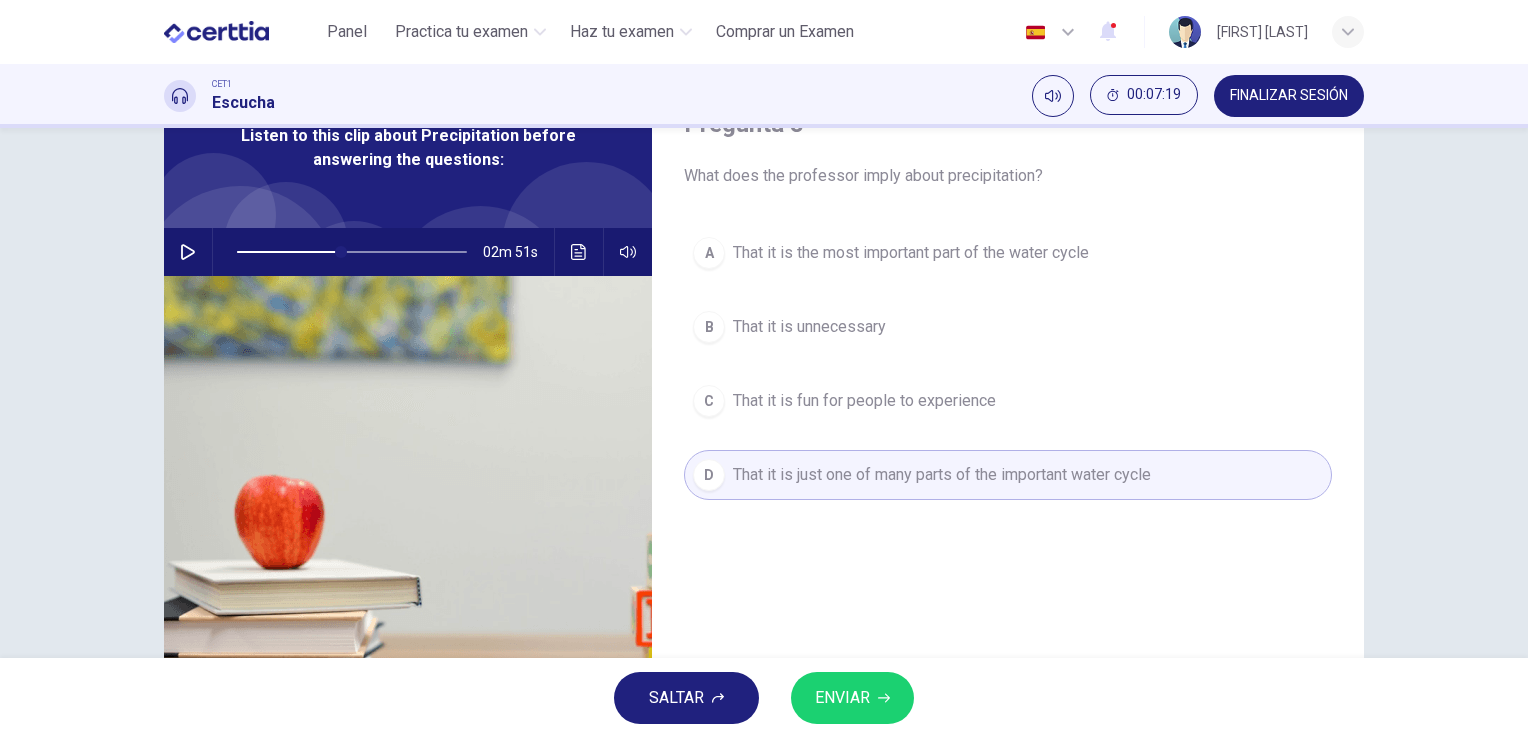 click on "ENVIAR" at bounding box center (852, 698) 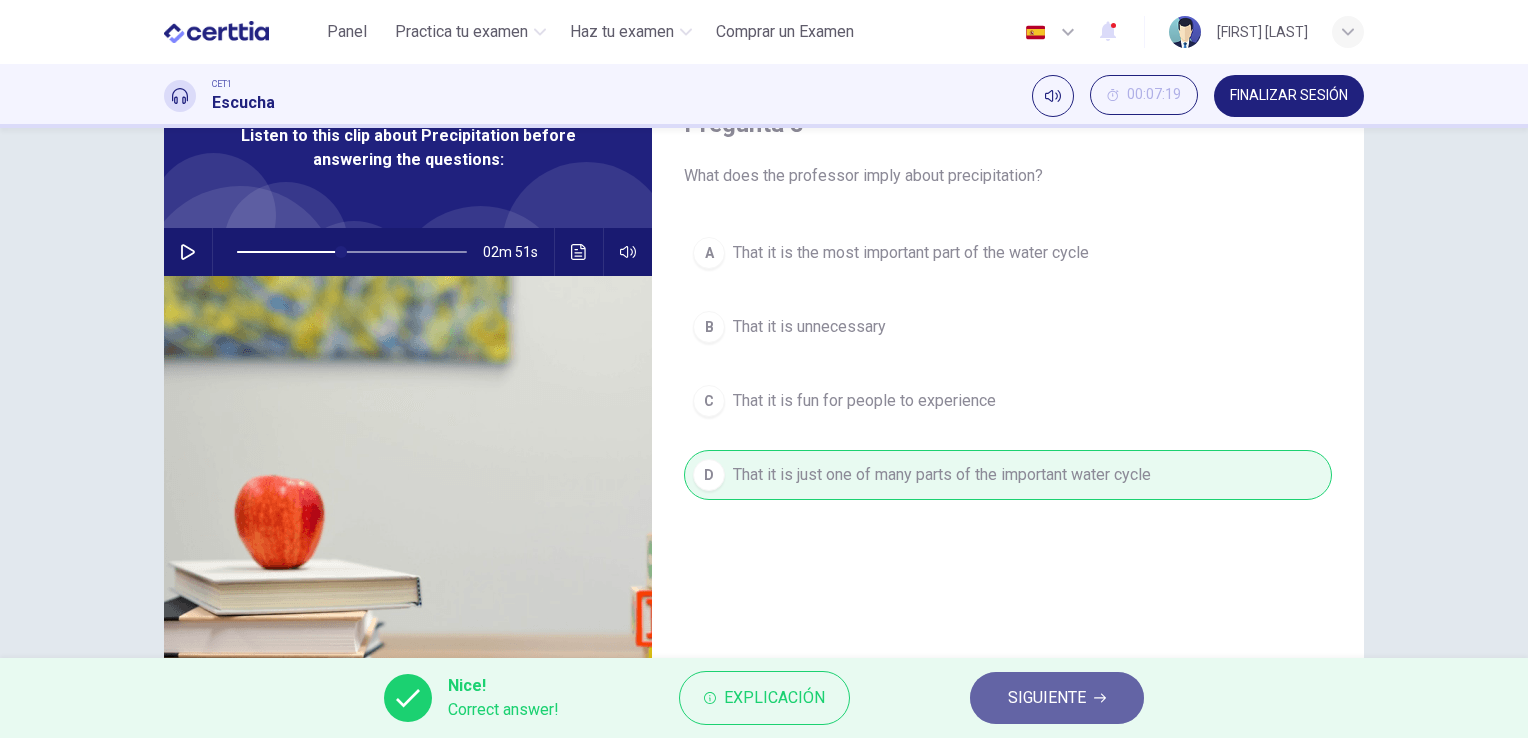 click on "SIGUIENTE" at bounding box center [1047, 698] 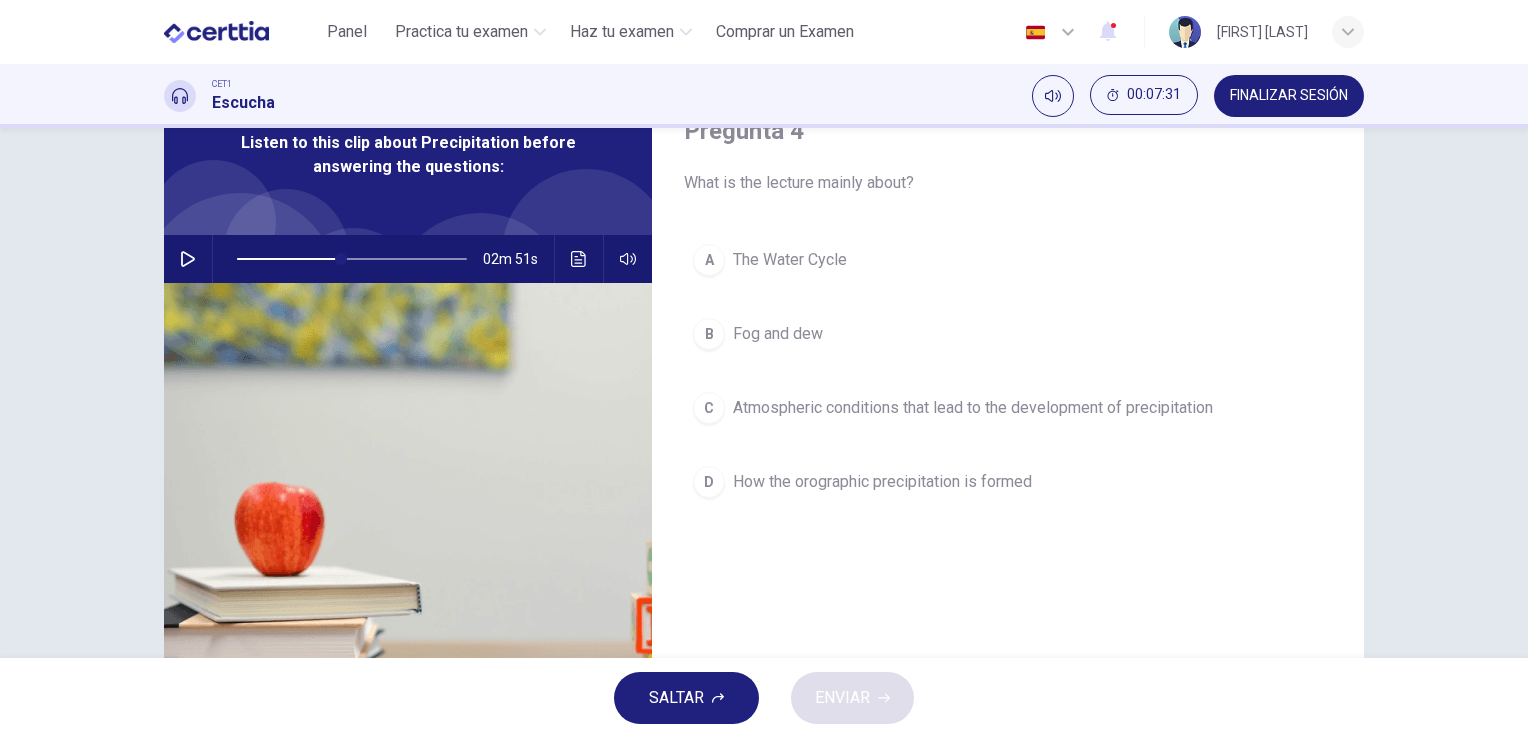 scroll, scrollTop: 100, scrollLeft: 0, axis: vertical 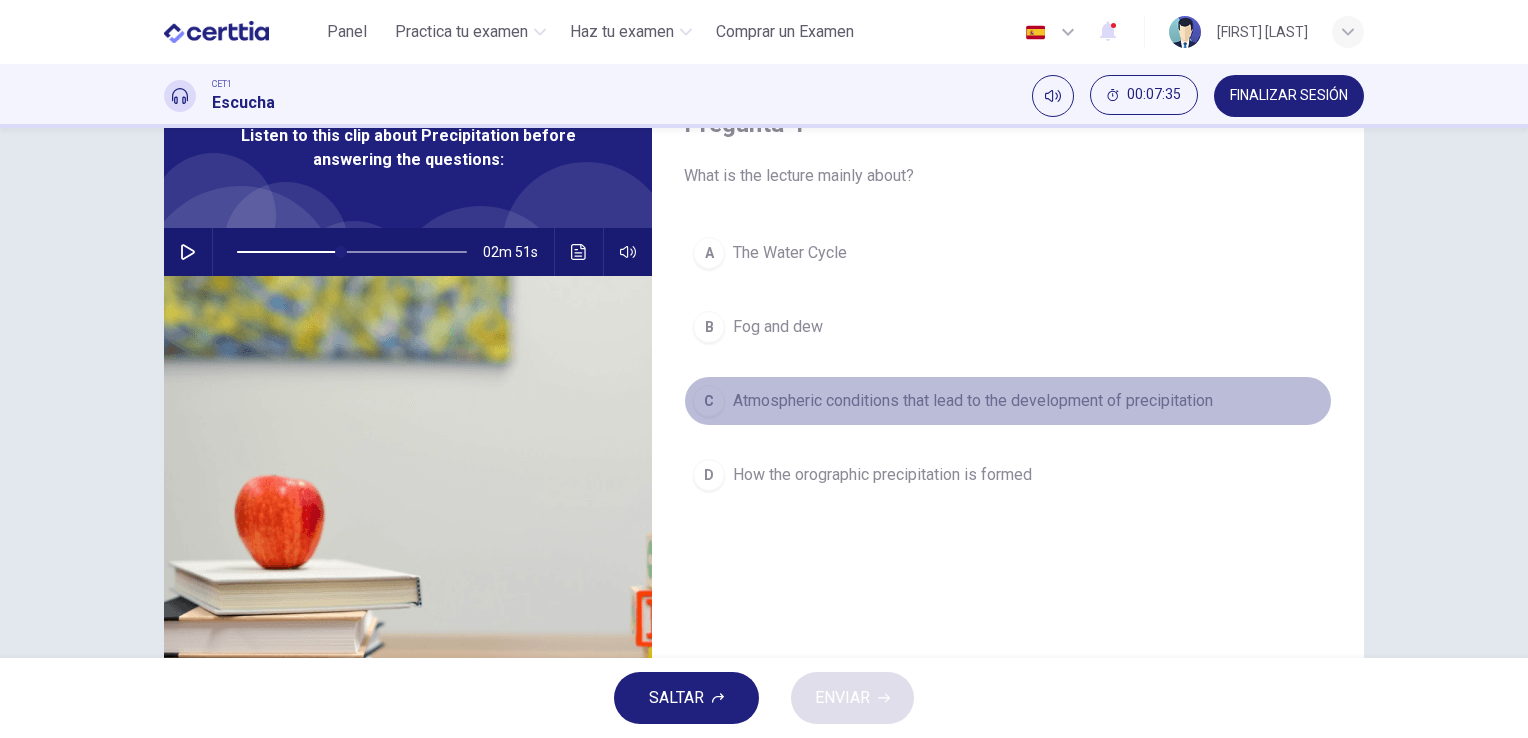 click on "C Atmospheric conditions that lead to the development of precipitation" at bounding box center [1008, 401] 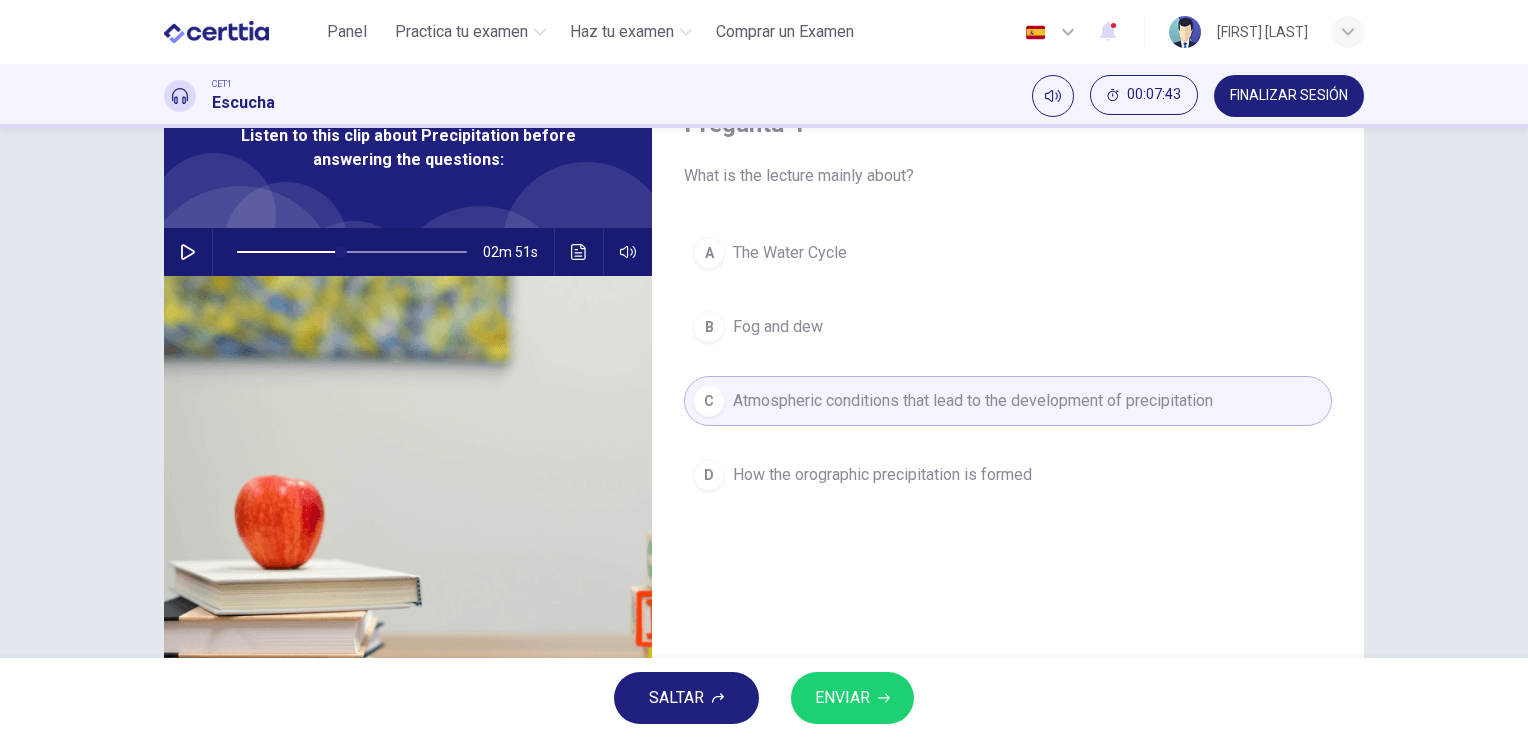 click at bounding box center (348, 252) 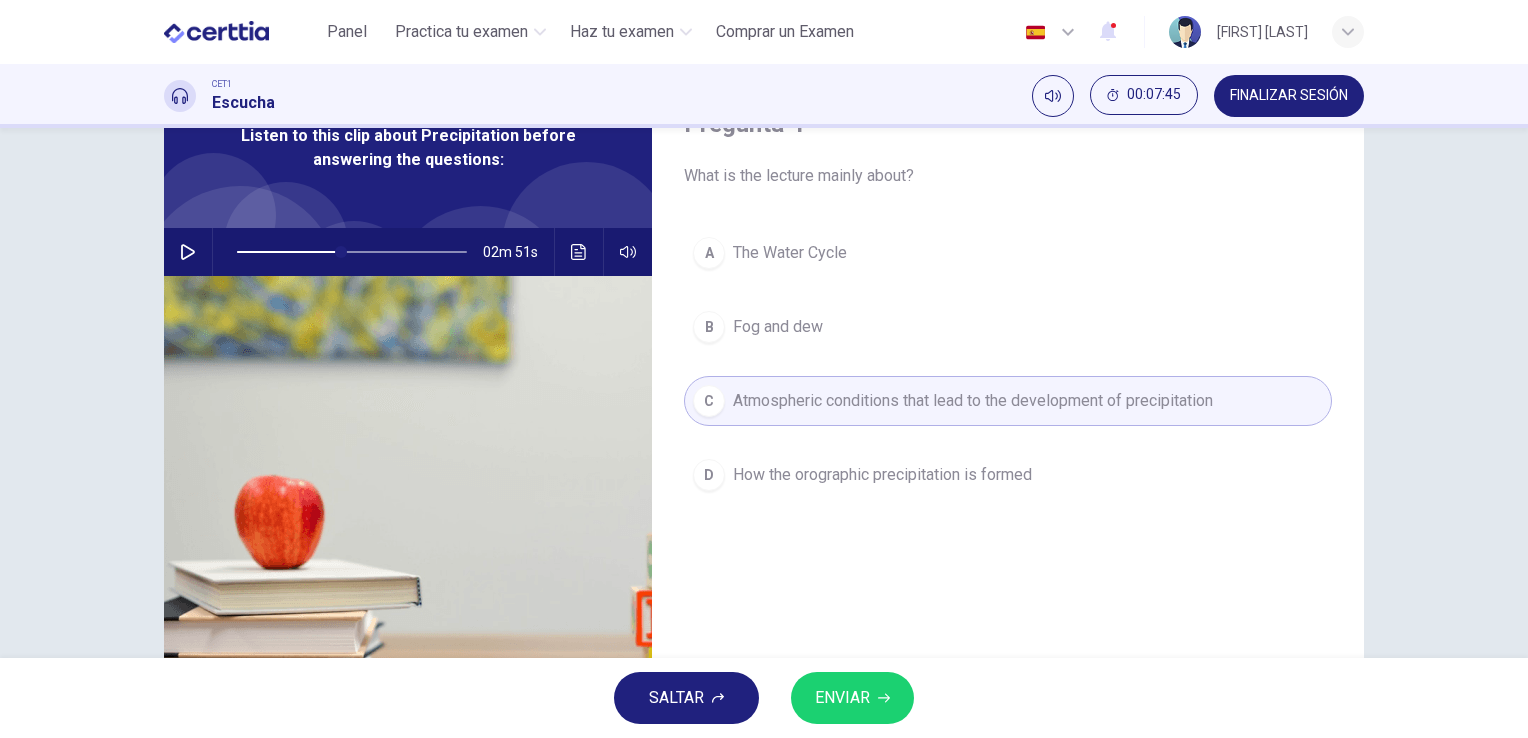 click at bounding box center (188, 252) 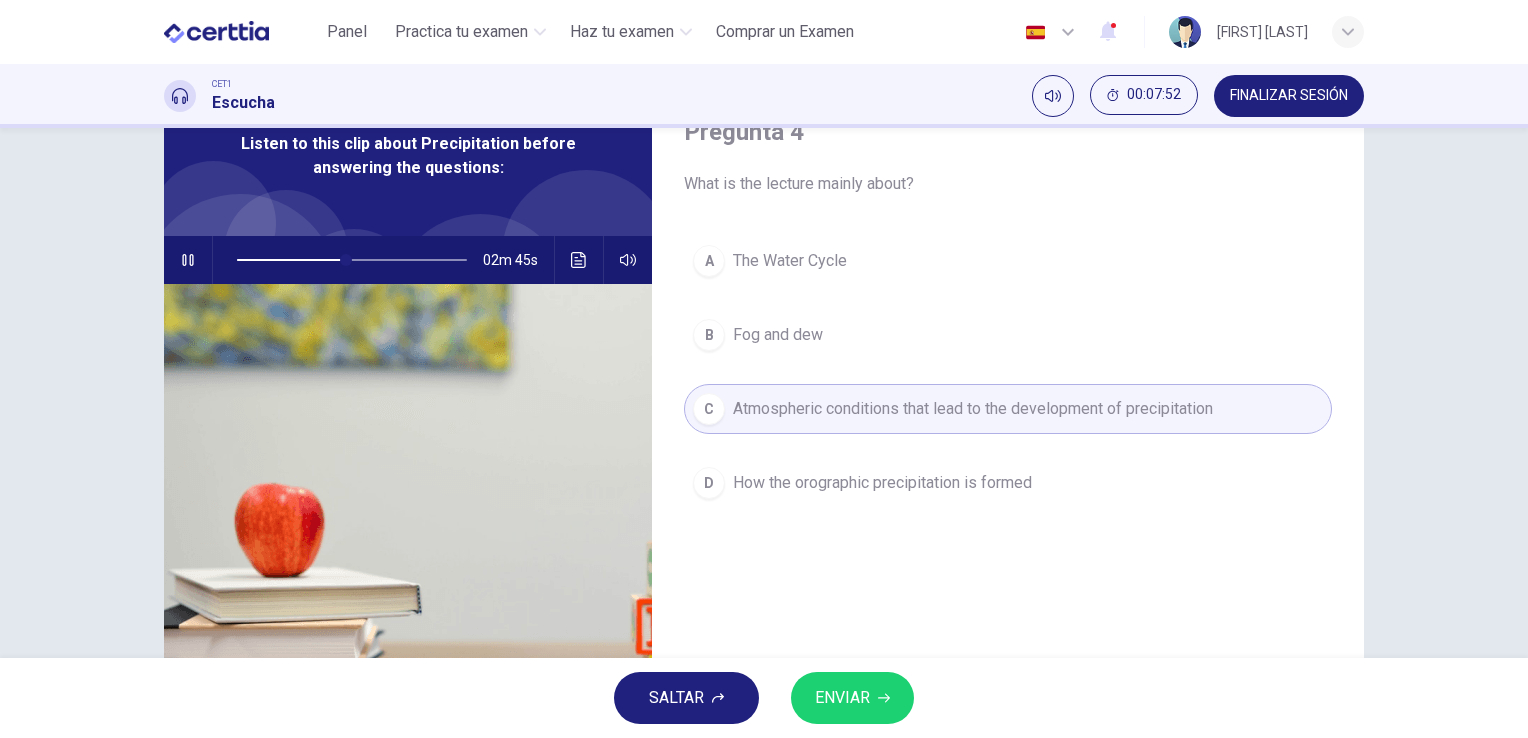 scroll, scrollTop: 100, scrollLeft: 0, axis: vertical 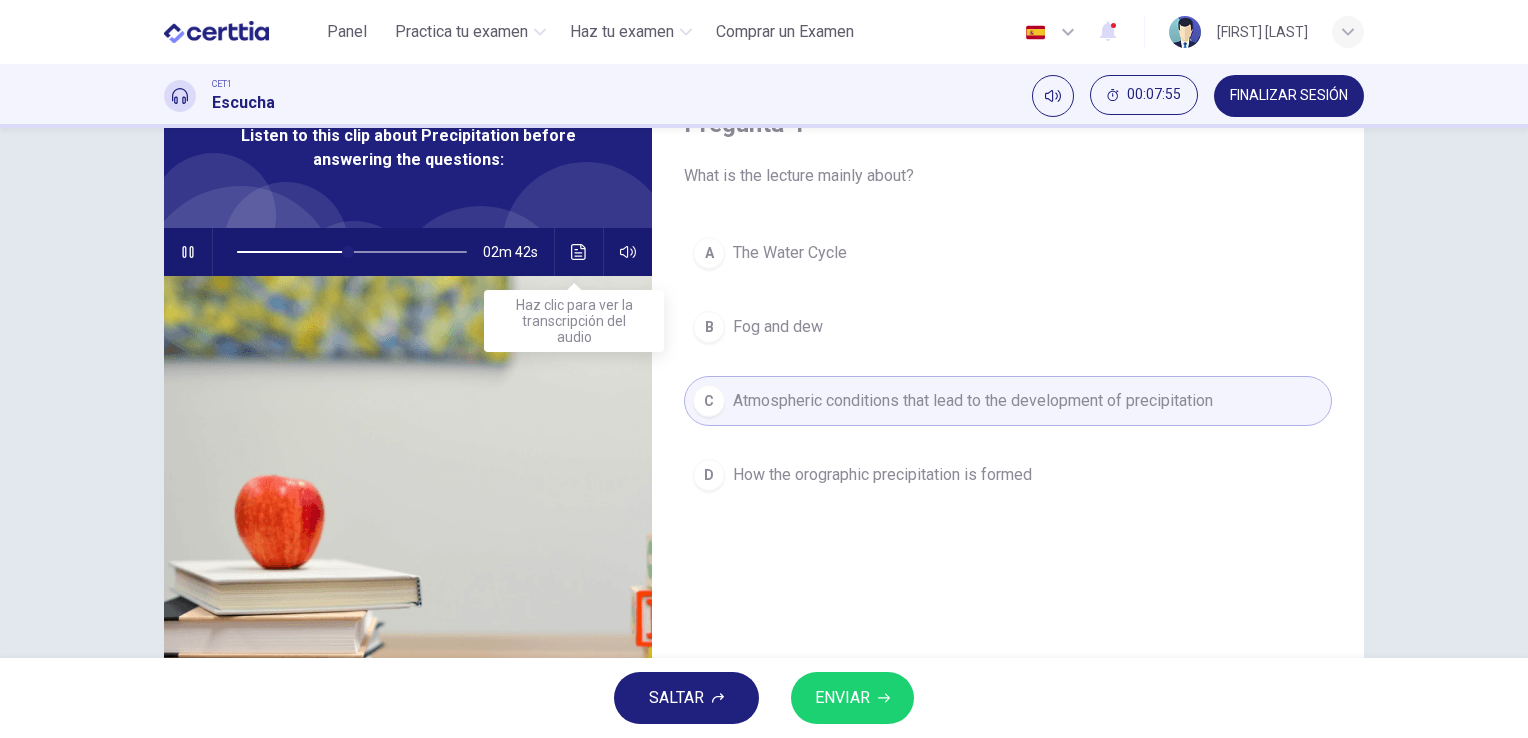 click at bounding box center [579, 252] 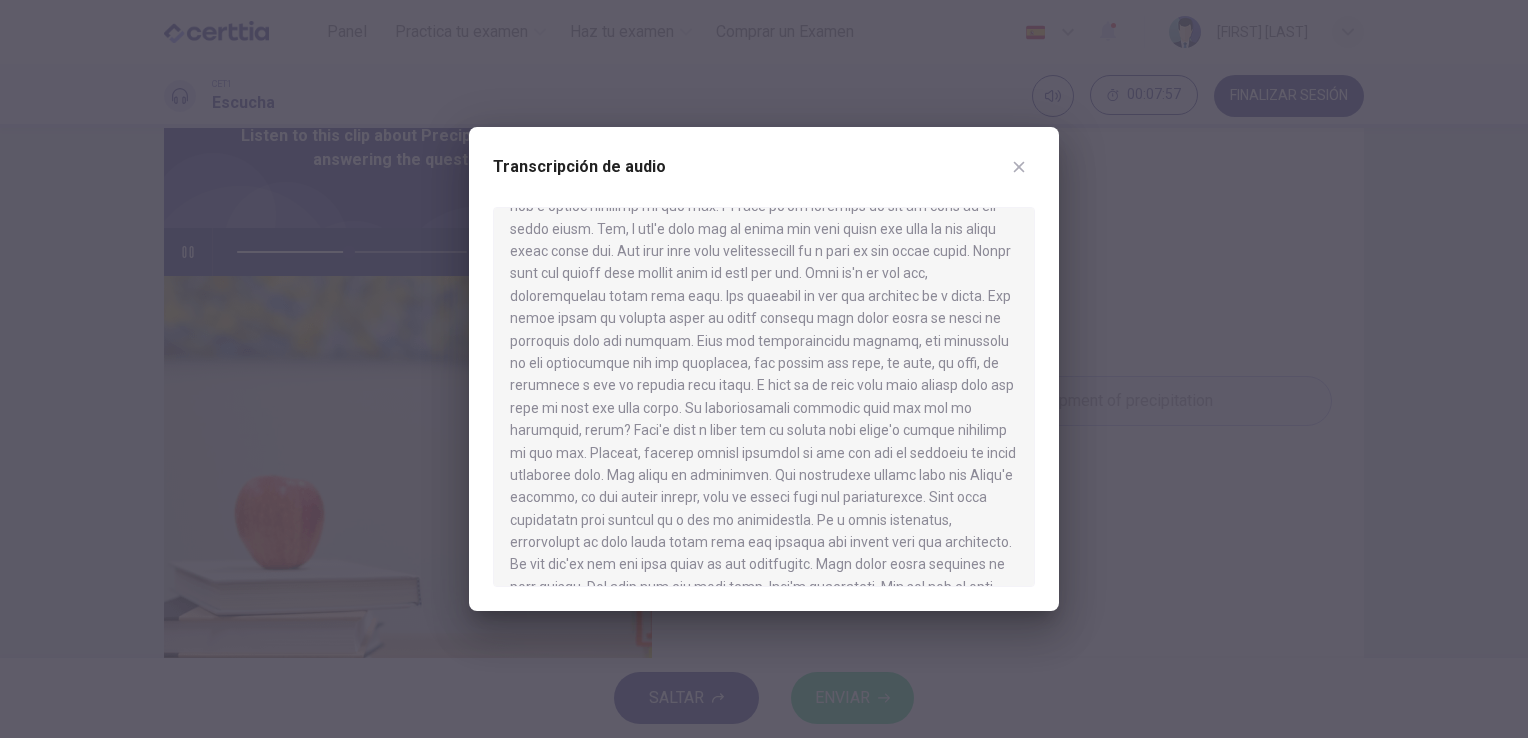 scroll, scrollTop: 500, scrollLeft: 0, axis: vertical 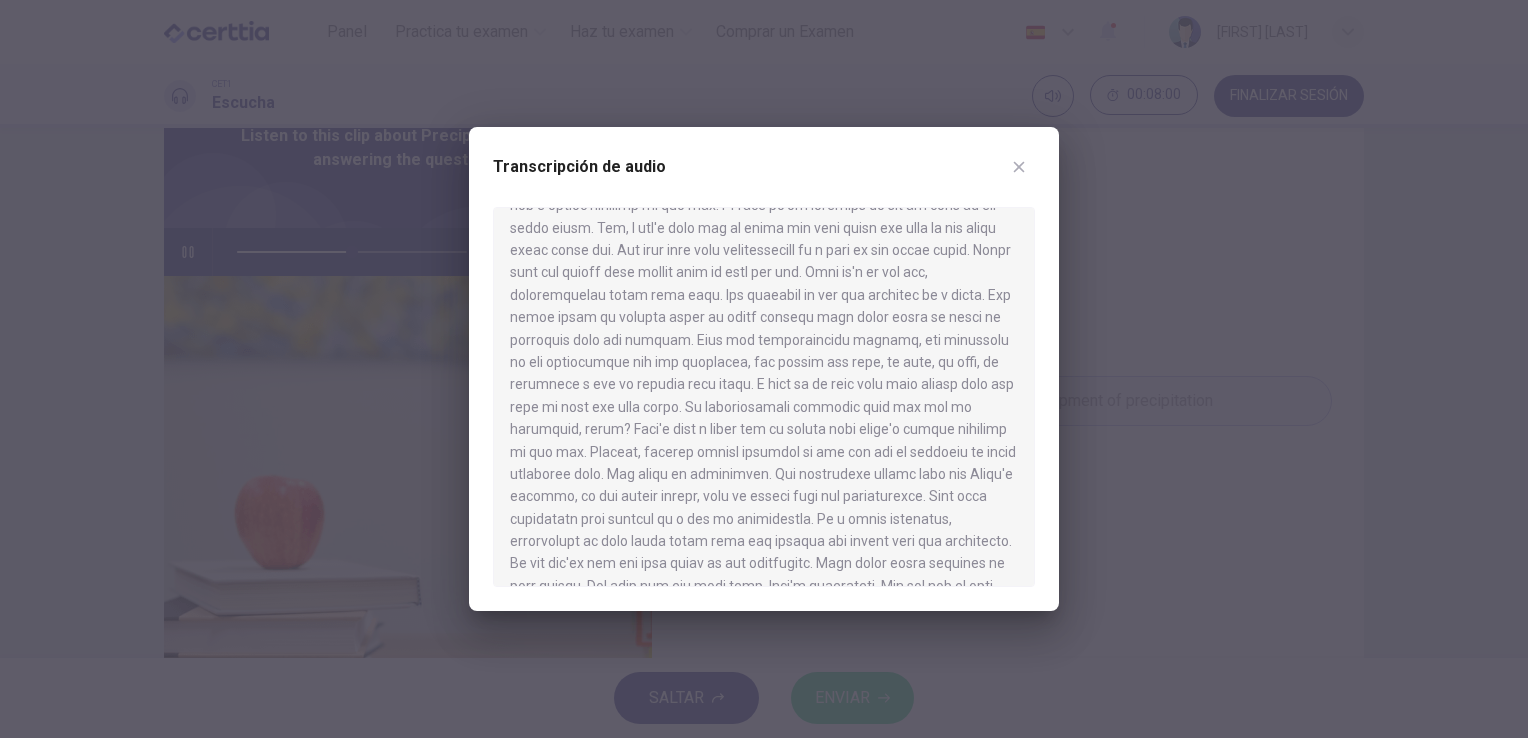 click at bounding box center (1019, 167) 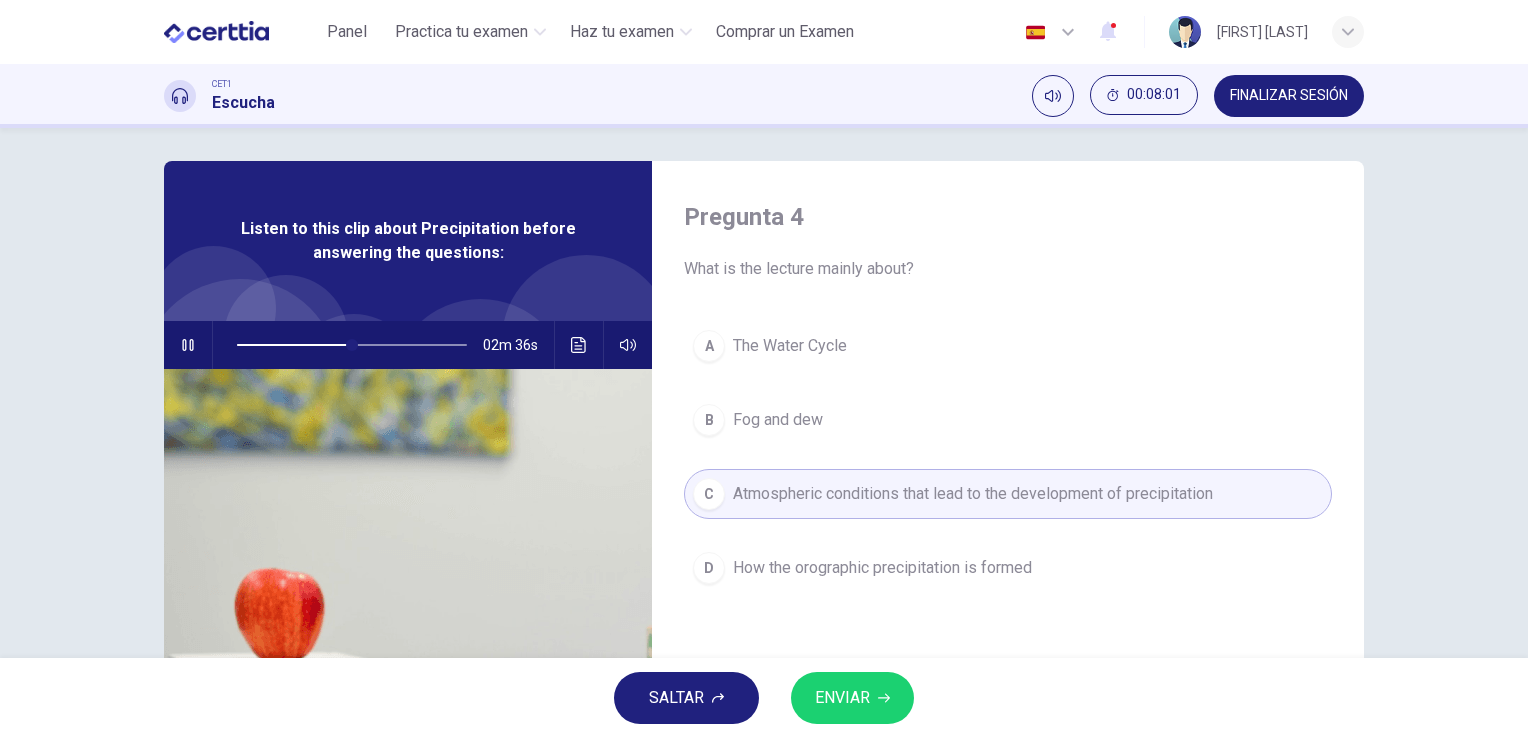 scroll, scrollTop: 0, scrollLeft: 0, axis: both 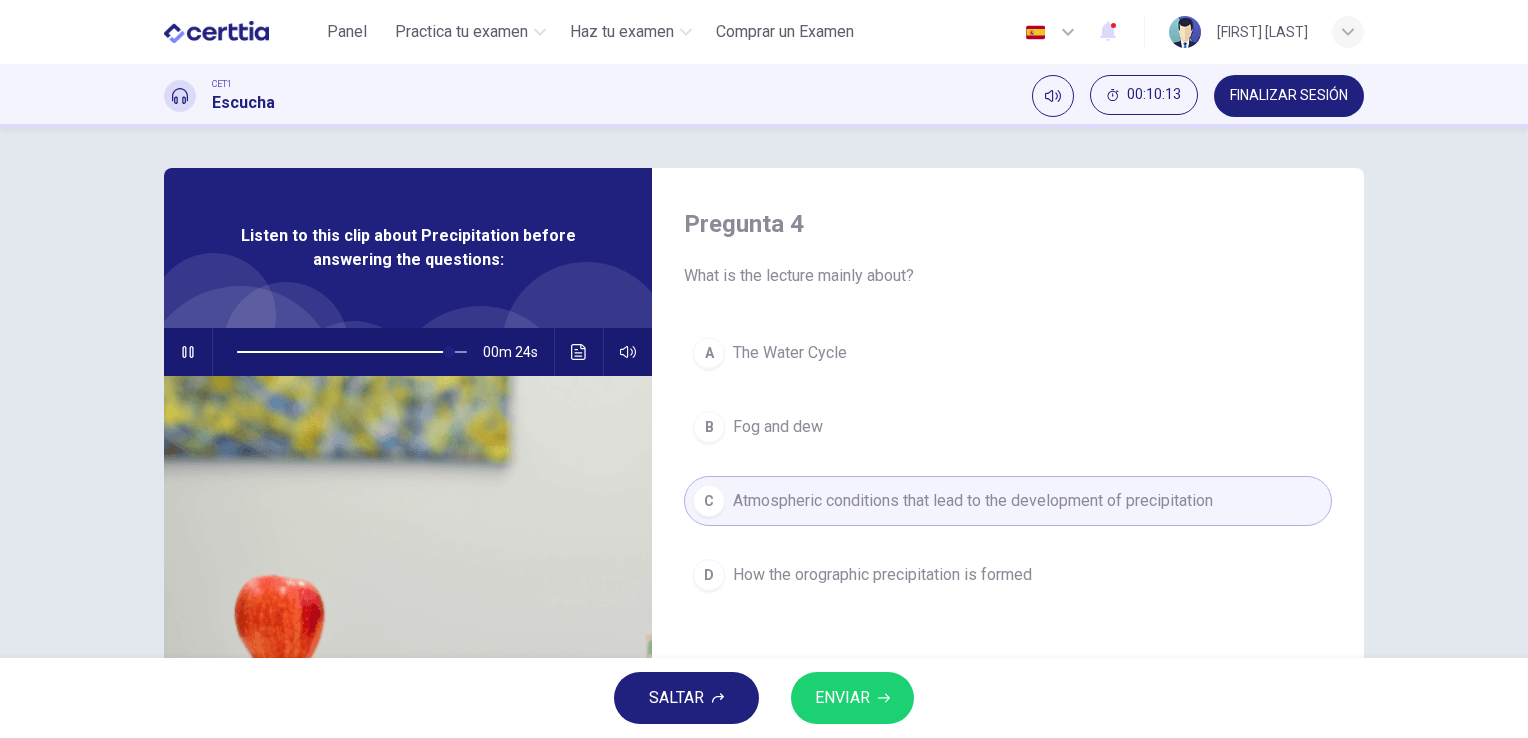 click at bounding box center (884, 698) 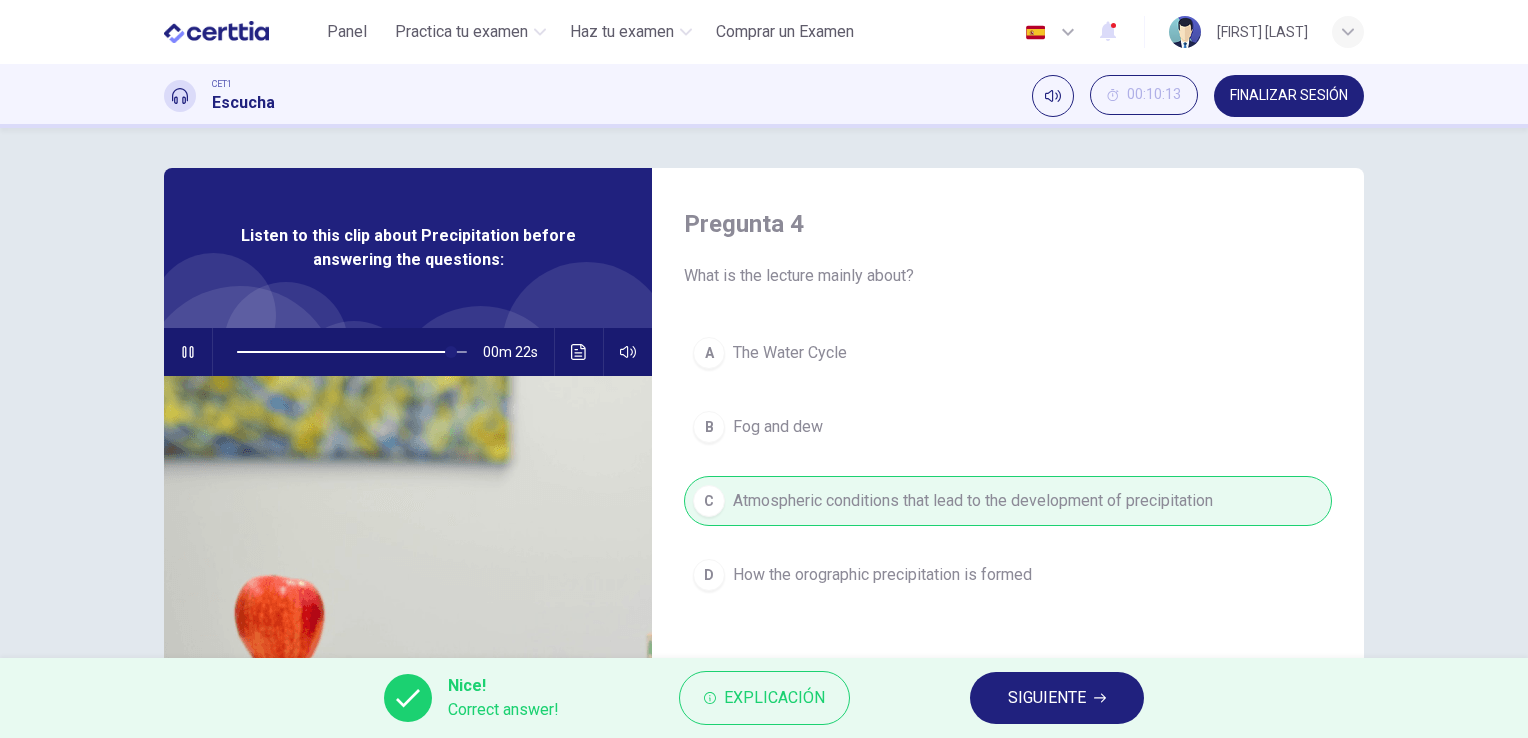 click on "SIGUIENTE" at bounding box center (1047, 698) 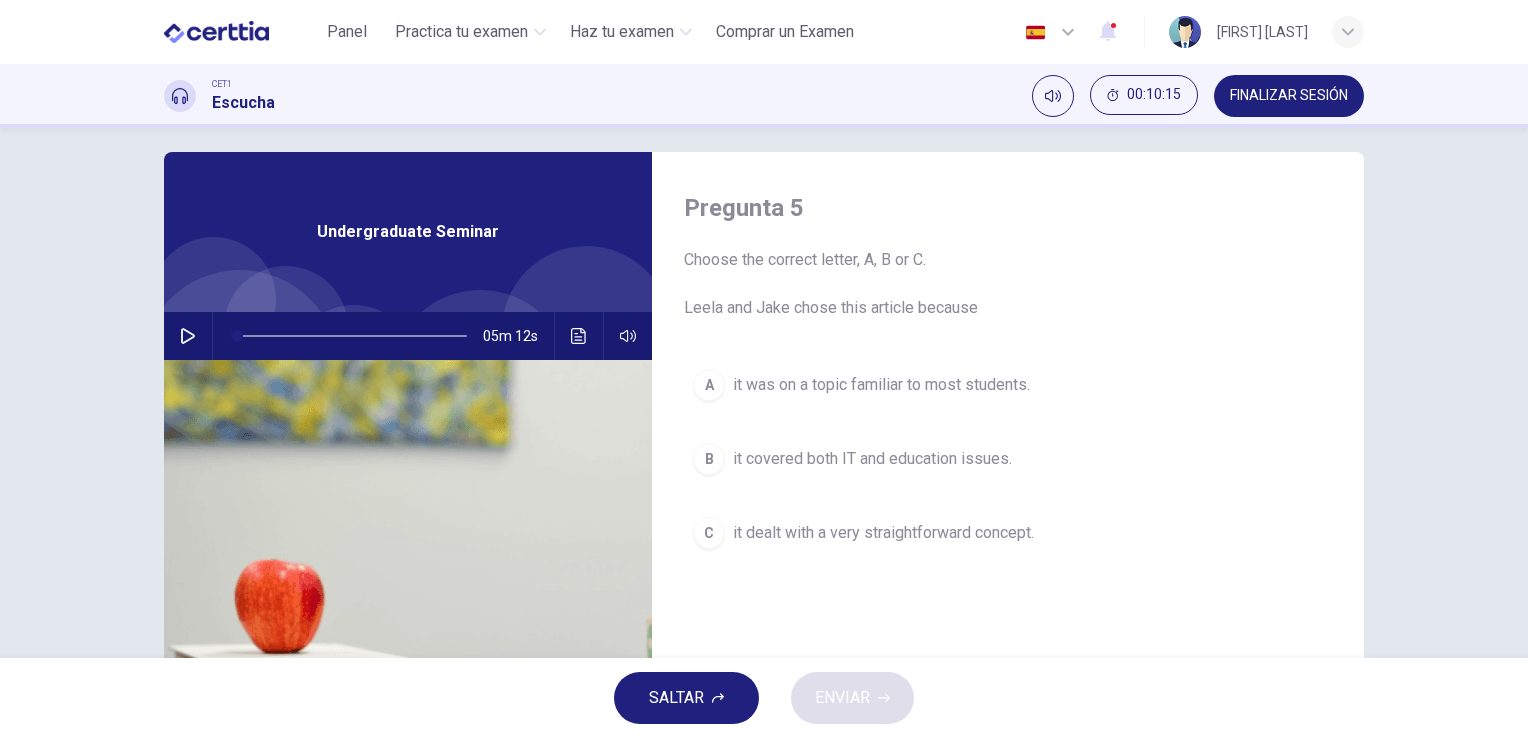 scroll, scrollTop: 0, scrollLeft: 0, axis: both 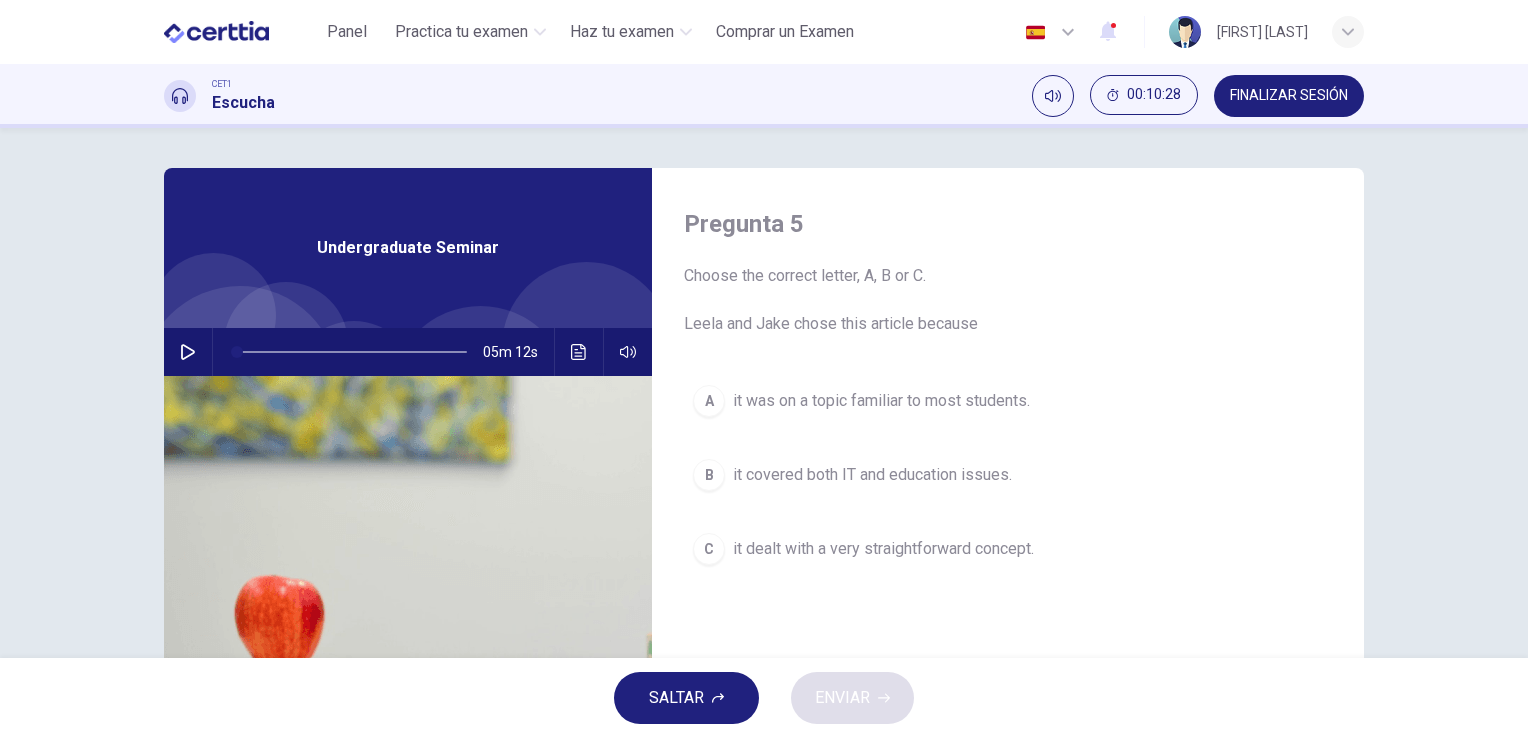 click at bounding box center (188, 352) 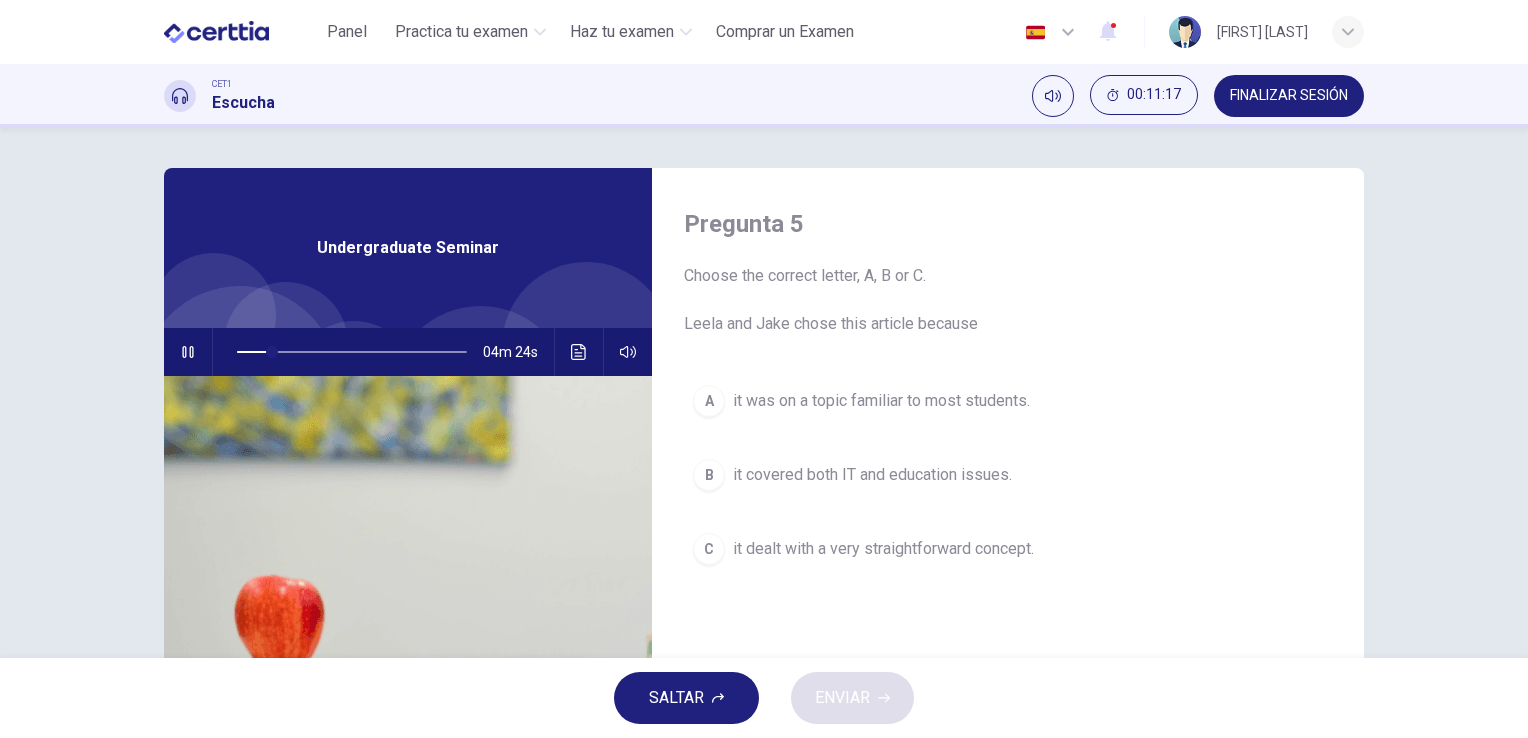 click on "it dealt with a very straightforward concept." at bounding box center [881, 401] 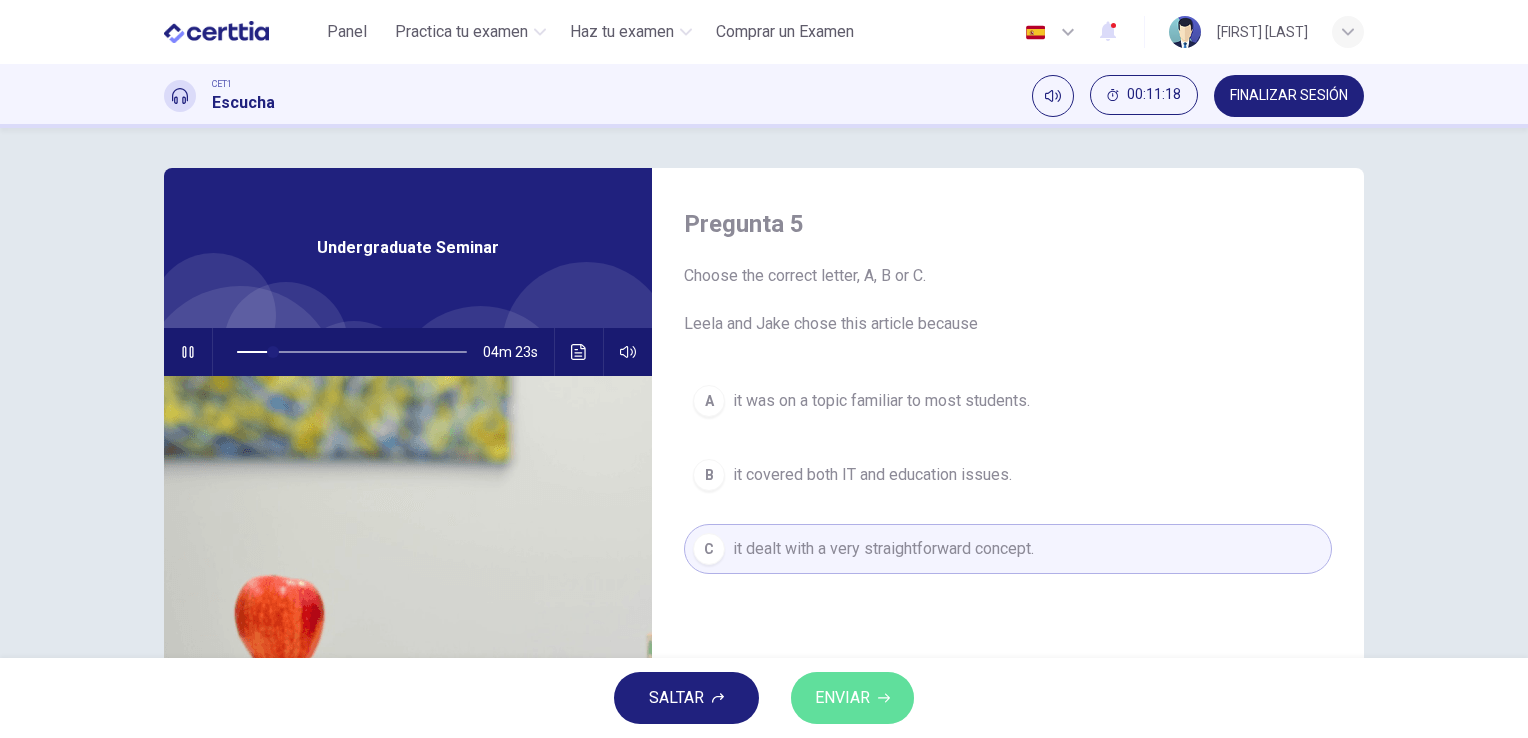 click at bounding box center [884, 698] 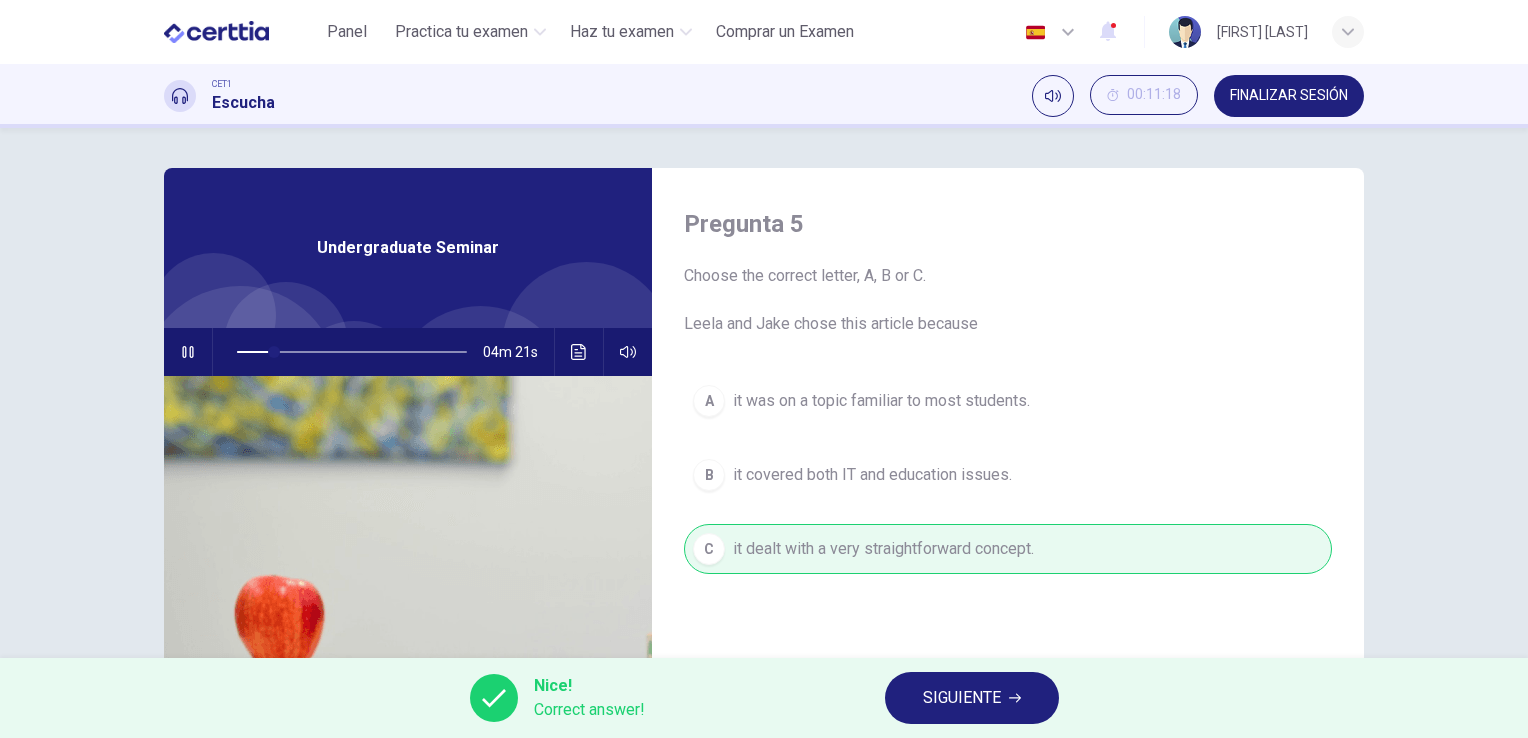 click on "SIGUIENTE" at bounding box center (962, 698) 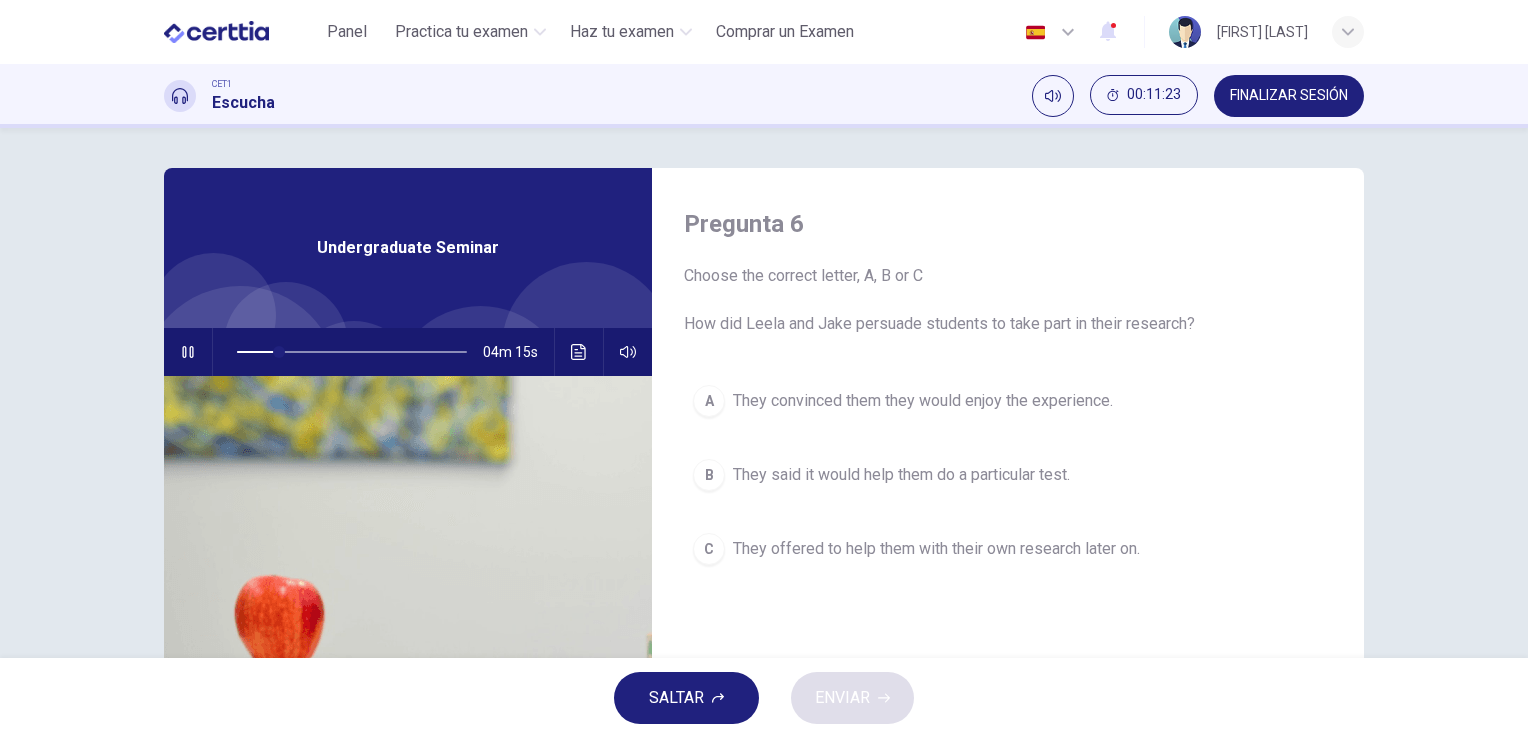 click at bounding box center [187, 352] 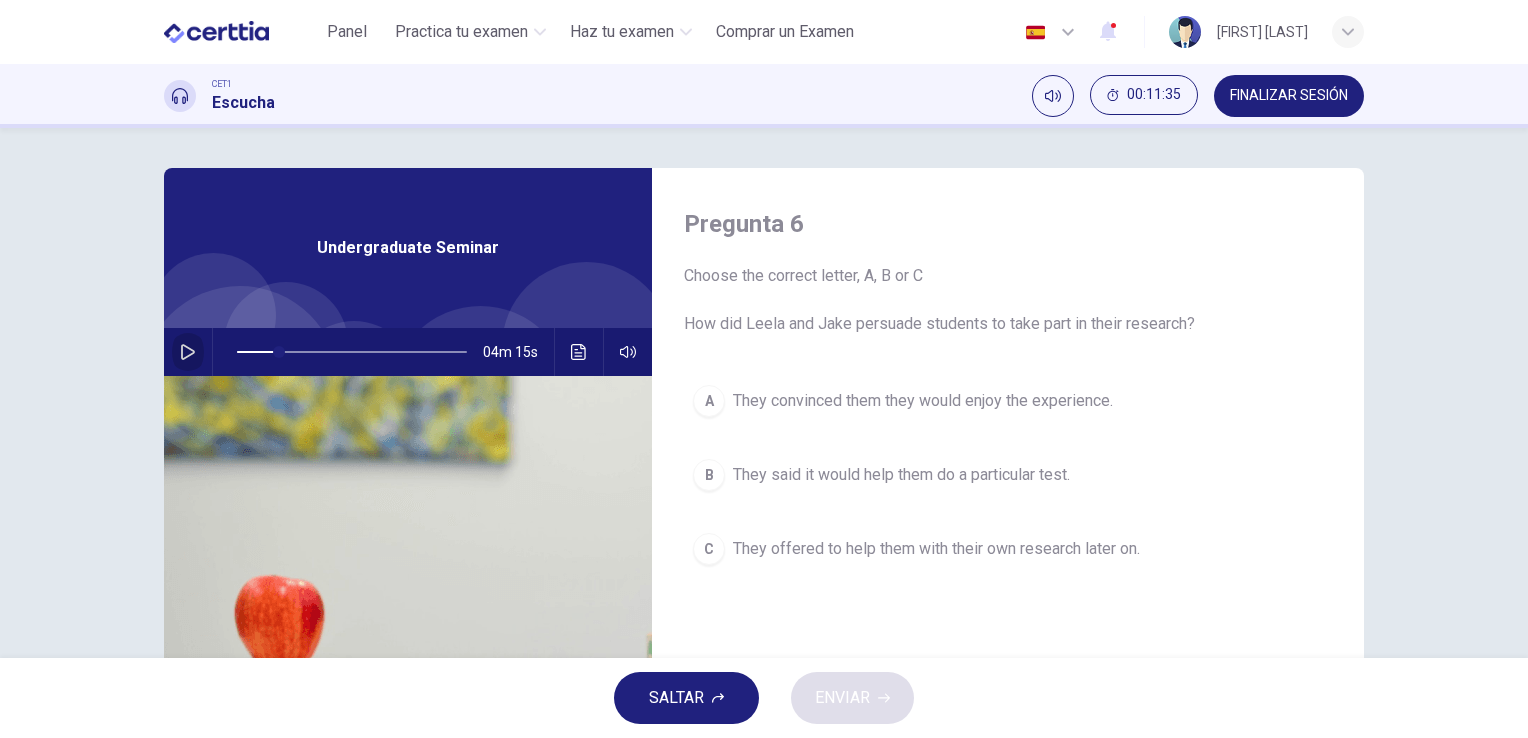 click at bounding box center (188, 352) 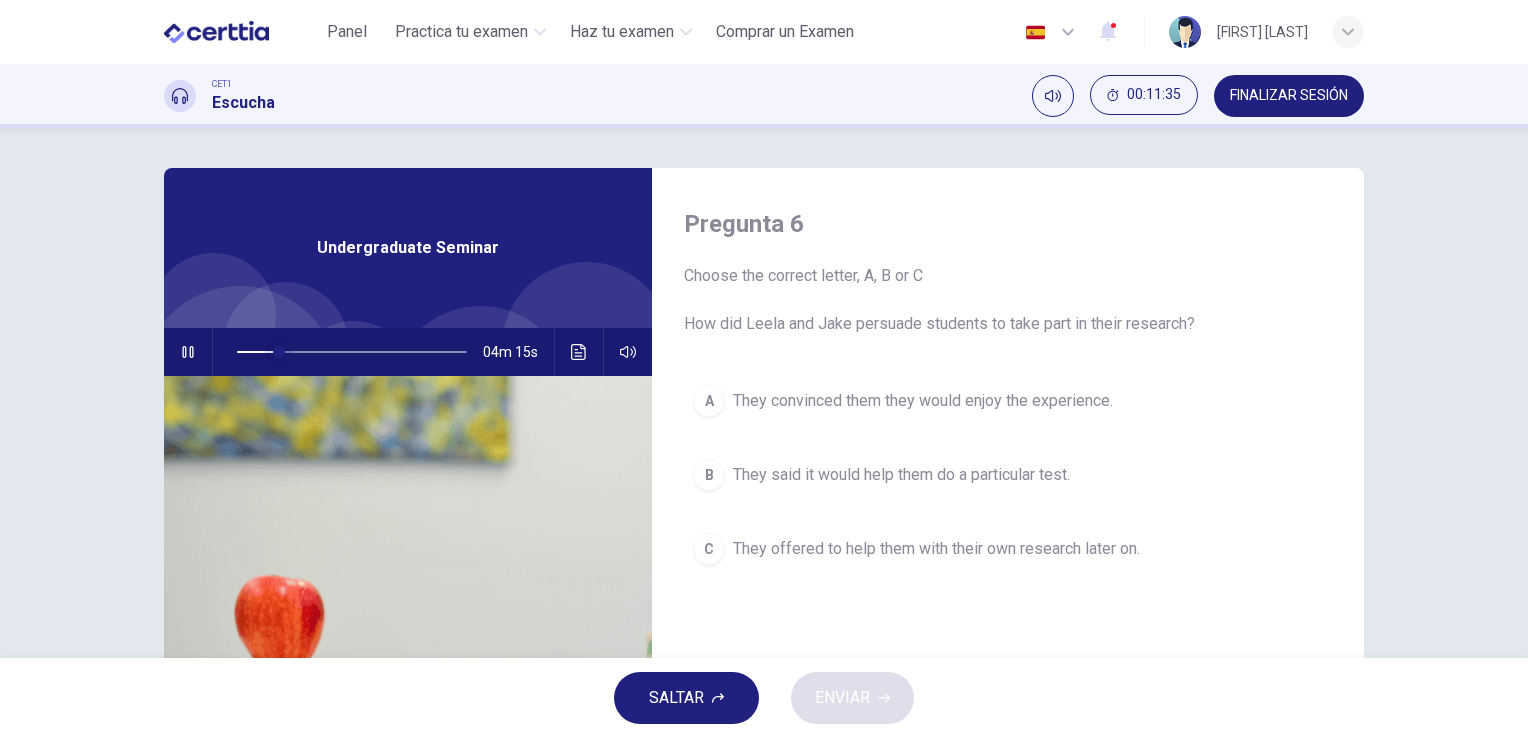 click at bounding box center (279, 352) 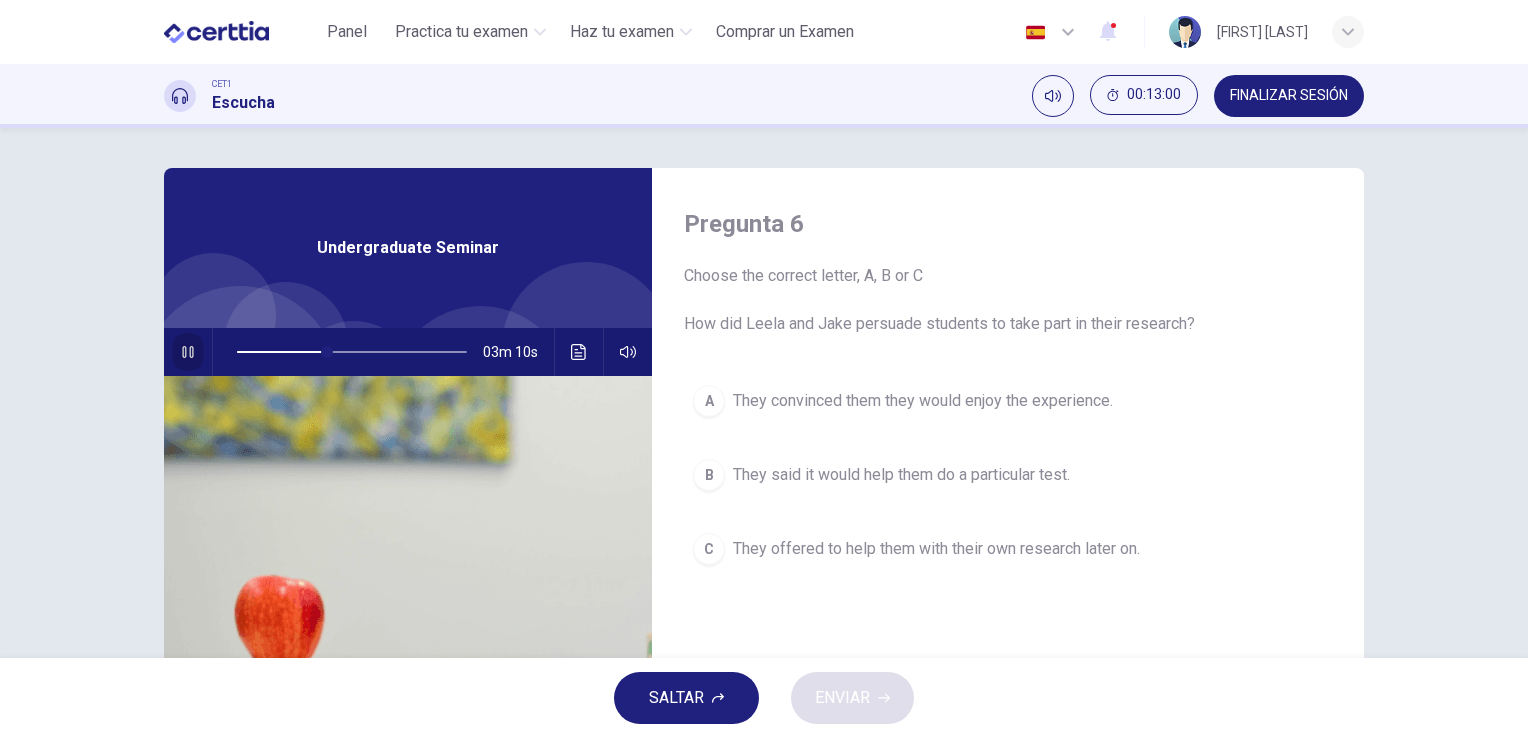 click at bounding box center (187, 352) 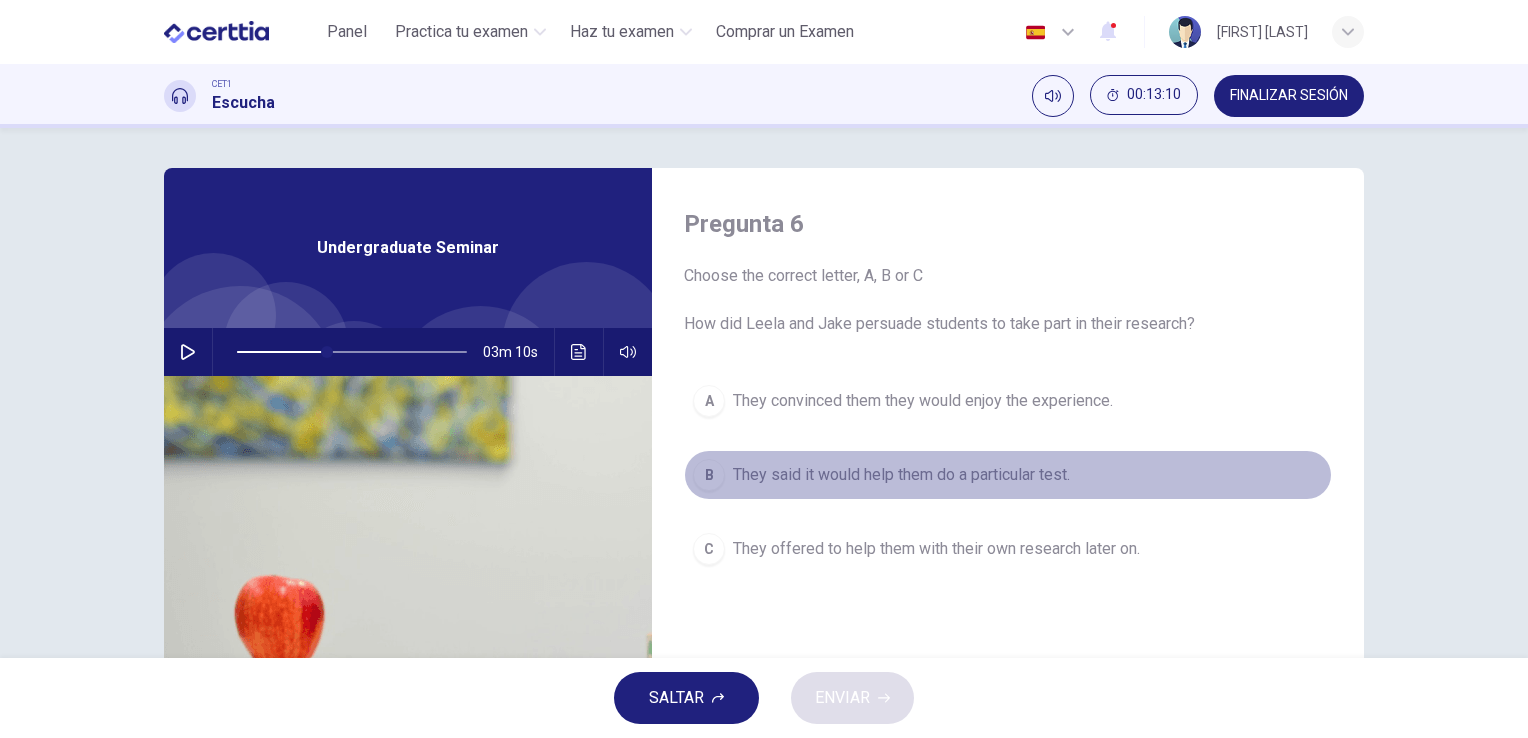 click on "They said it would help them do a particular test." at bounding box center [923, 401] 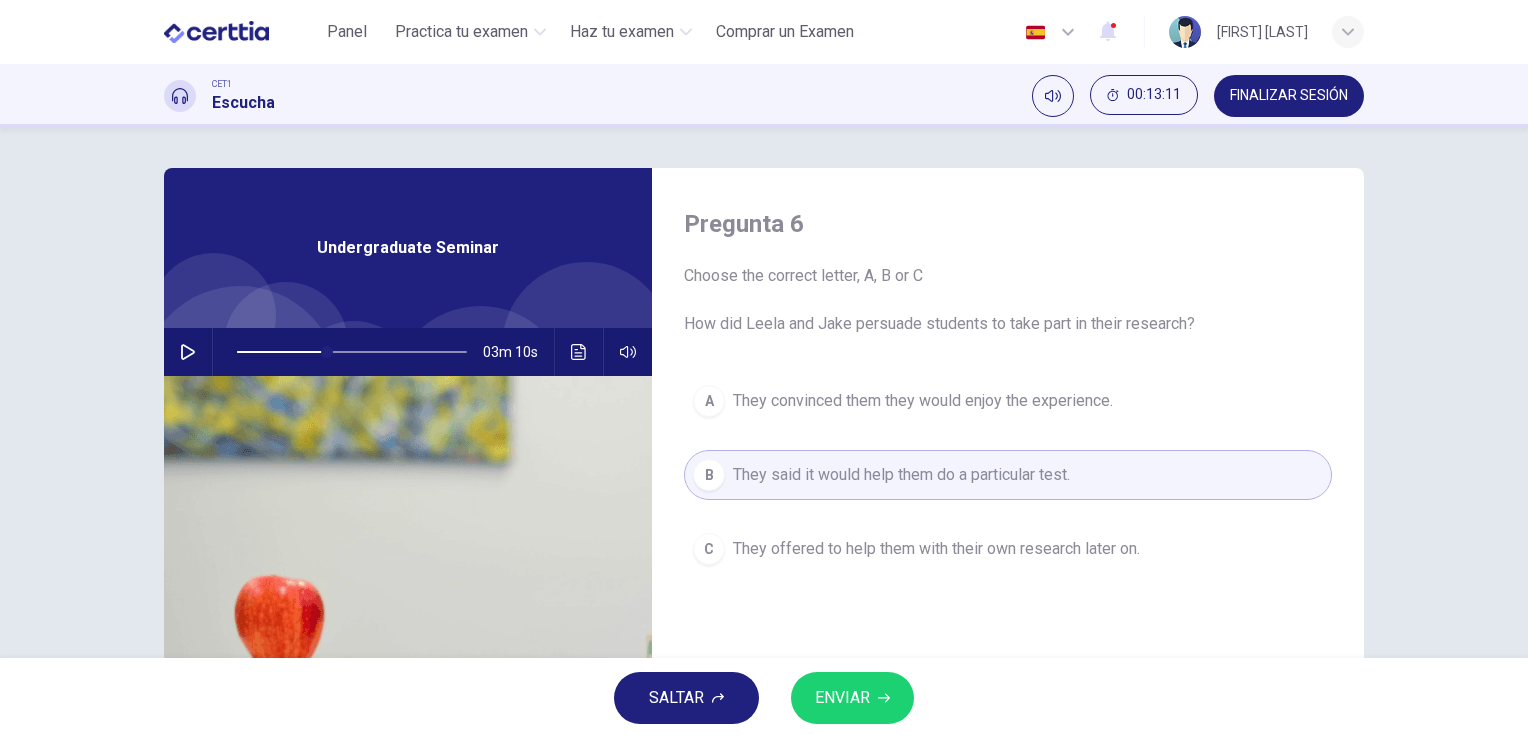 click on "SALTAR ENVIAR" at bounding box center (764, 698) 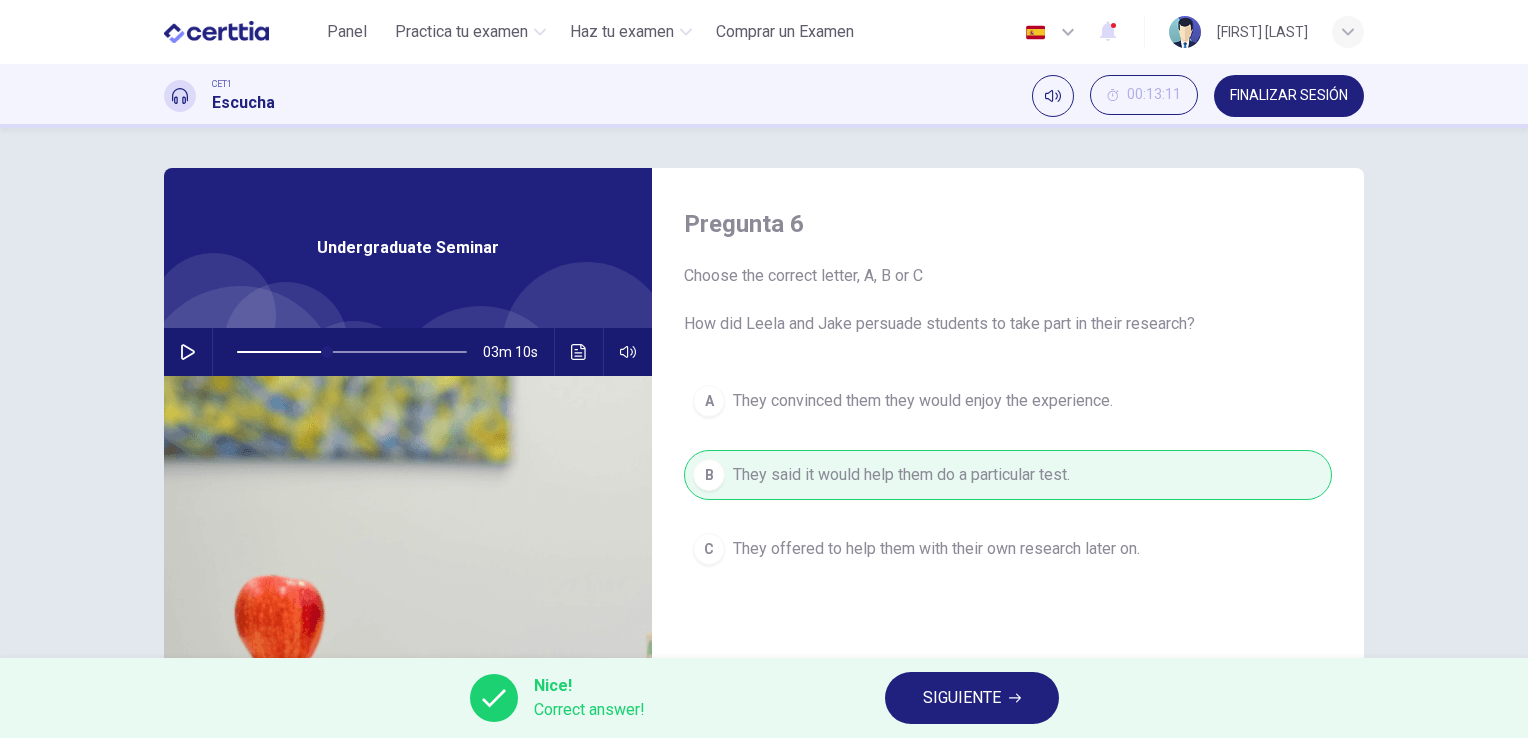 click at bounding box center [1015, 698] 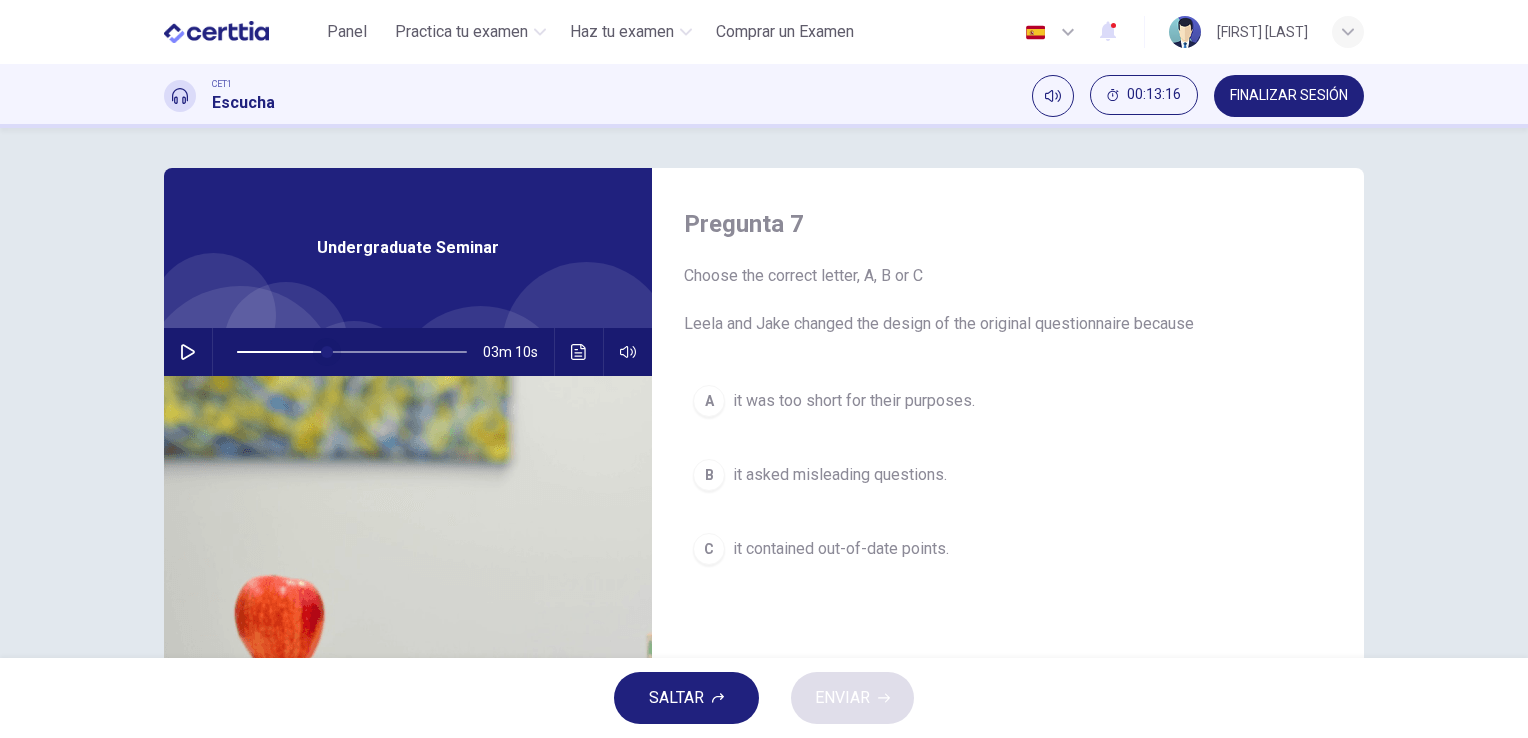 click at bounding box center (327, 352) 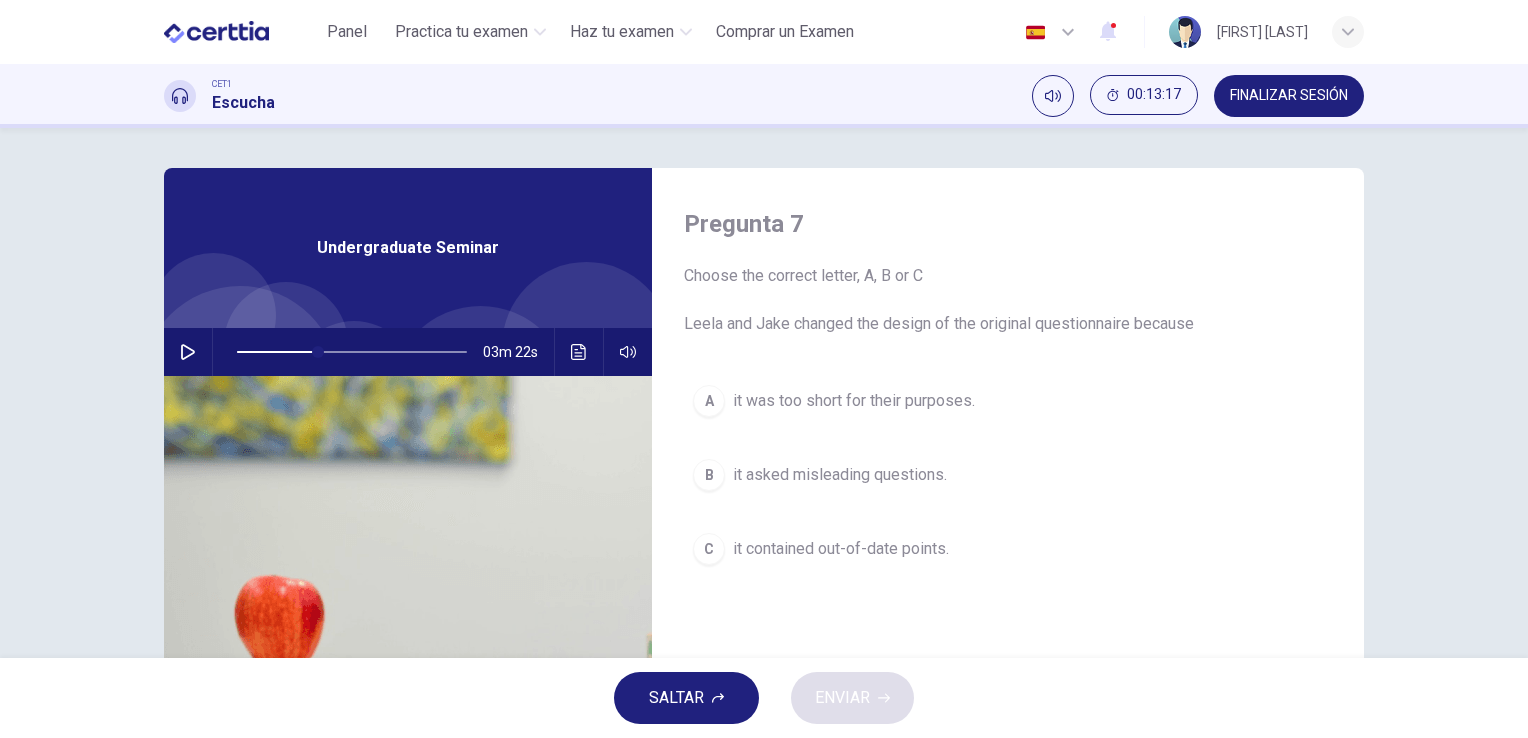 click at bounding box center (188, 352) 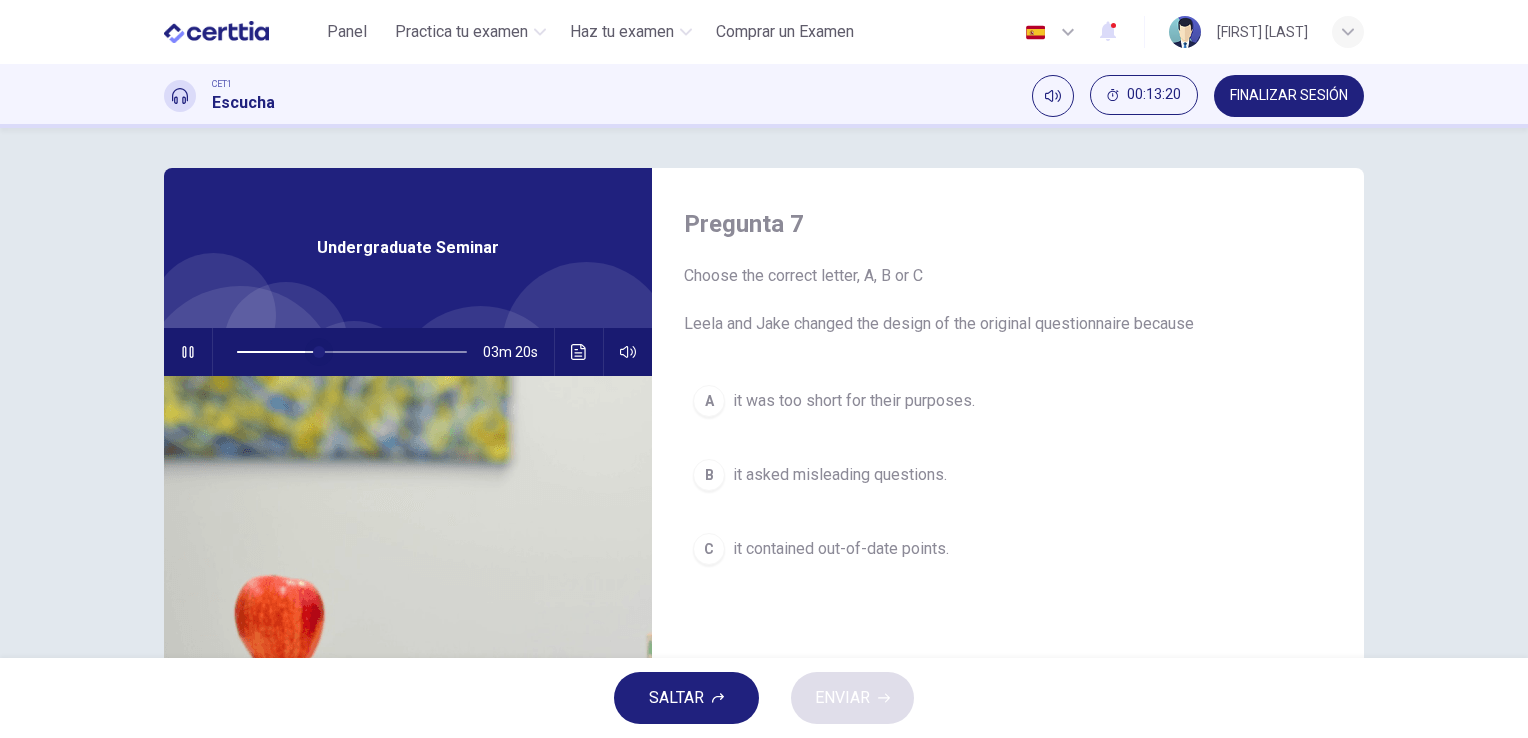 click at bounding box center [319, 352] 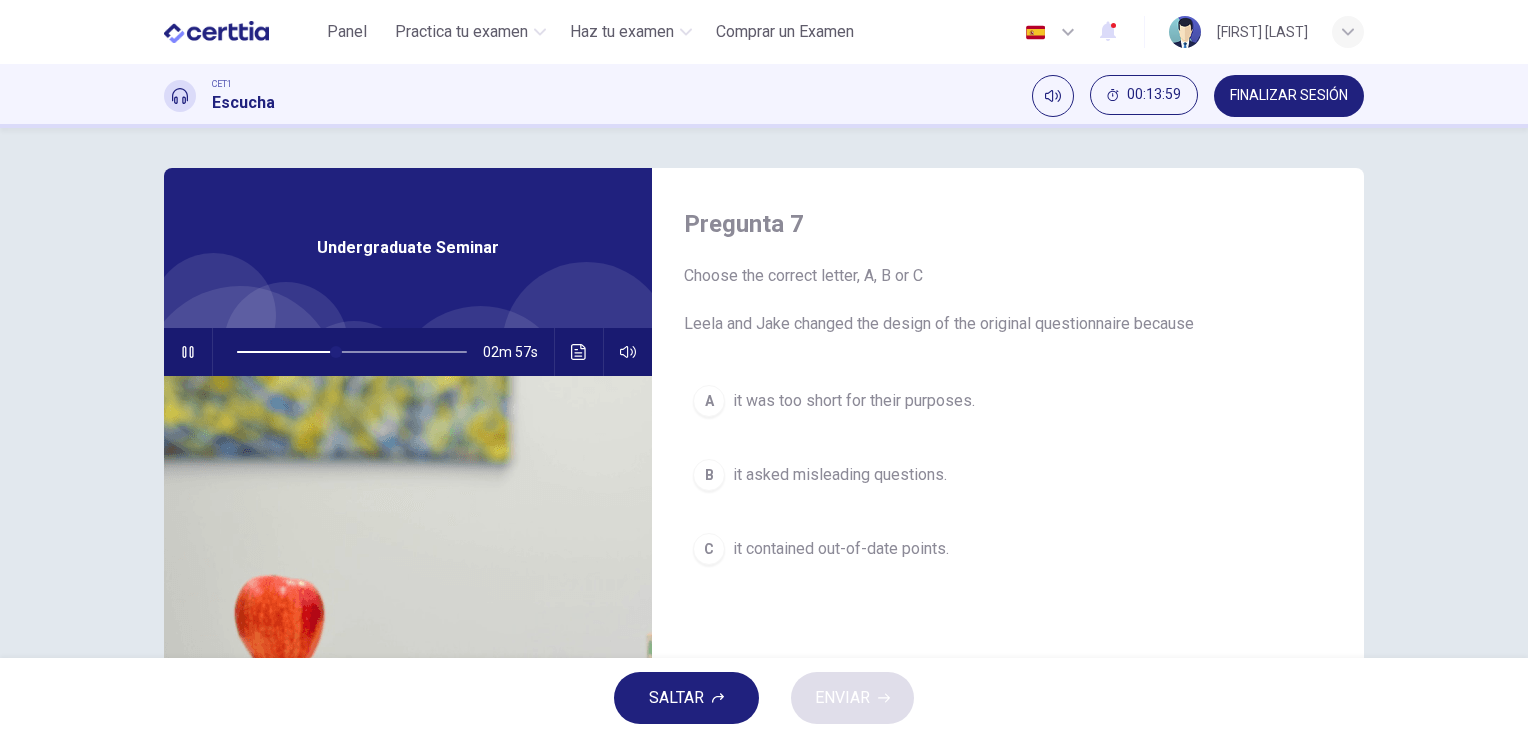click at bounding box center (188, 352) 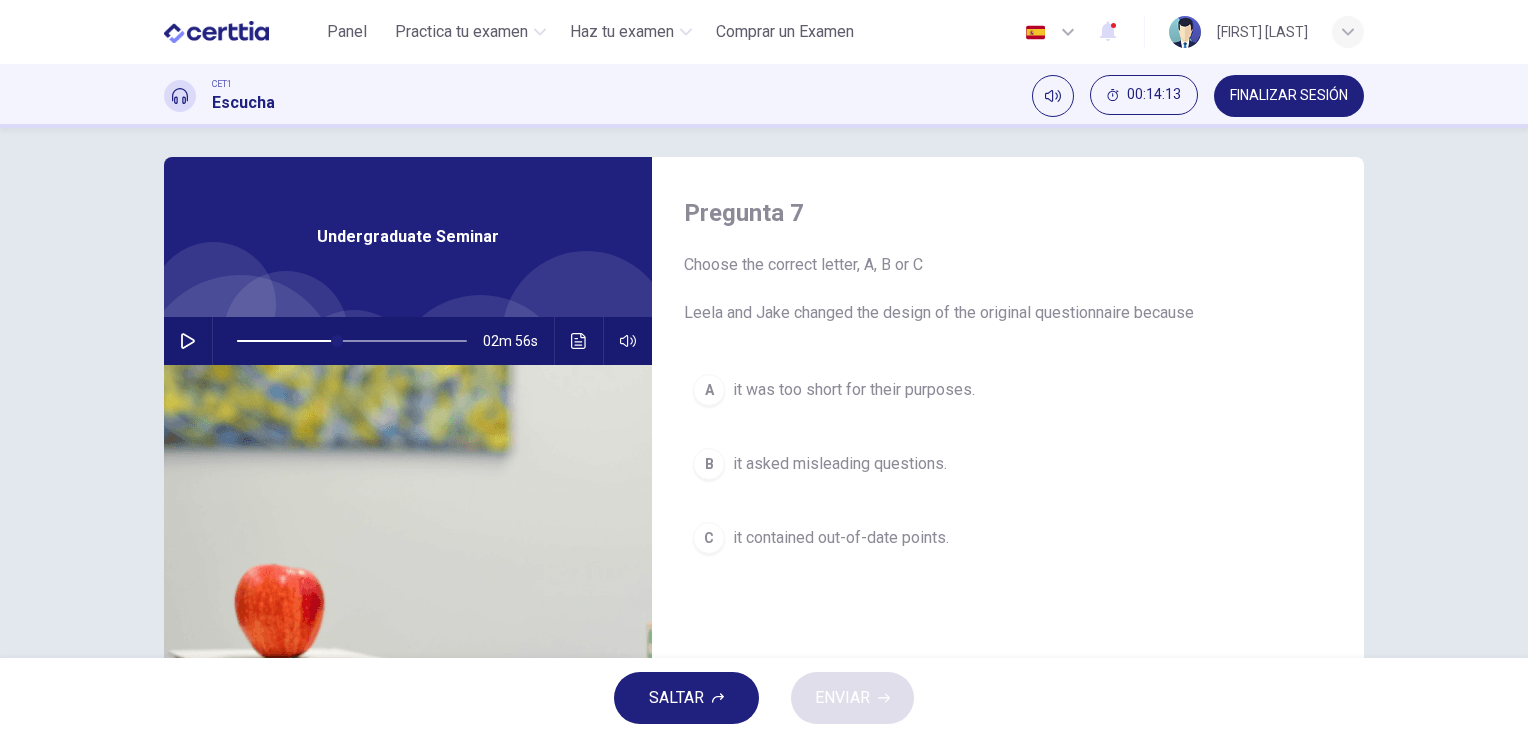 scroll, scrollTop: 0, scrollLeft: 0, axis: both 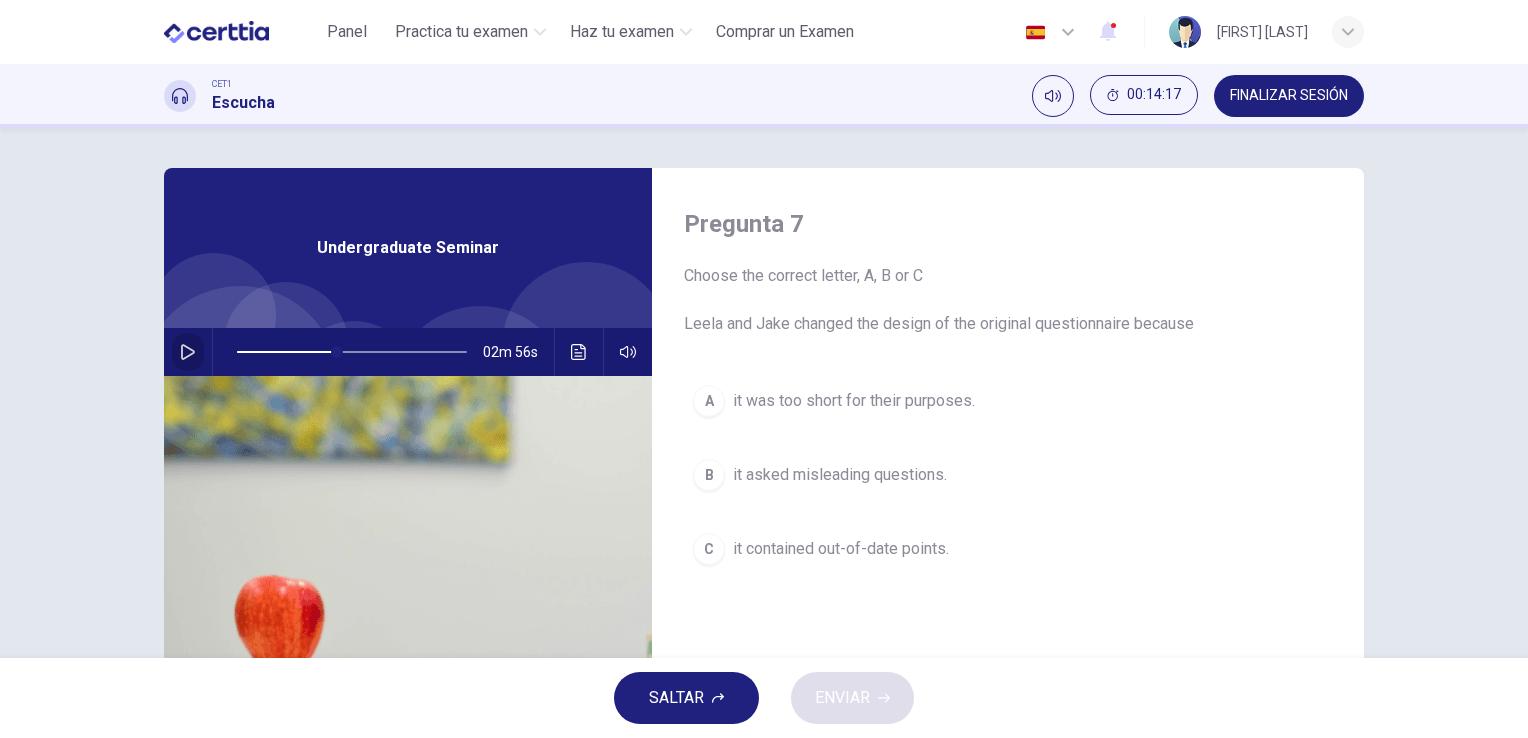 click at bounding box center (188, 352) 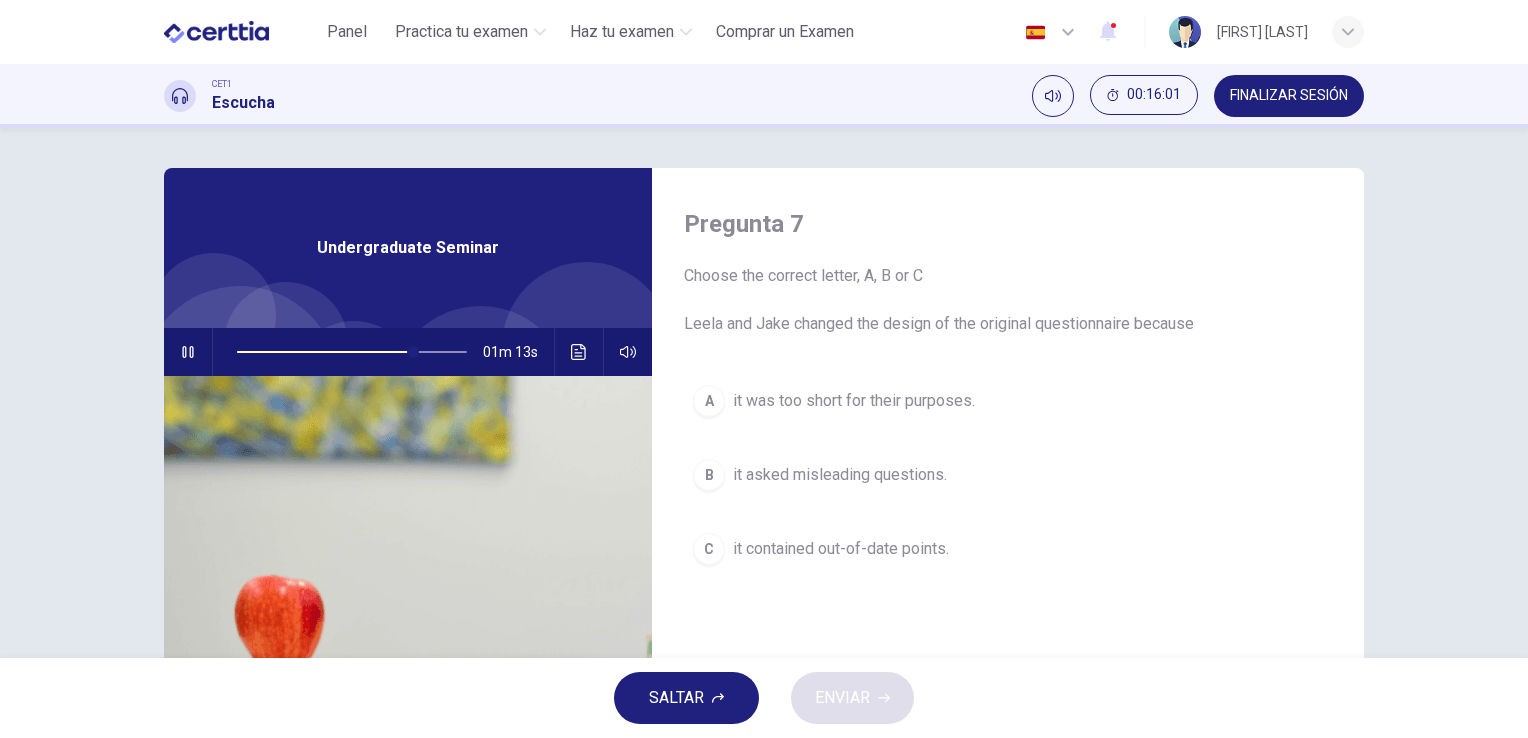 click at bounding box center [188, 352] 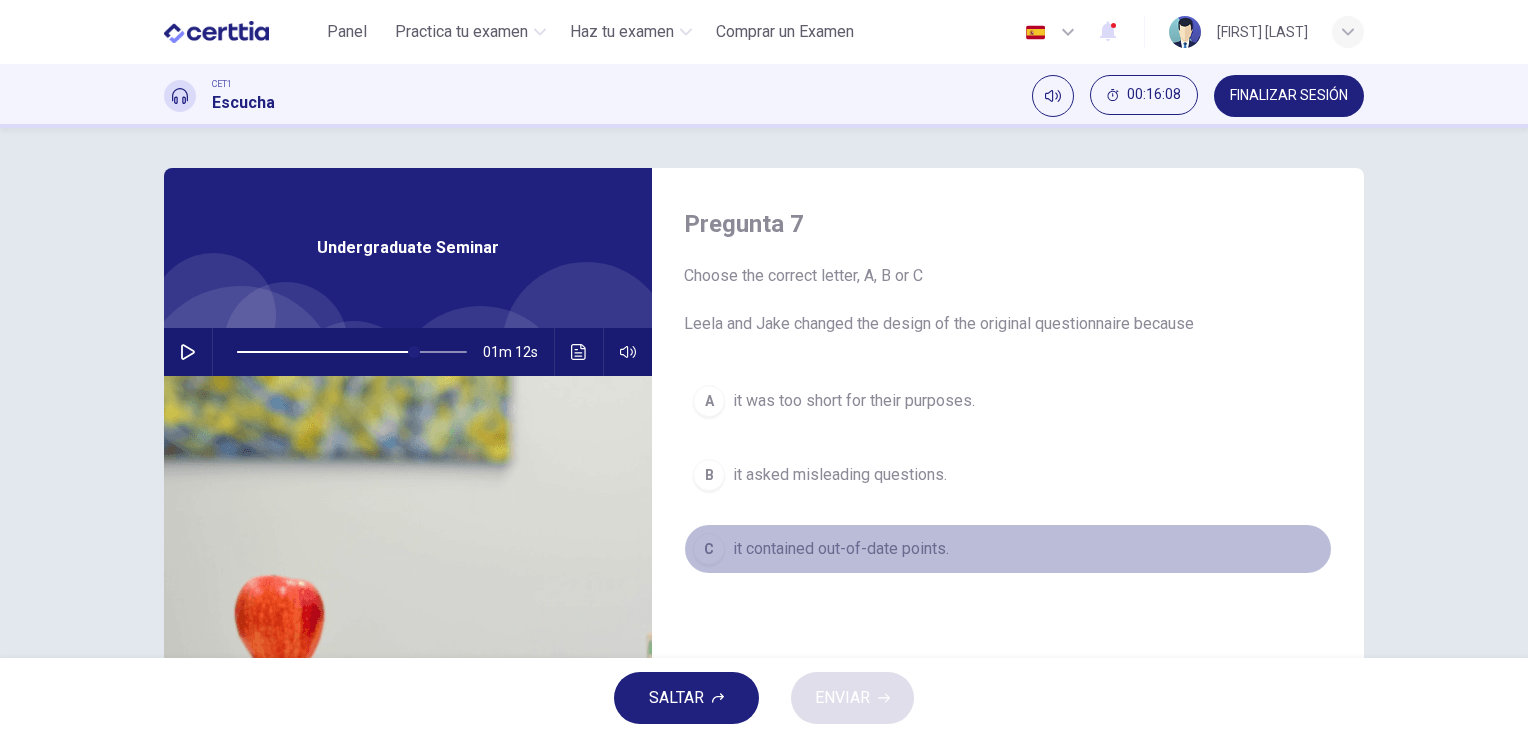 click on "it contained out-of-date points." at bounding box center (854, 401) 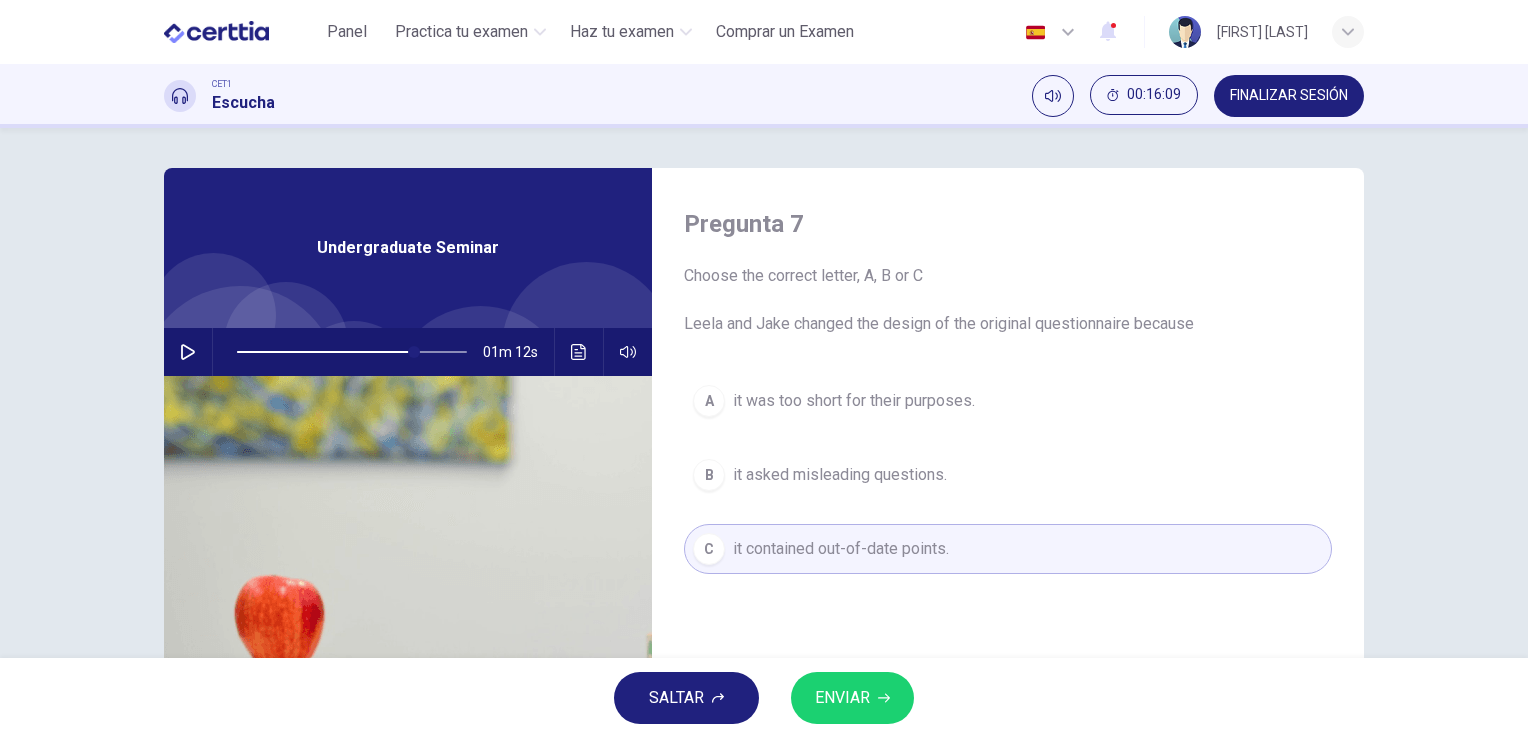 click on "ENVIAR" at bounding box center (842, 698) 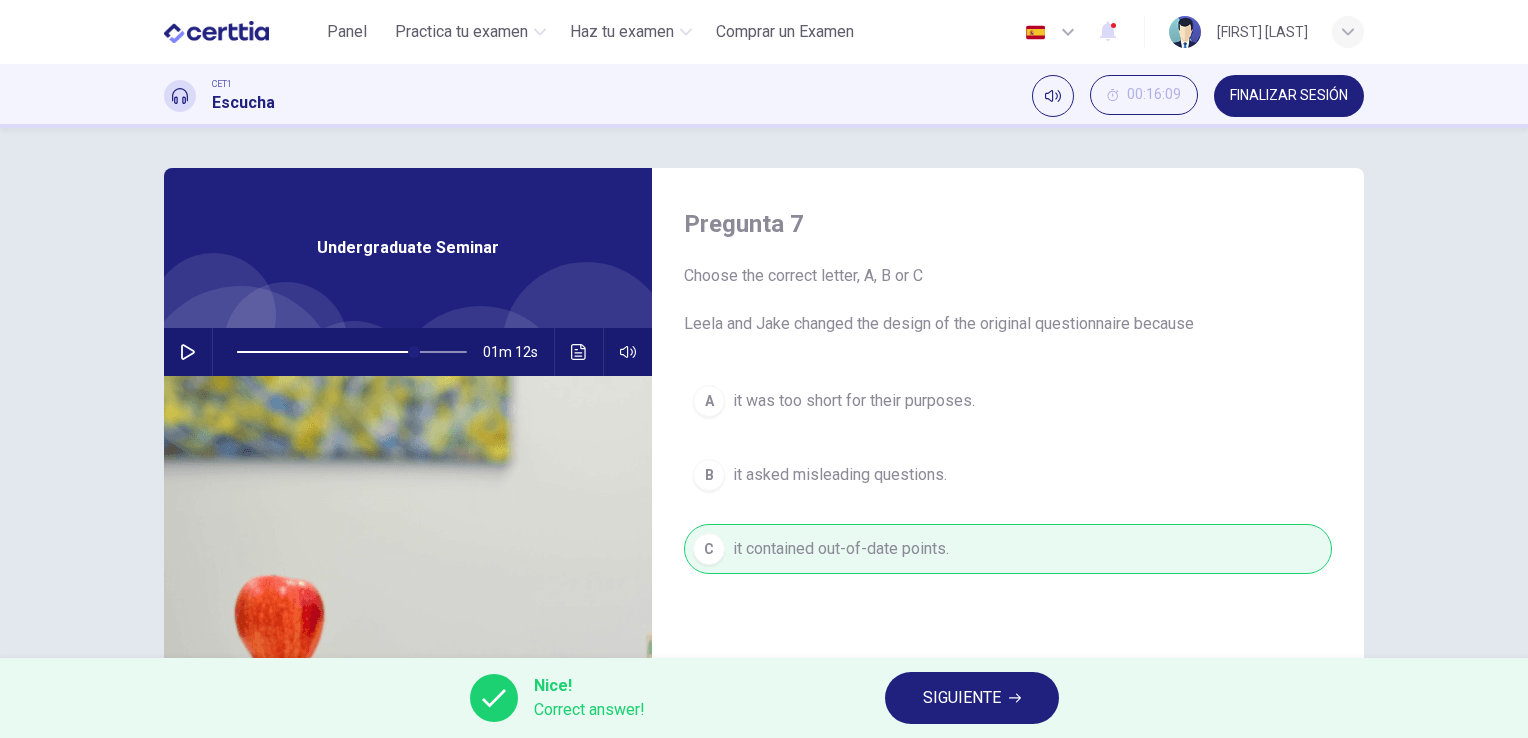click on "SIGUIENTE" at bounding box center [962, 698] 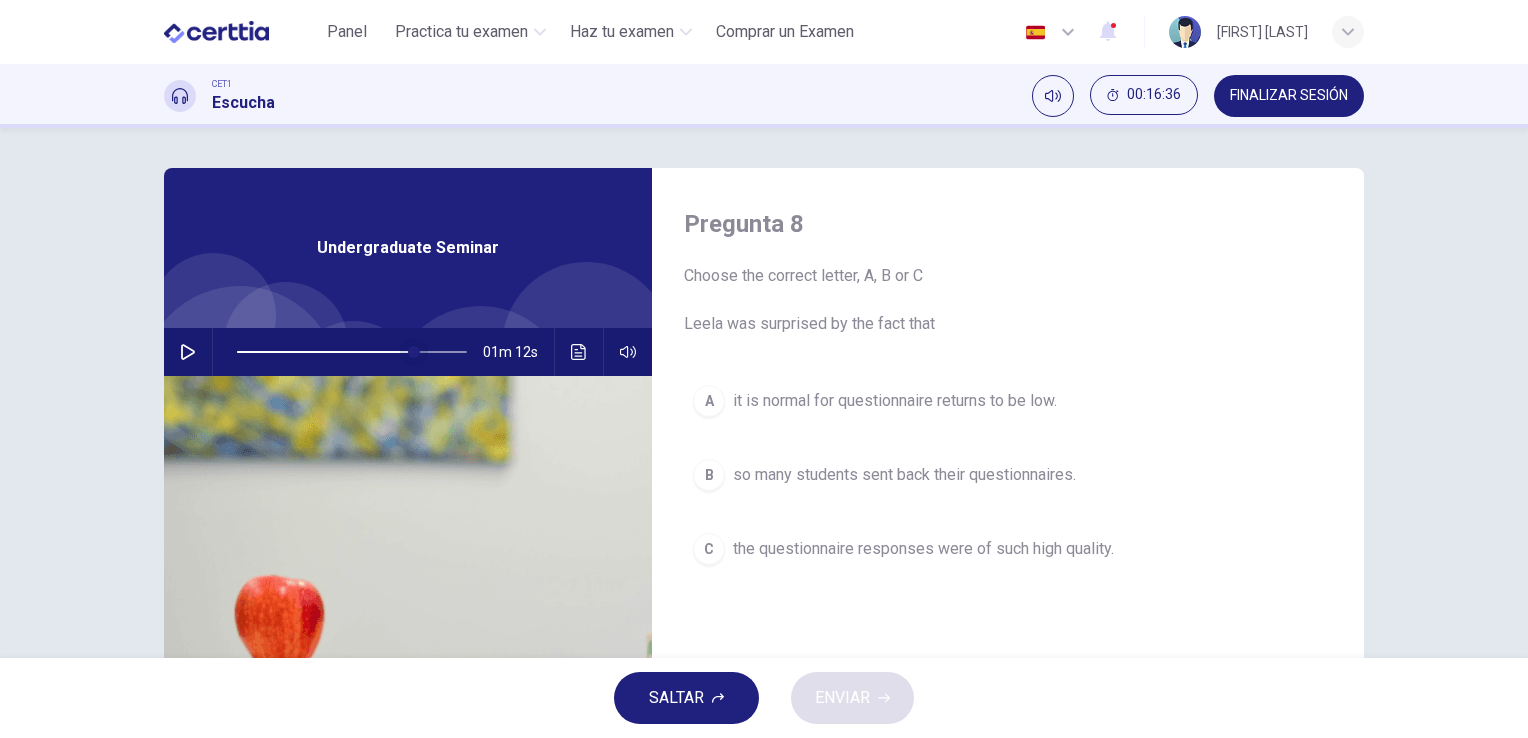 click at bounding box center (414, 352) 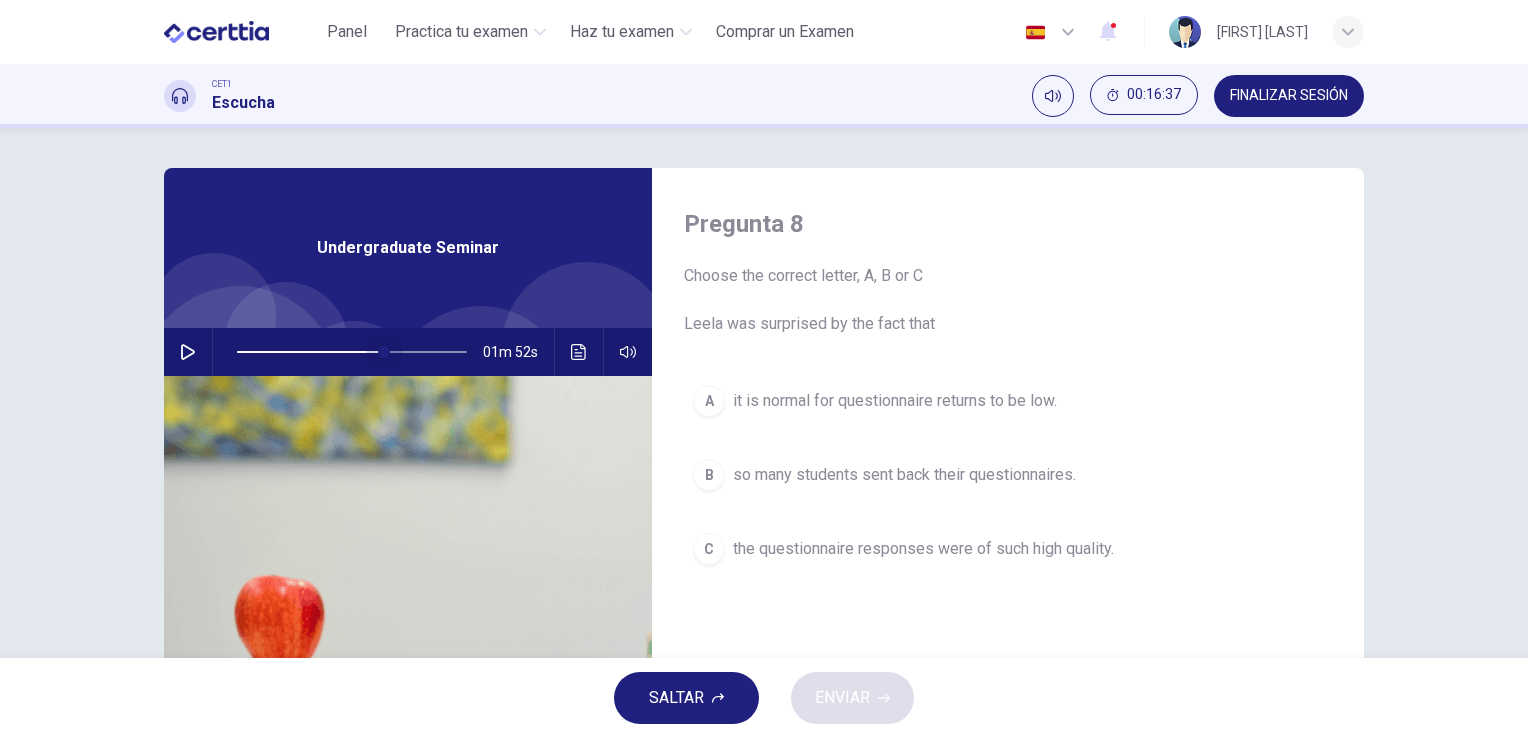 click at bounding box center (384, 352) 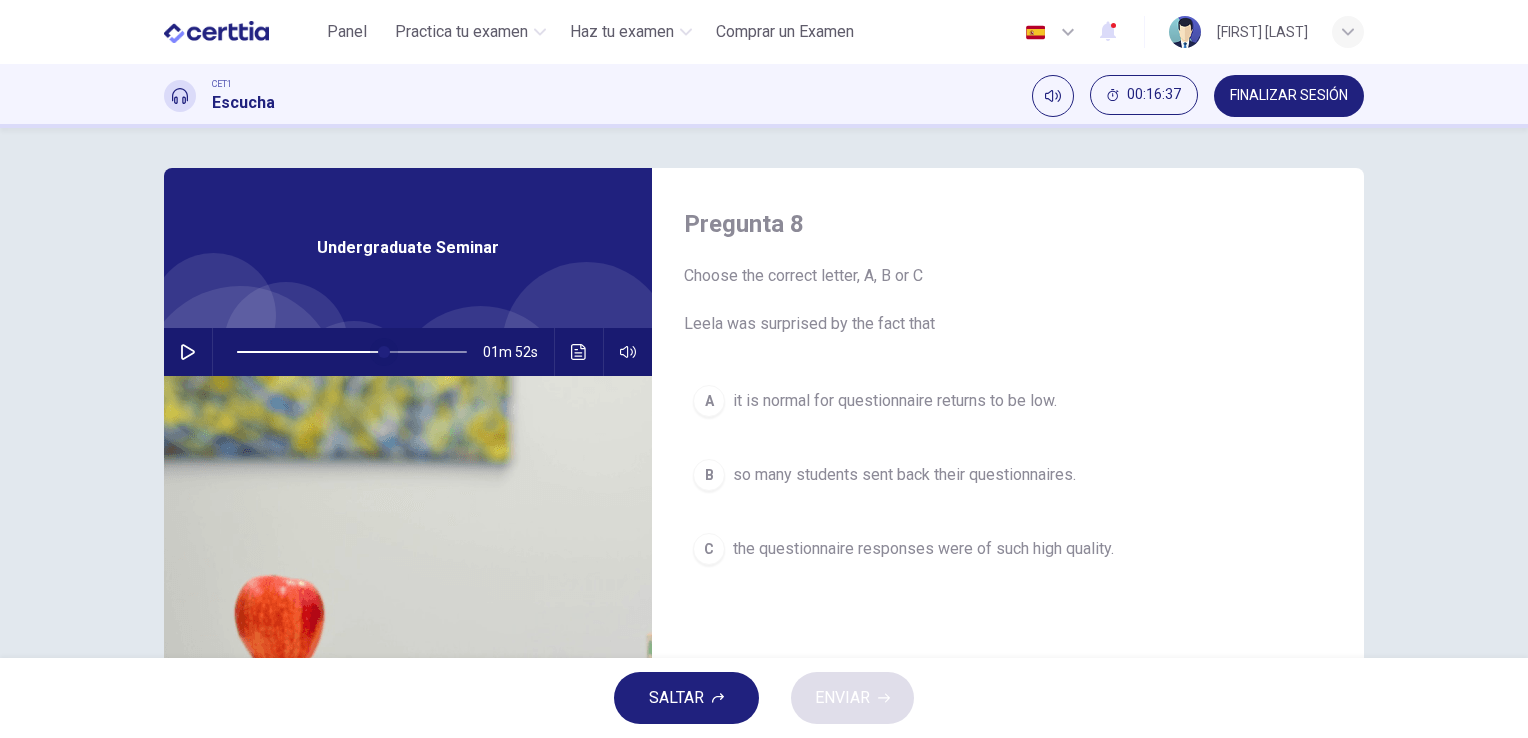 click at bounding box center (384, 352) 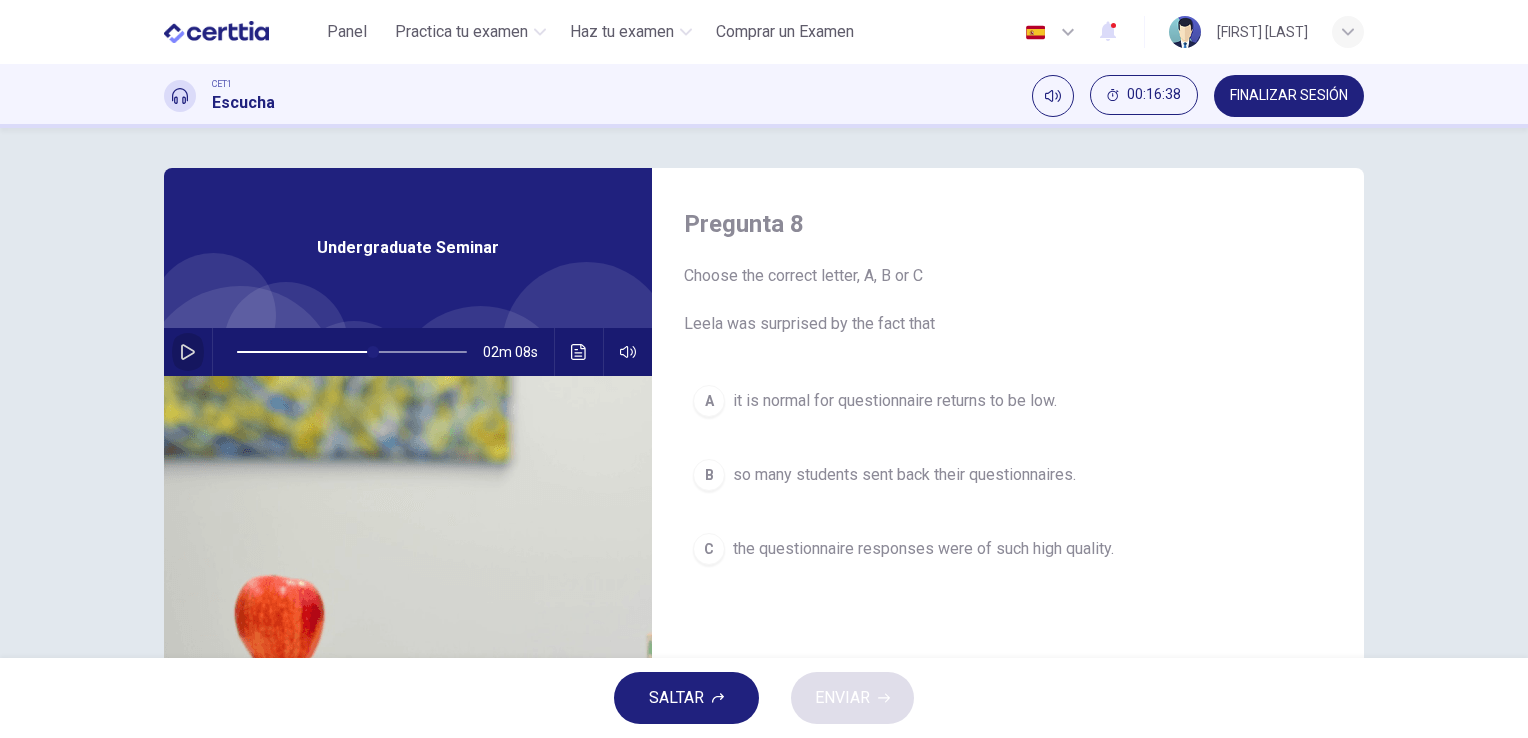 click at bounding box center (188, 352) 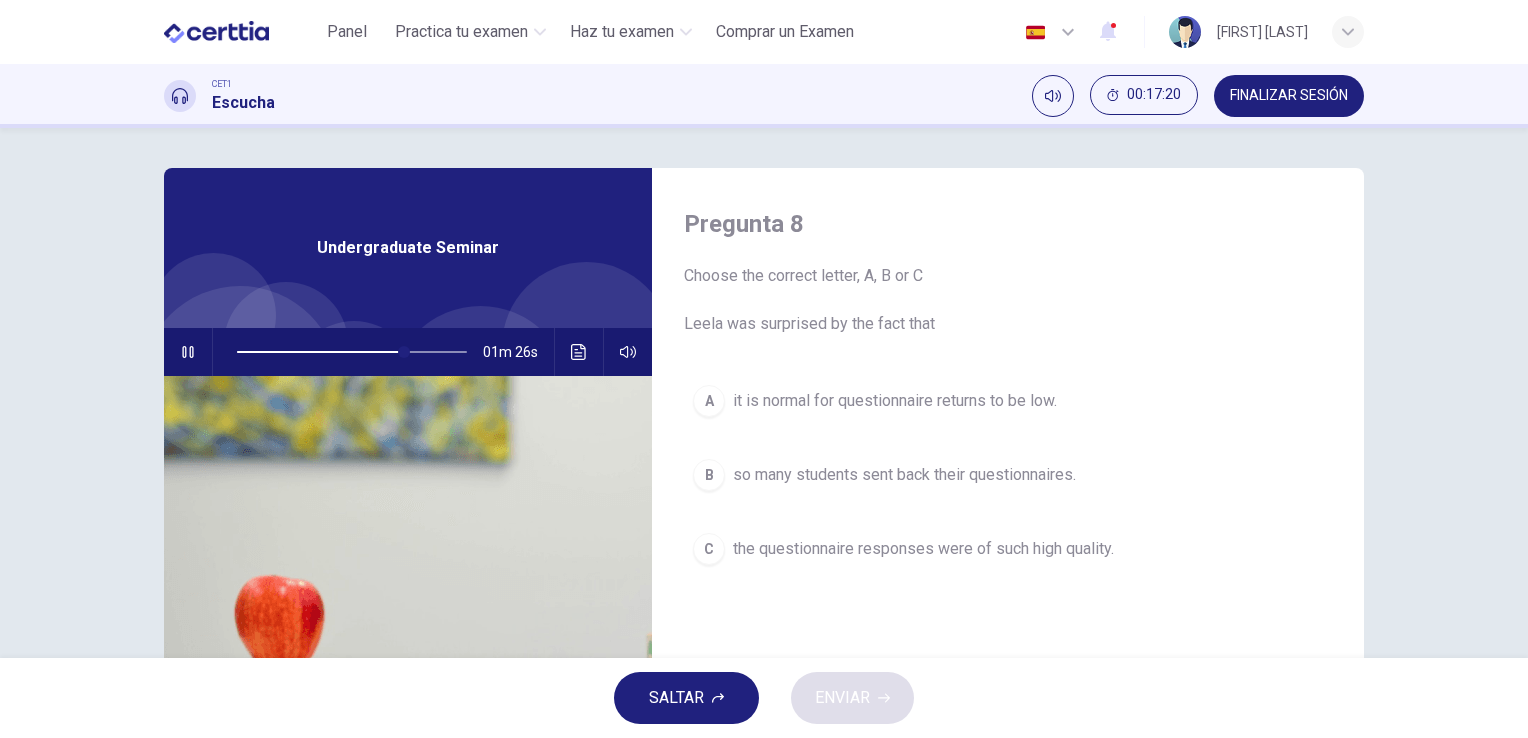 click on "SALTAR" at bounding box center (686, 698) 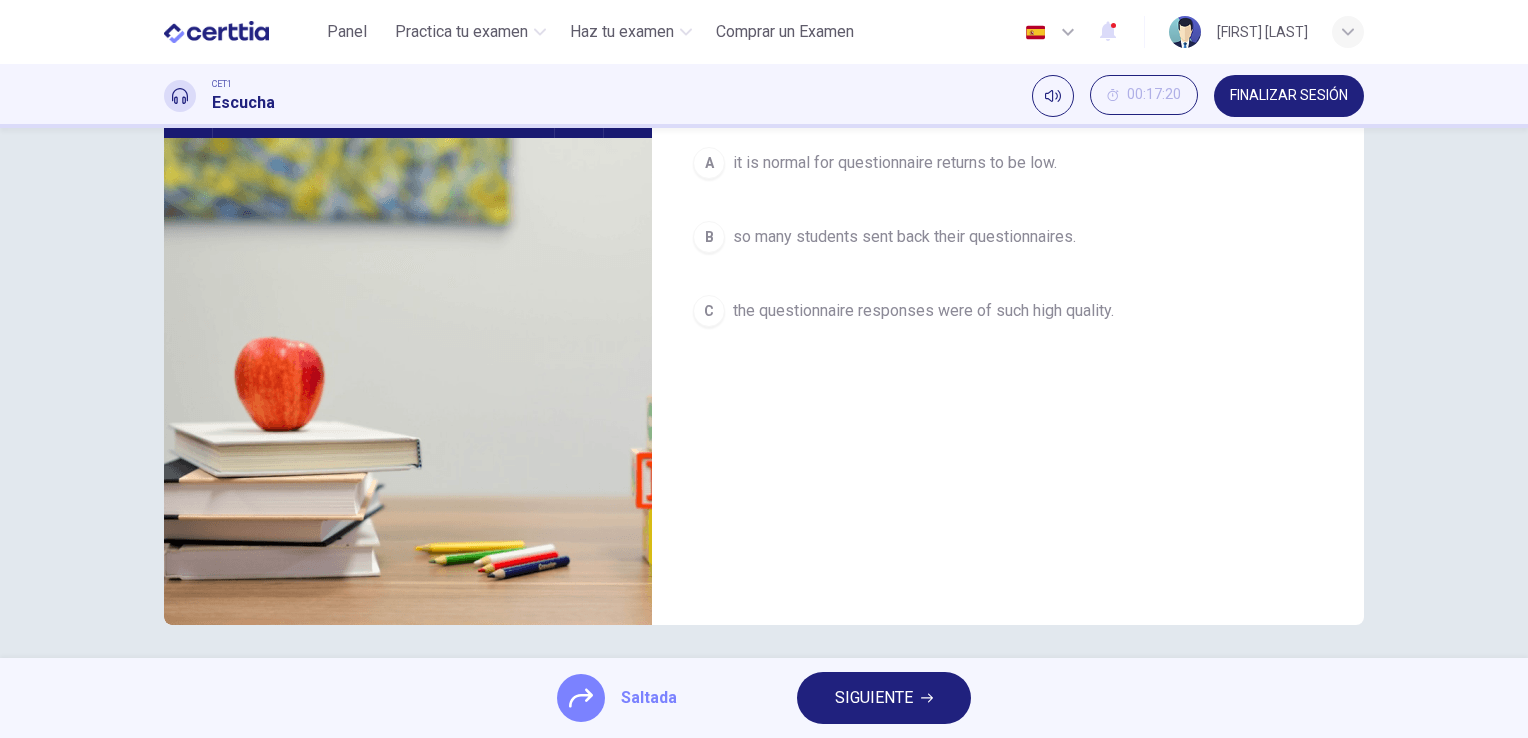 scroll, scrollTop: 244, scrollLeft: 0, axis: vertical 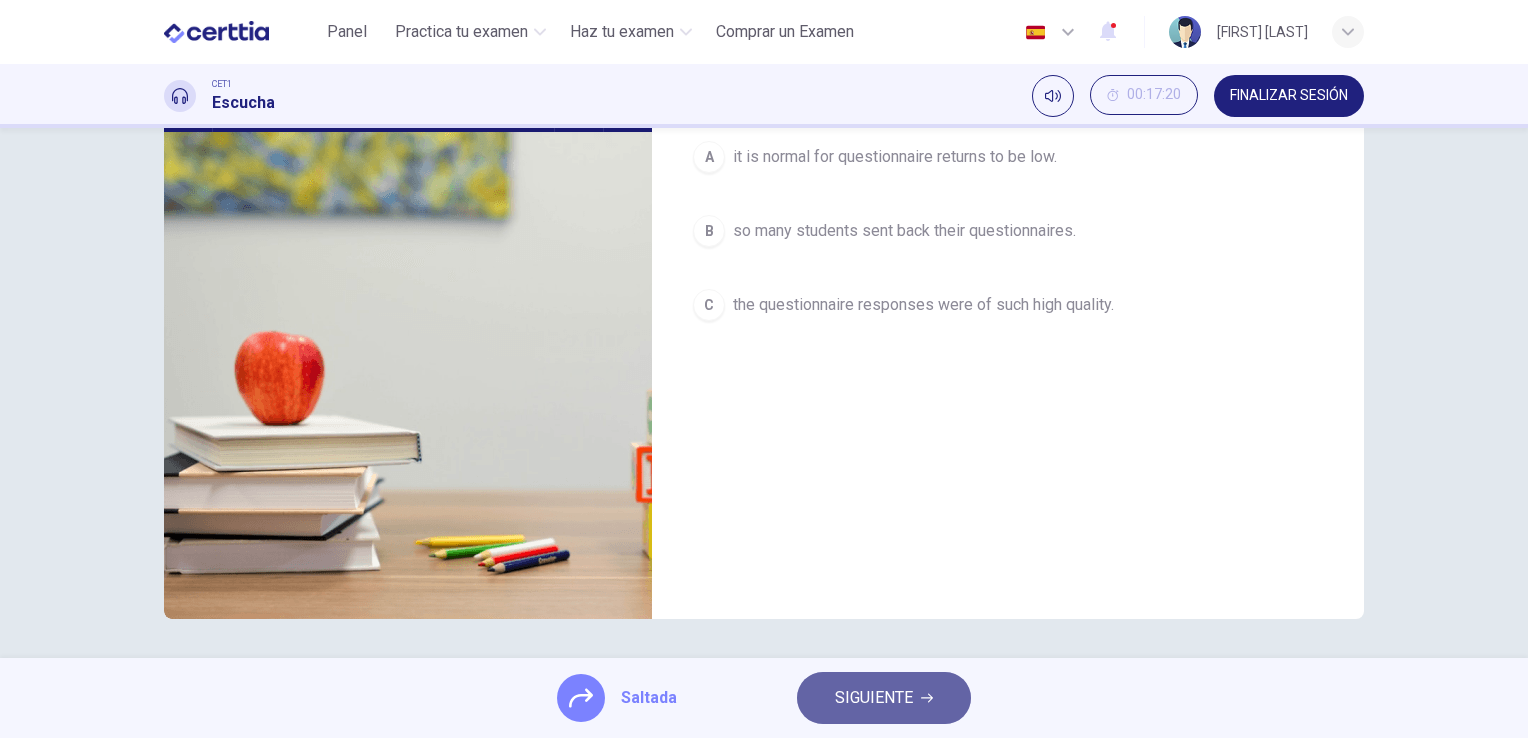 click on "SIGUIENTE" at bounding box center (874, 698) 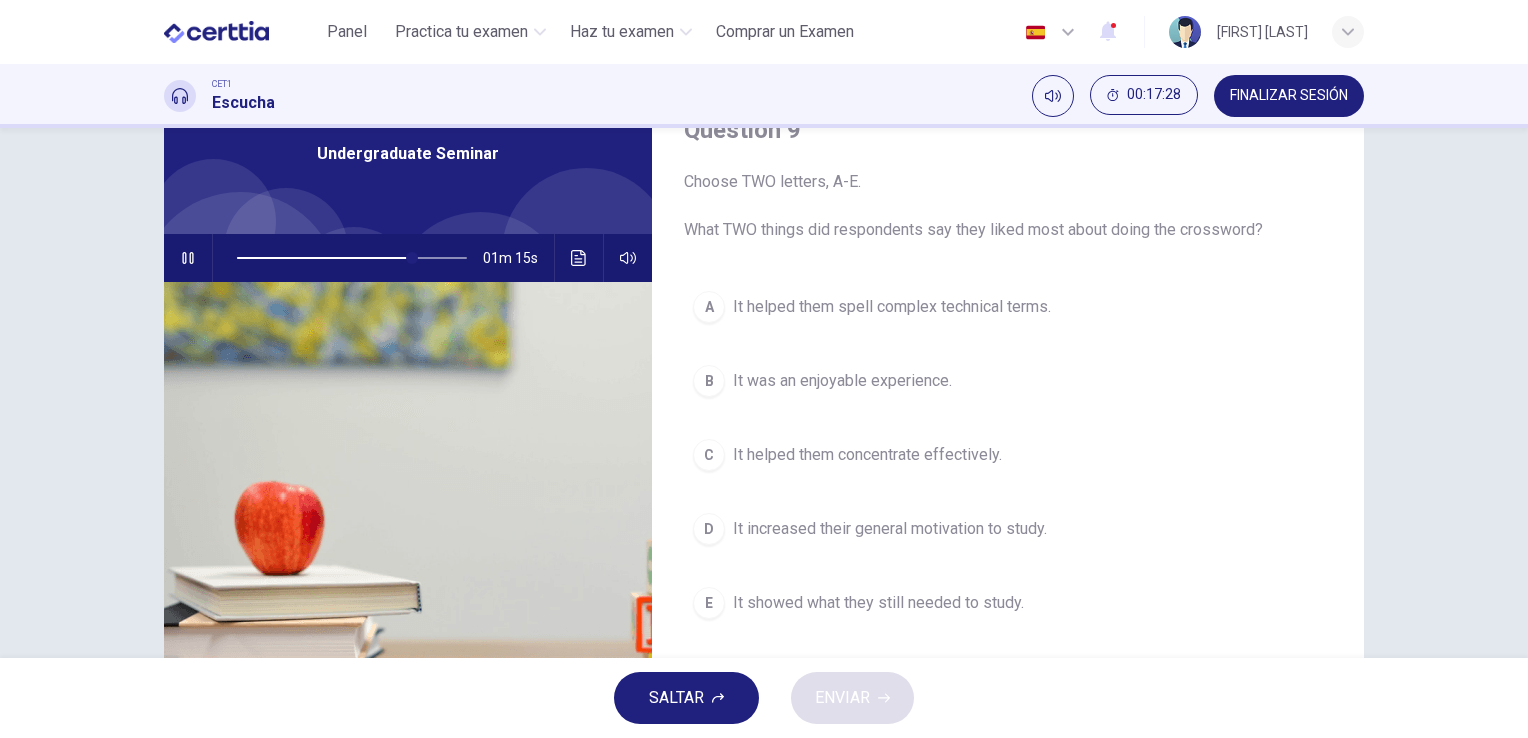 scroll, scrollTop: 100, scrollLeft: 0, axis: vertical 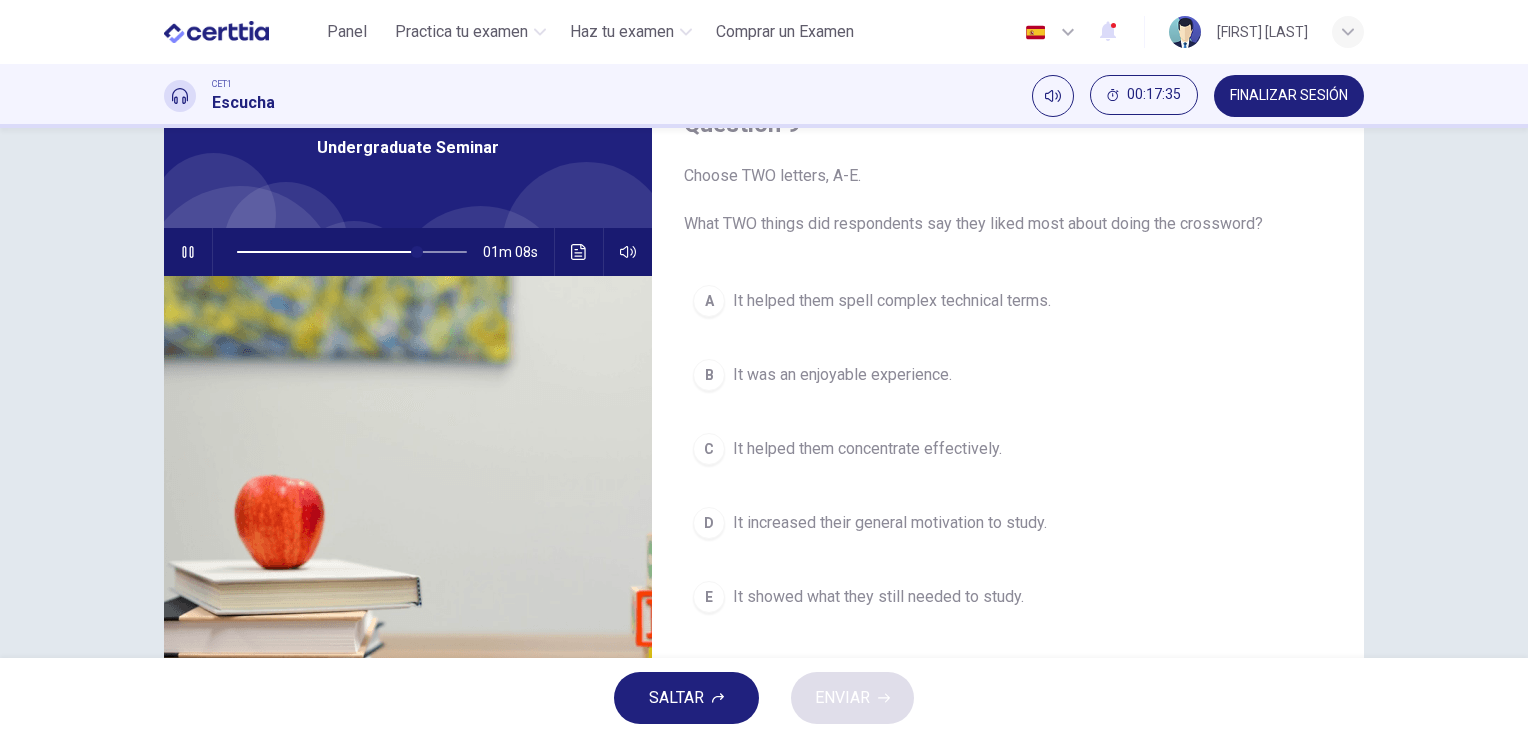 click on "A It helped them spell complex technical terms." at bounding box center (1008, 301) 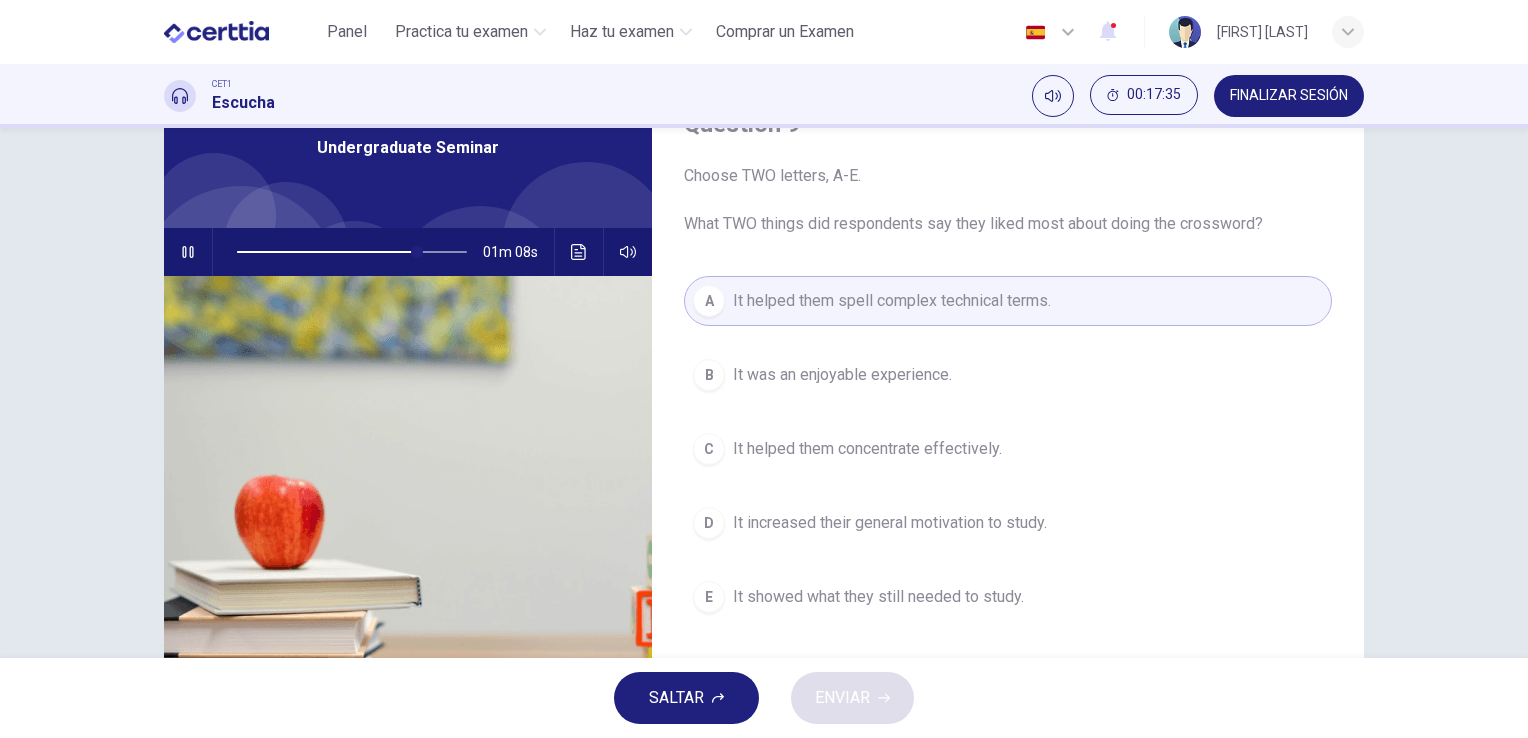 click on "It was an enjoyable experience." at bounding box center [842, 375] 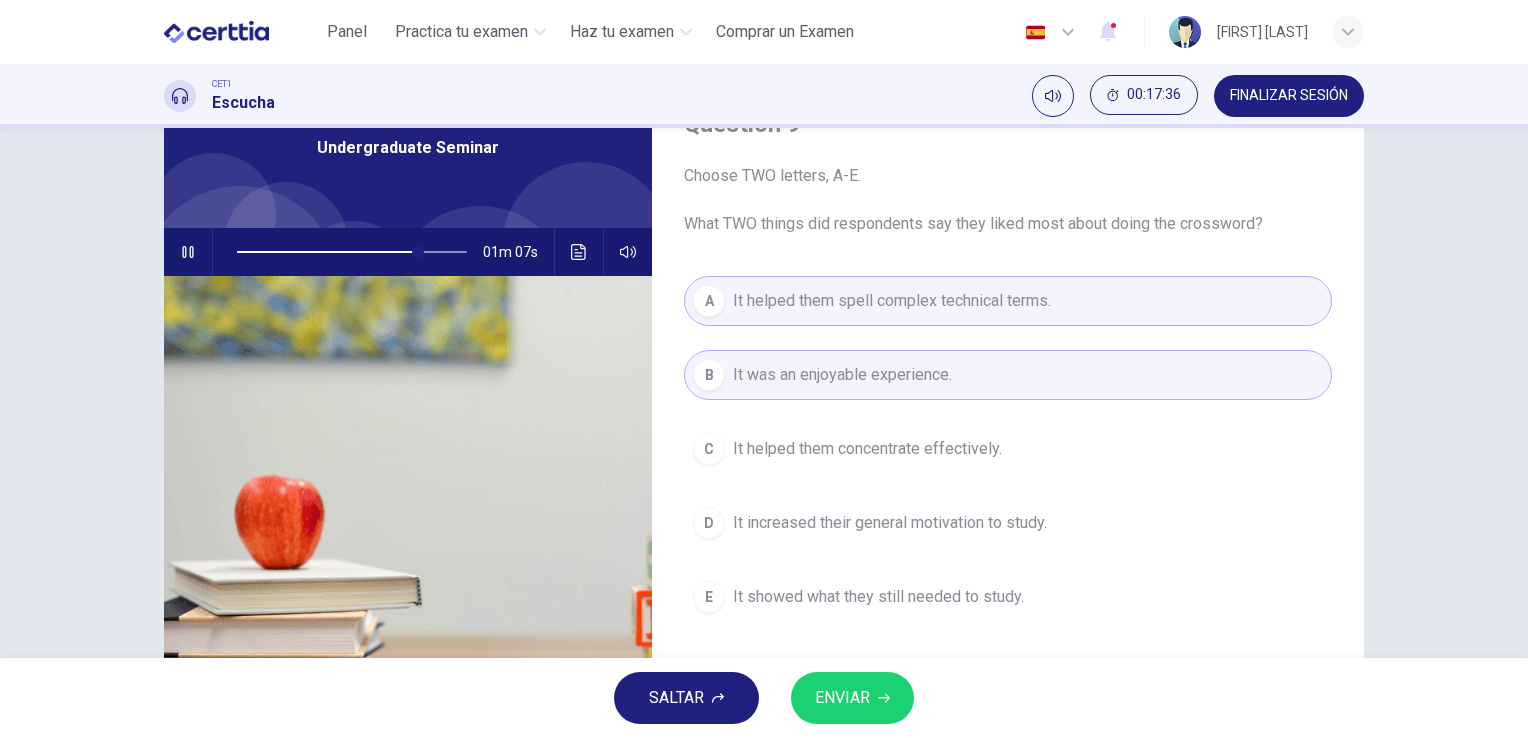 drag, startPoint x: 887, startPoint y: 286, endPoint x: 887, endPoint y: 298, distance: 12 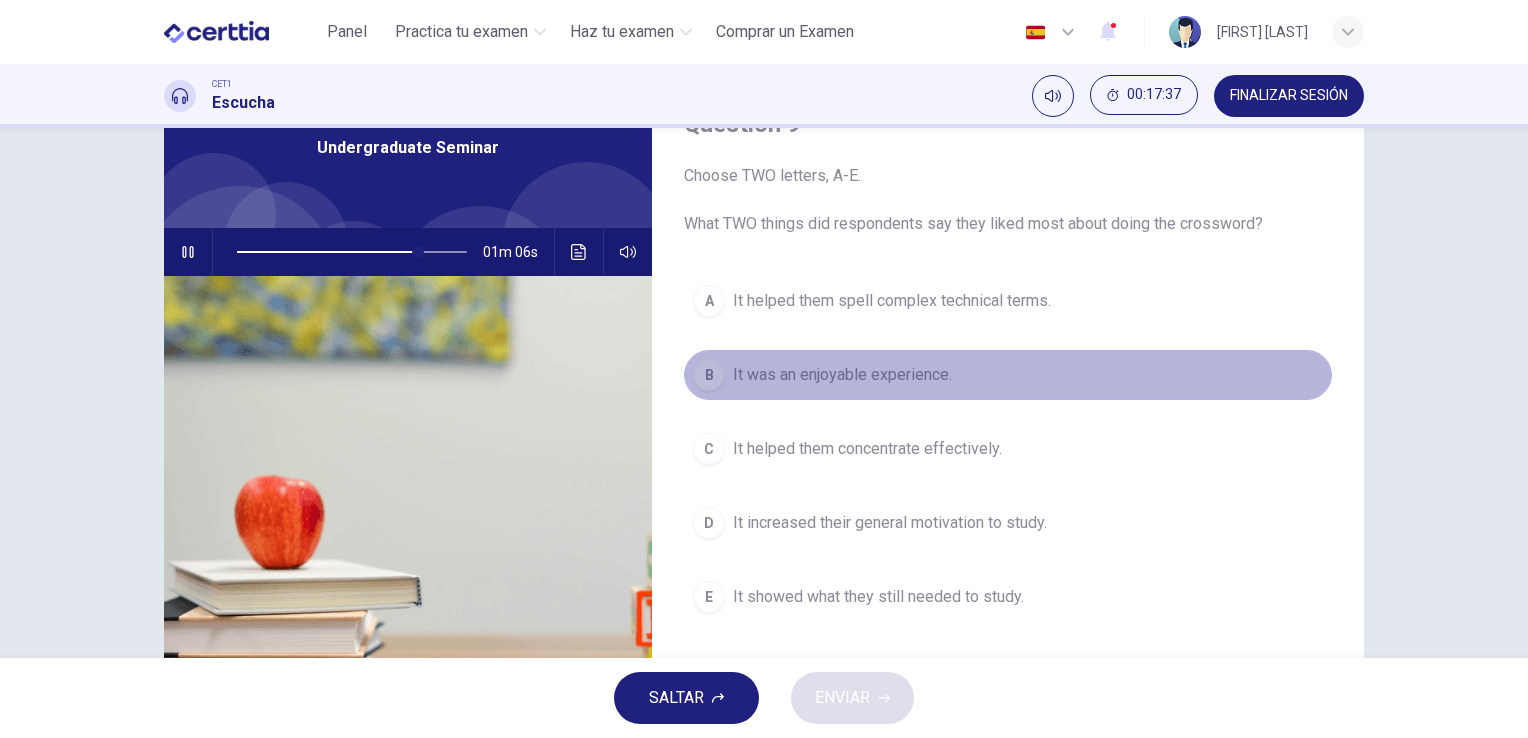 drag, startPoint x: 897, startPoint y: 361, endPoint x: 901, endPoint y: 374, distance: 13.601471 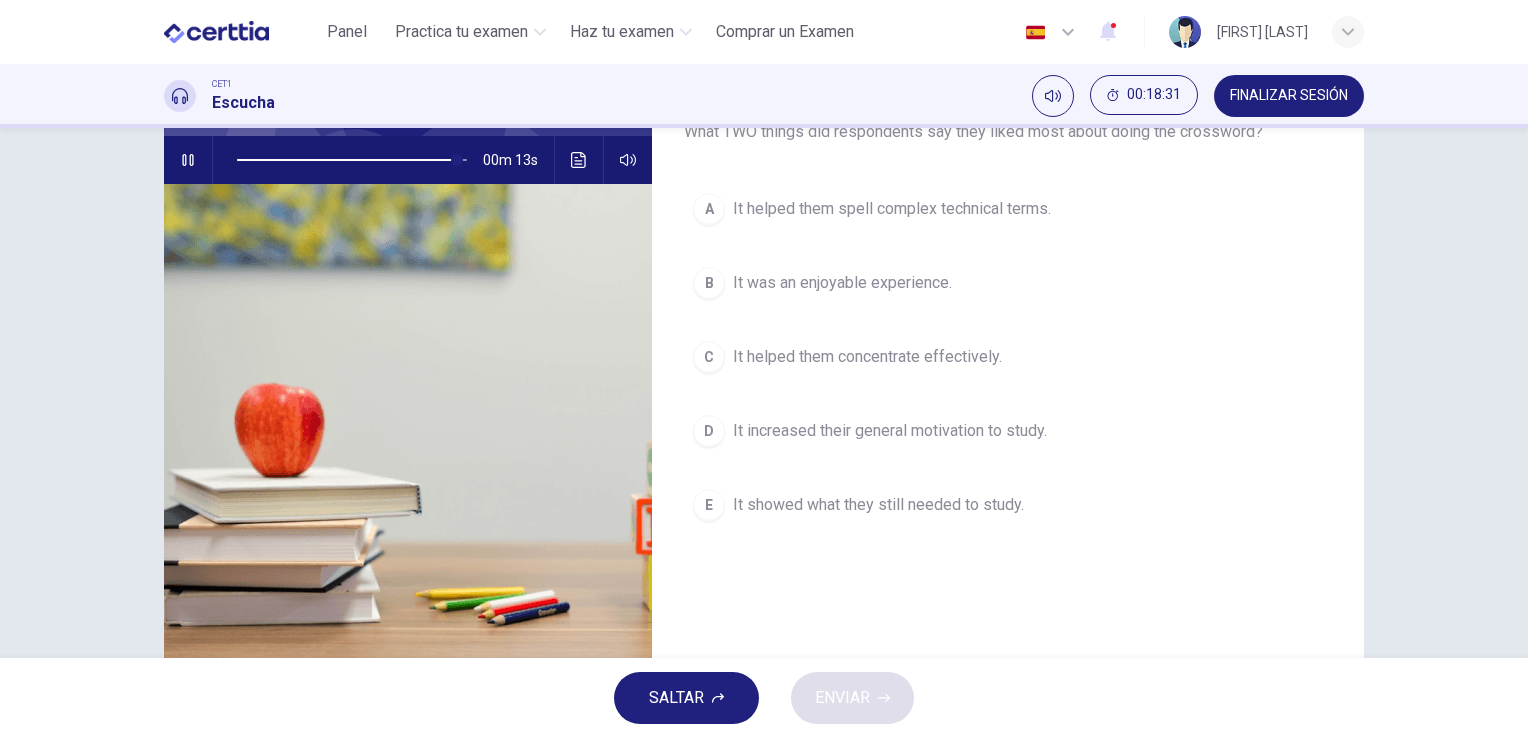 scroll, scrollTop: 200, scrollLeft: 0, axis: vertical 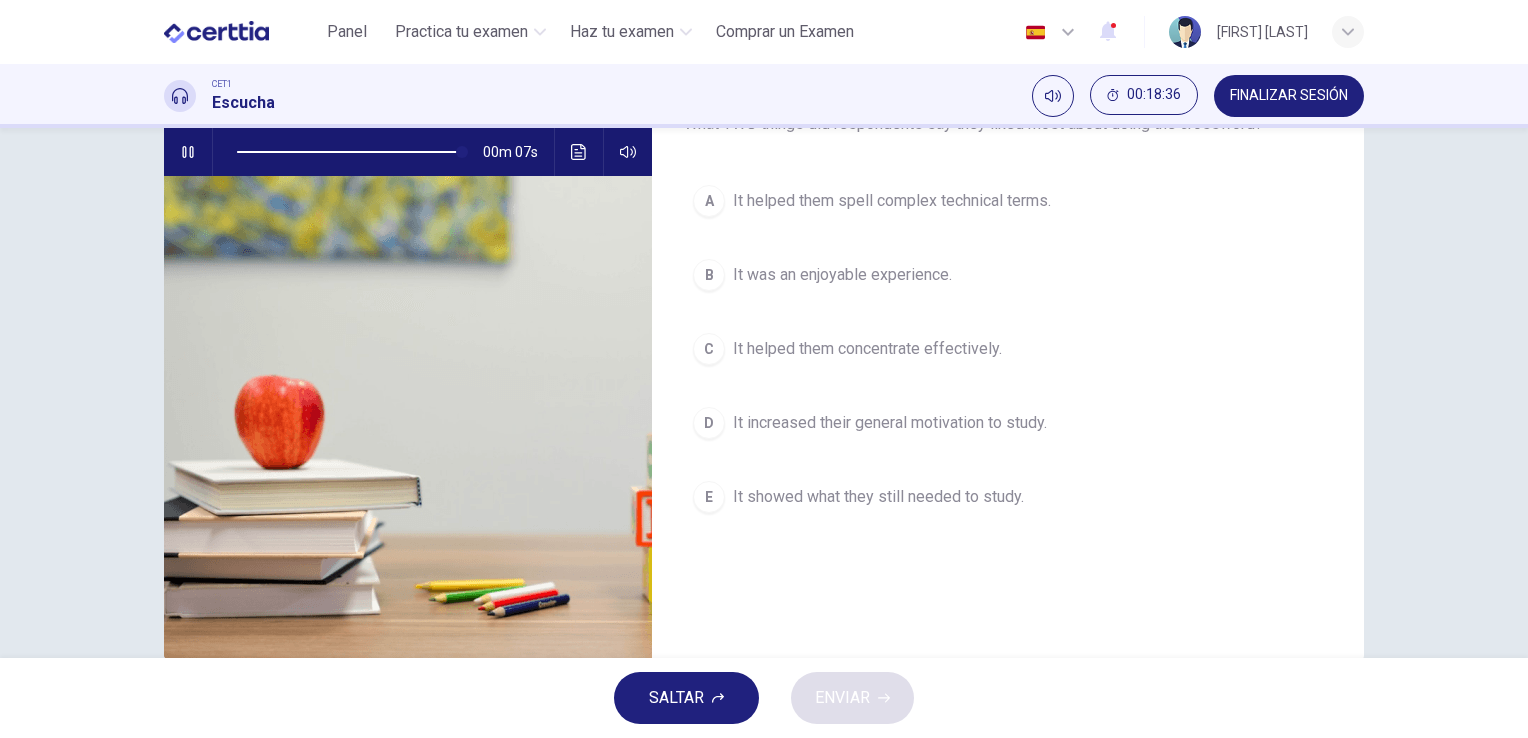 click on "It helped them concentrate effectively." at bounding box center (892, 201) 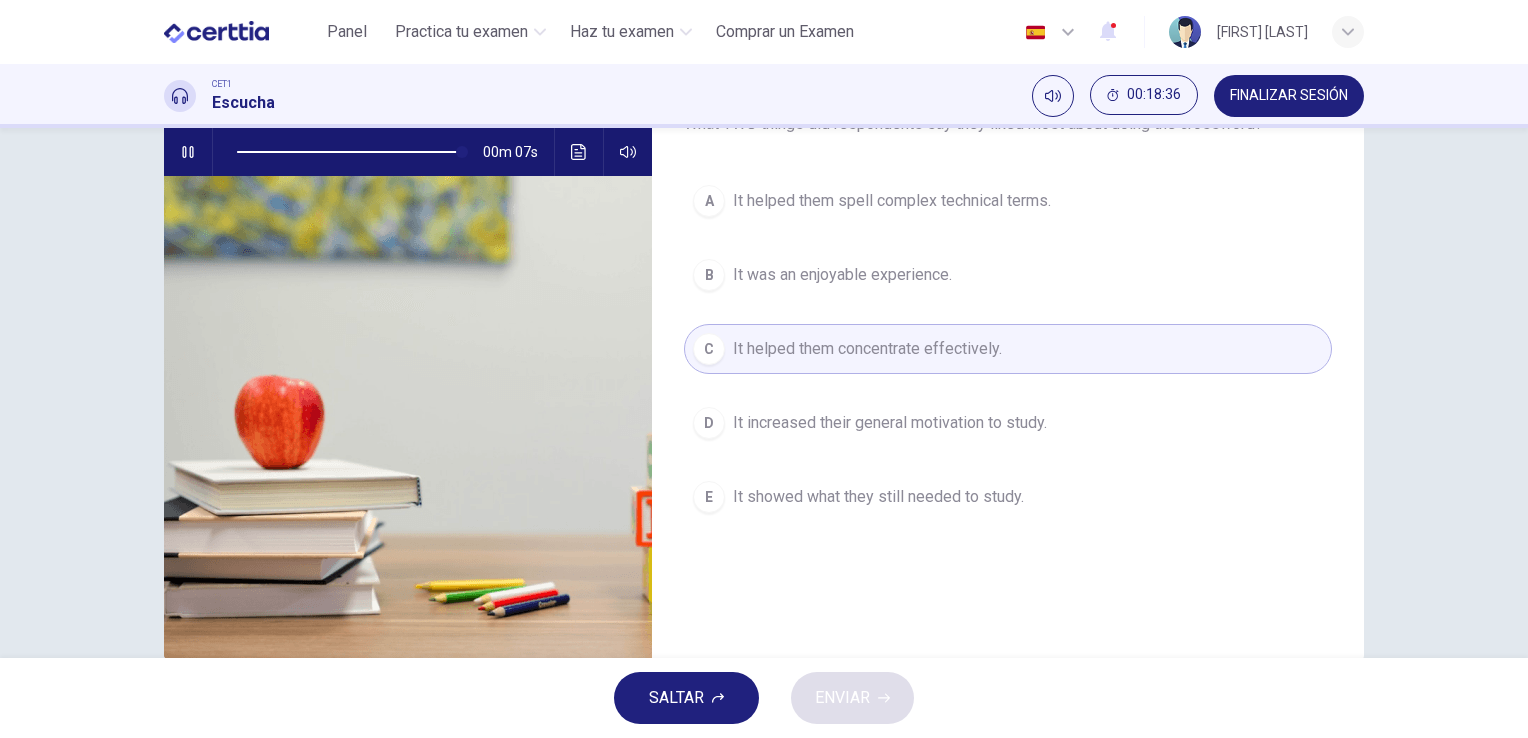 click on "D It increased their general motivation to study." at bounding box center (1008, 423) 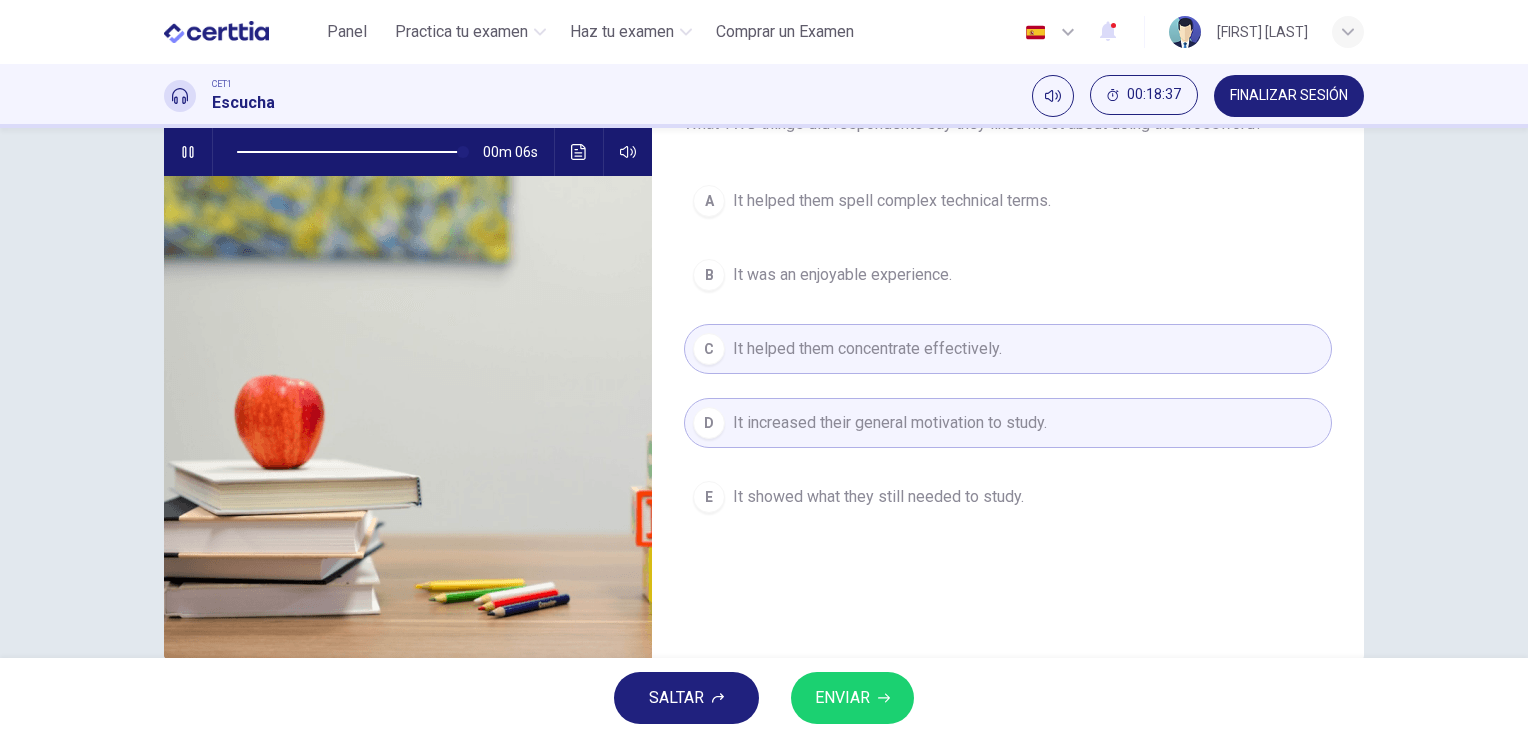 click on "ENVIAR" at bounding box center [852, 698] 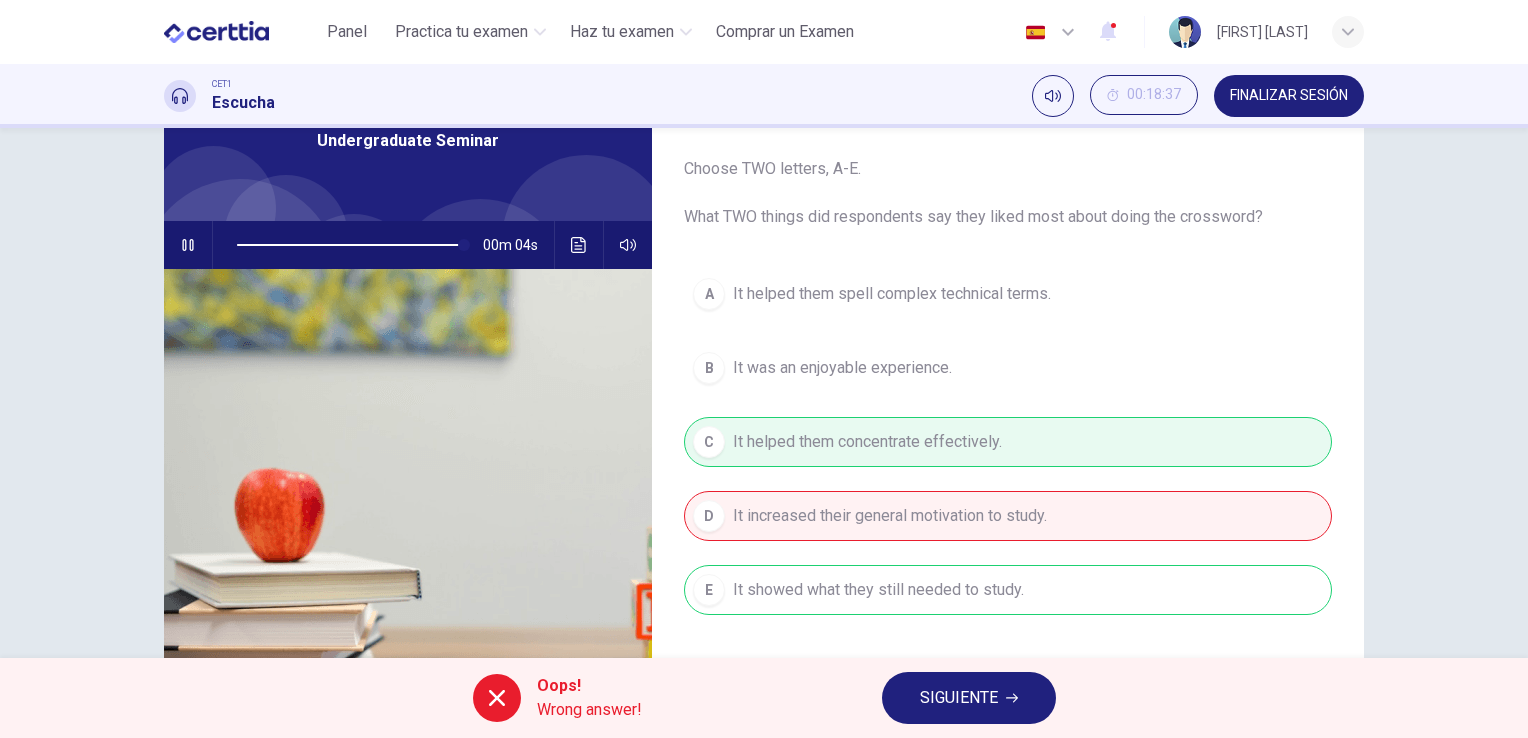 scroll, scrollTop: 100, scrollLeft: 0, axis: vertical 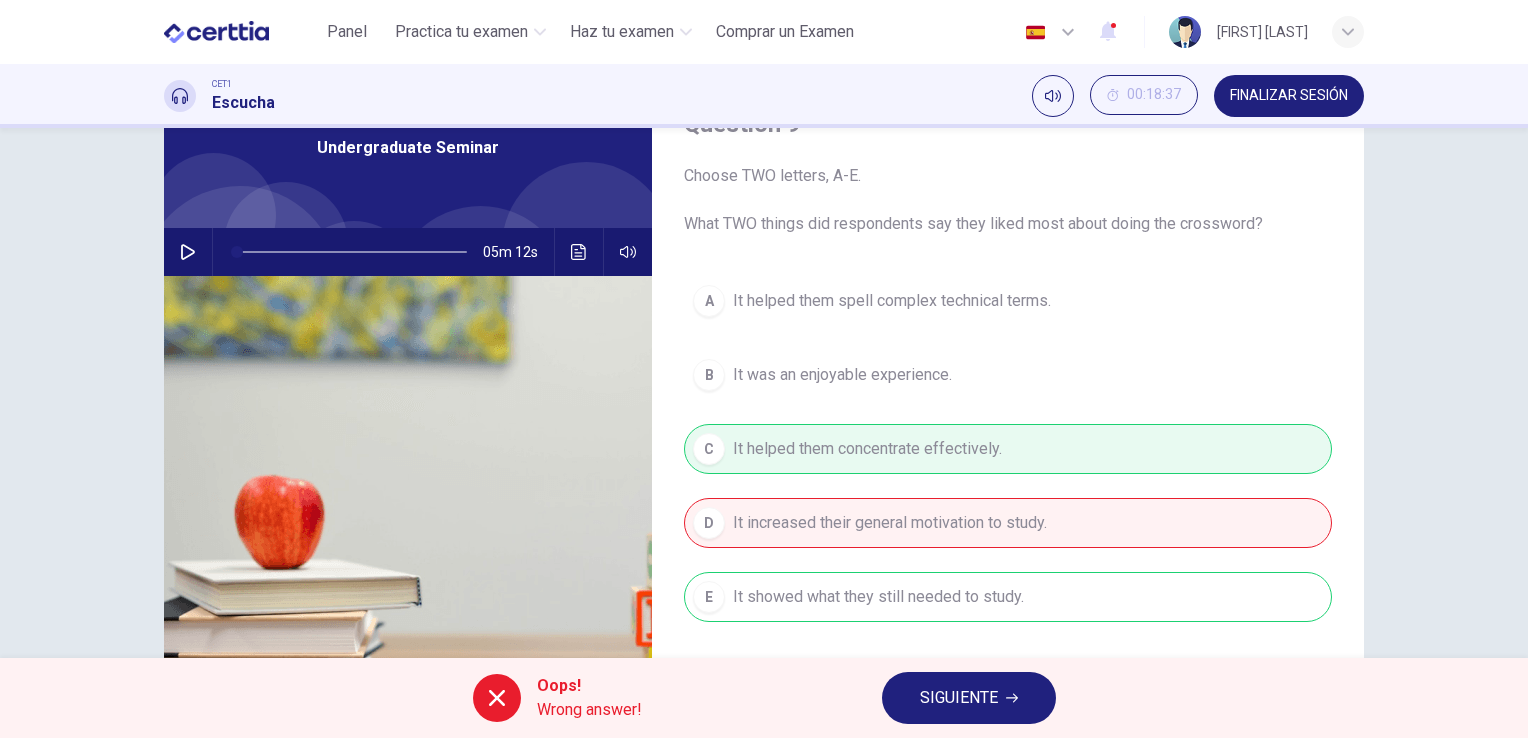 click on "SIGUIENTE" at bounding box center [959, 698] 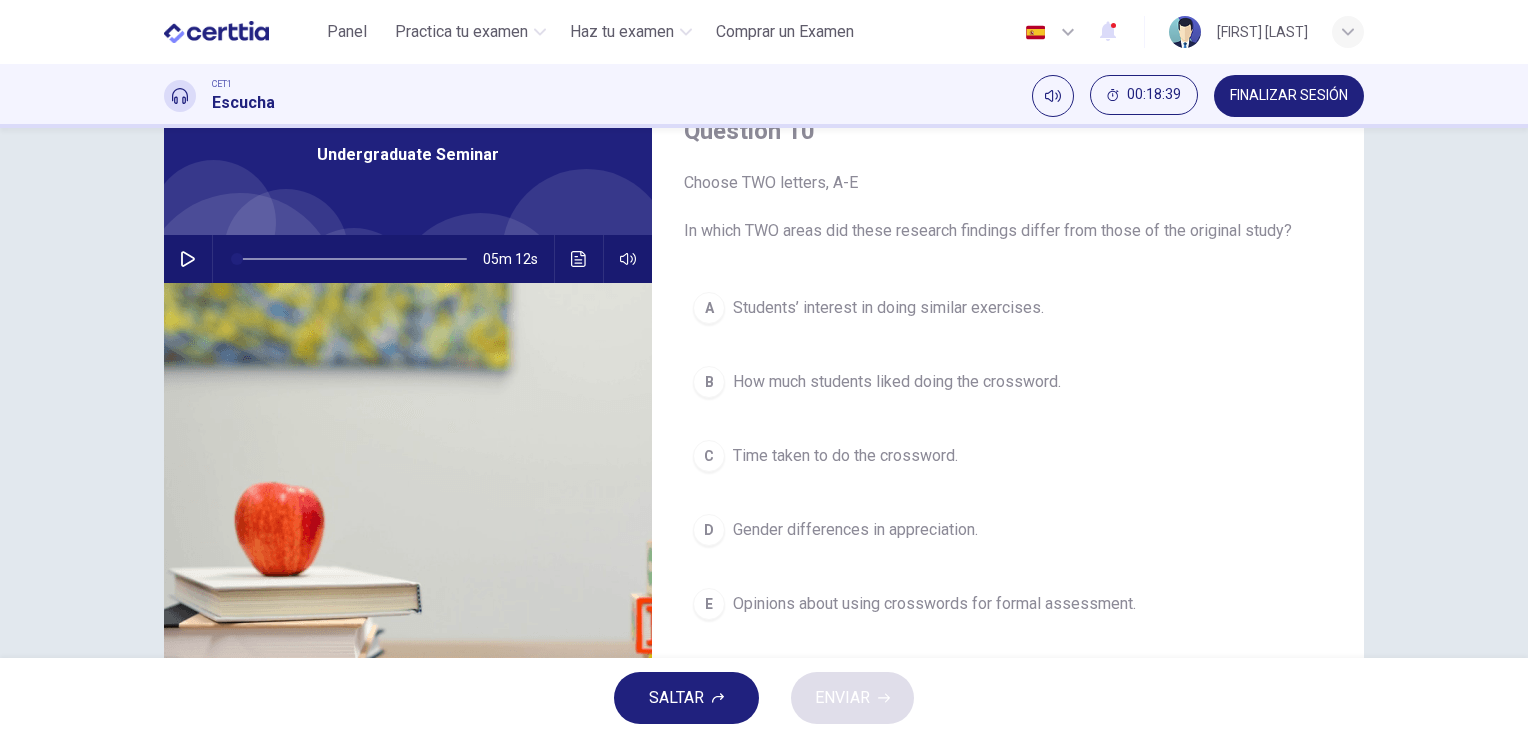 scroll, scrollTop: 100, scrollLeft: 0, axis: vertical 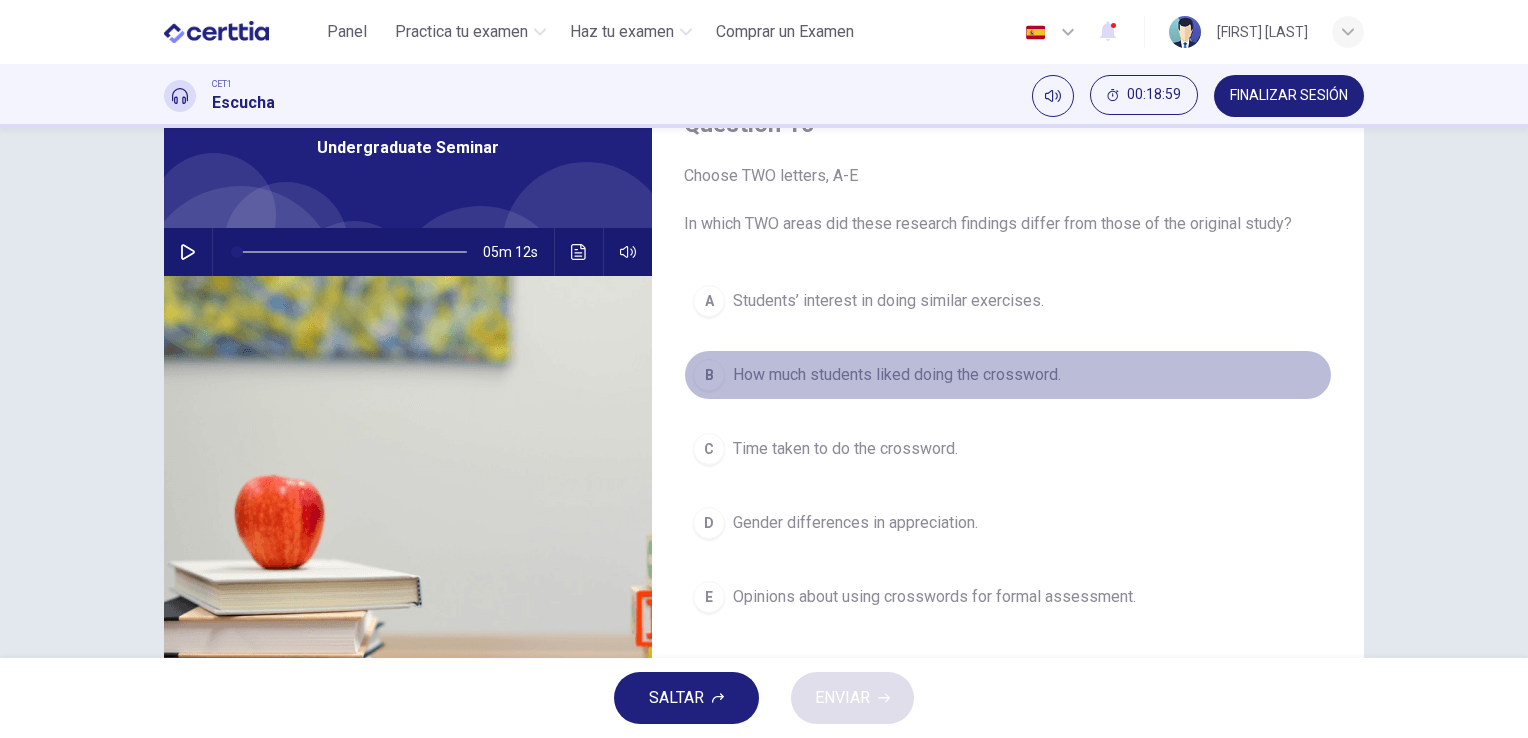 click on "B How much students liked doing the crossword." at bounding box center [1008, 375] 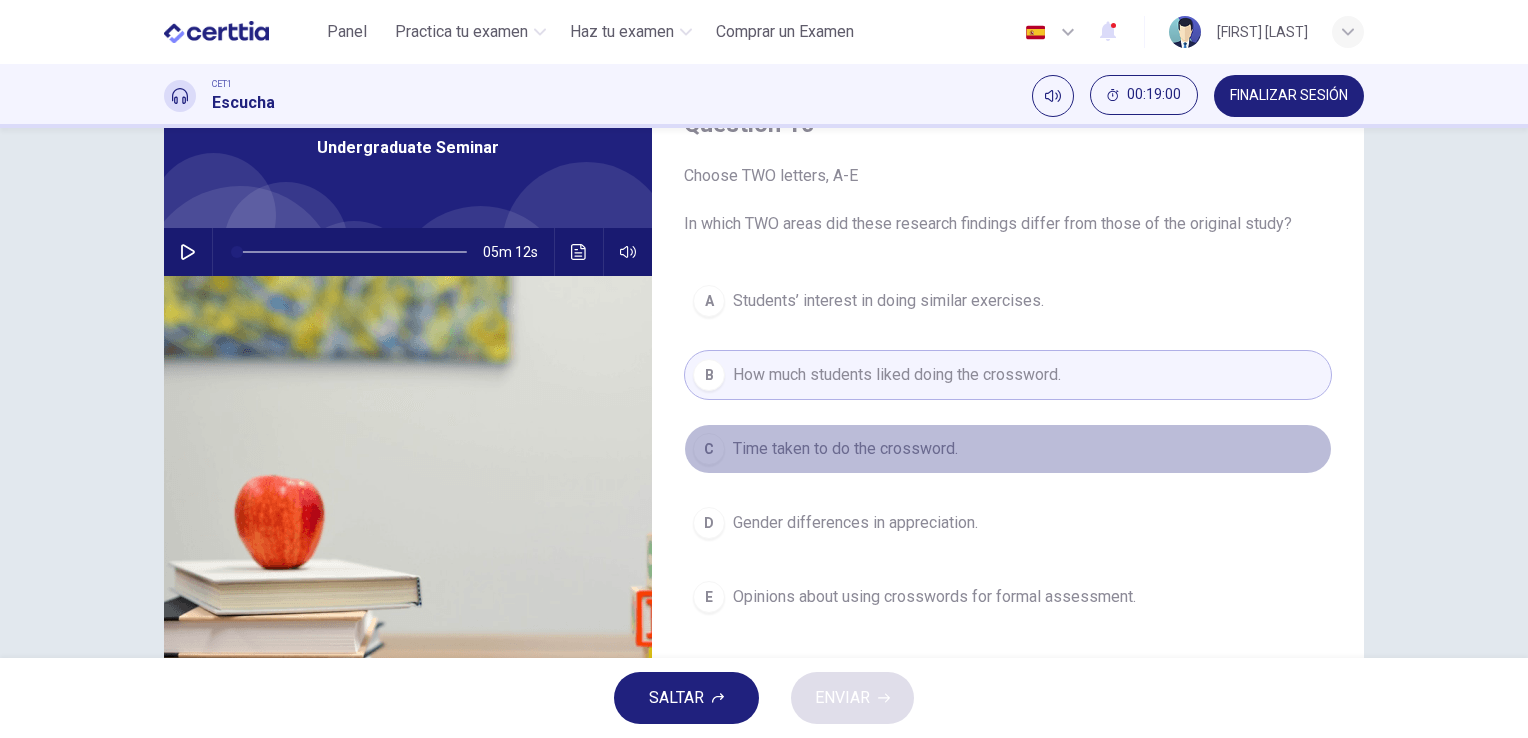 drag, startPoint x: 880, startPoint y: 450, endPoint x: 889, endPoint y: 481, distance: 32.280025 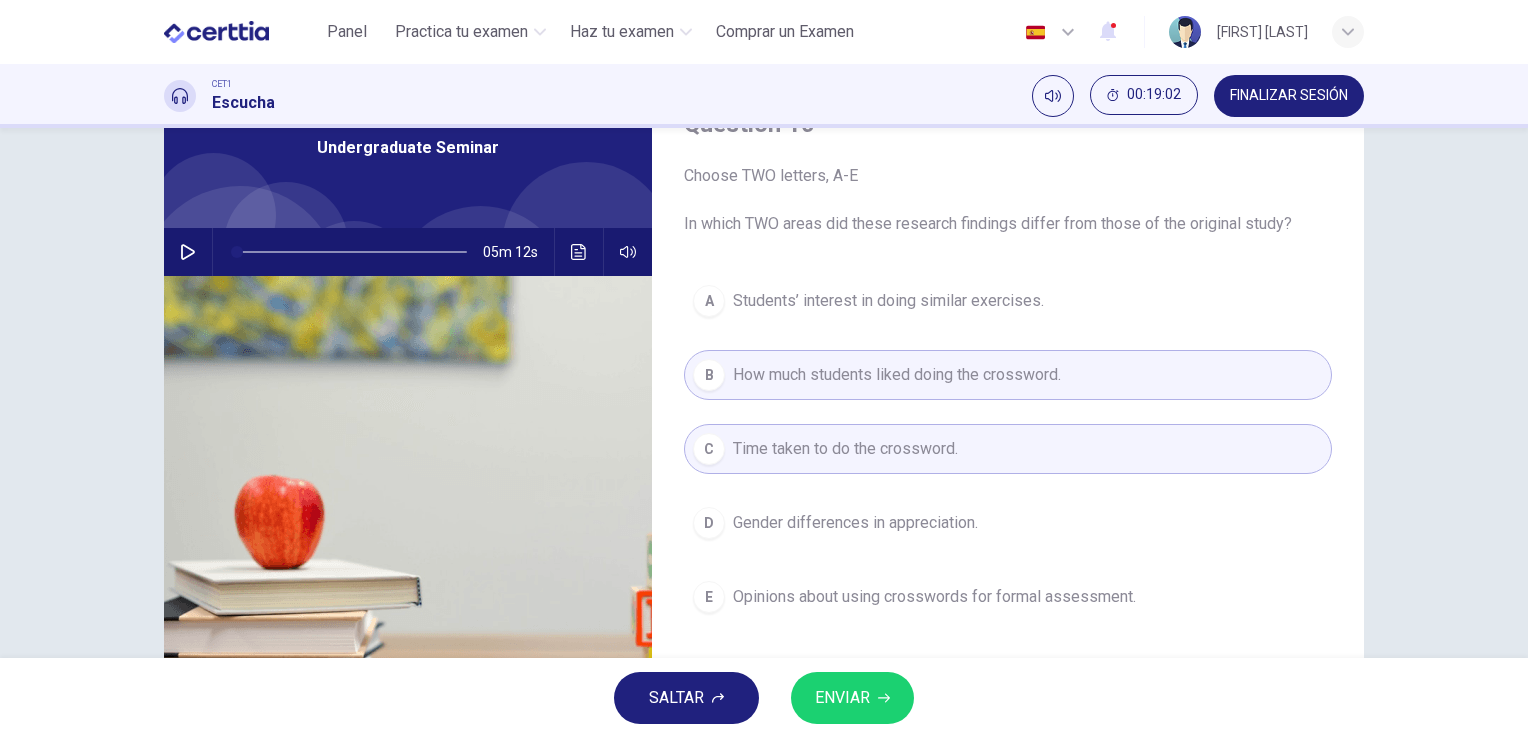 drag, startPoint x: 868, startPoint y: 703, endPoint x: 1145, endPoint y: 661, distance: 280.16602 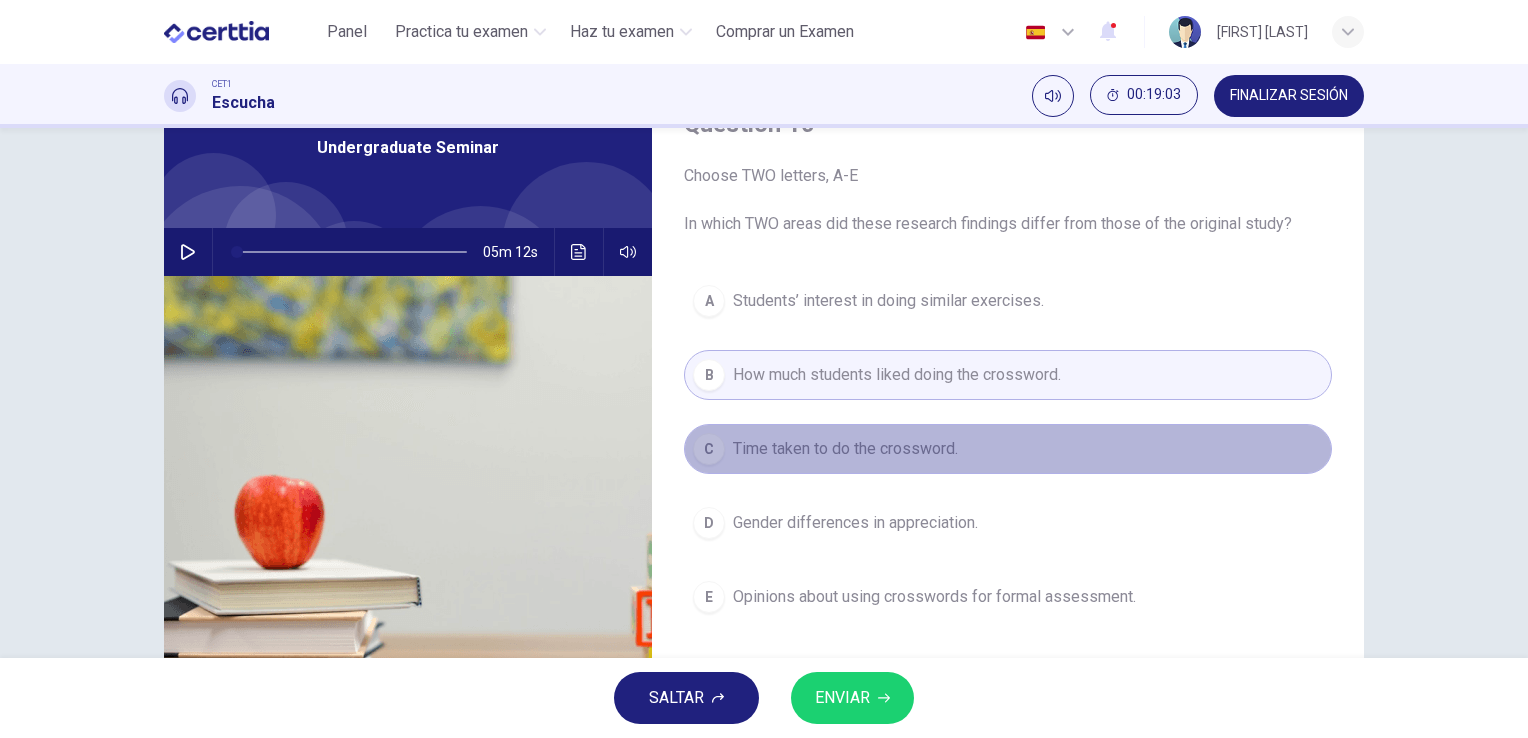 click on "C Time taken to do the crossword." at bounding box center [1008, 449] 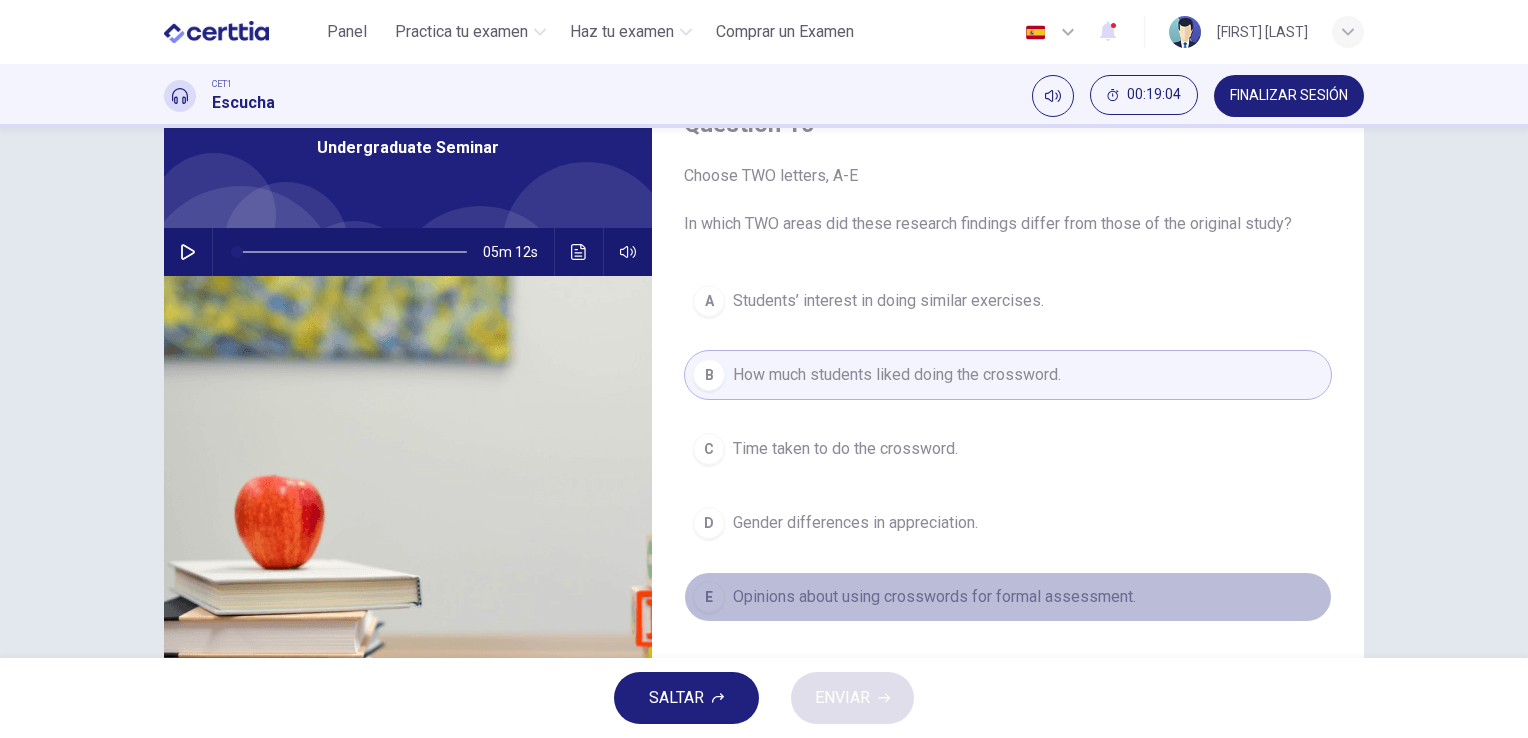 click on "Opinions about using crosswords for formal assessment." at bounding box center (888, 301) 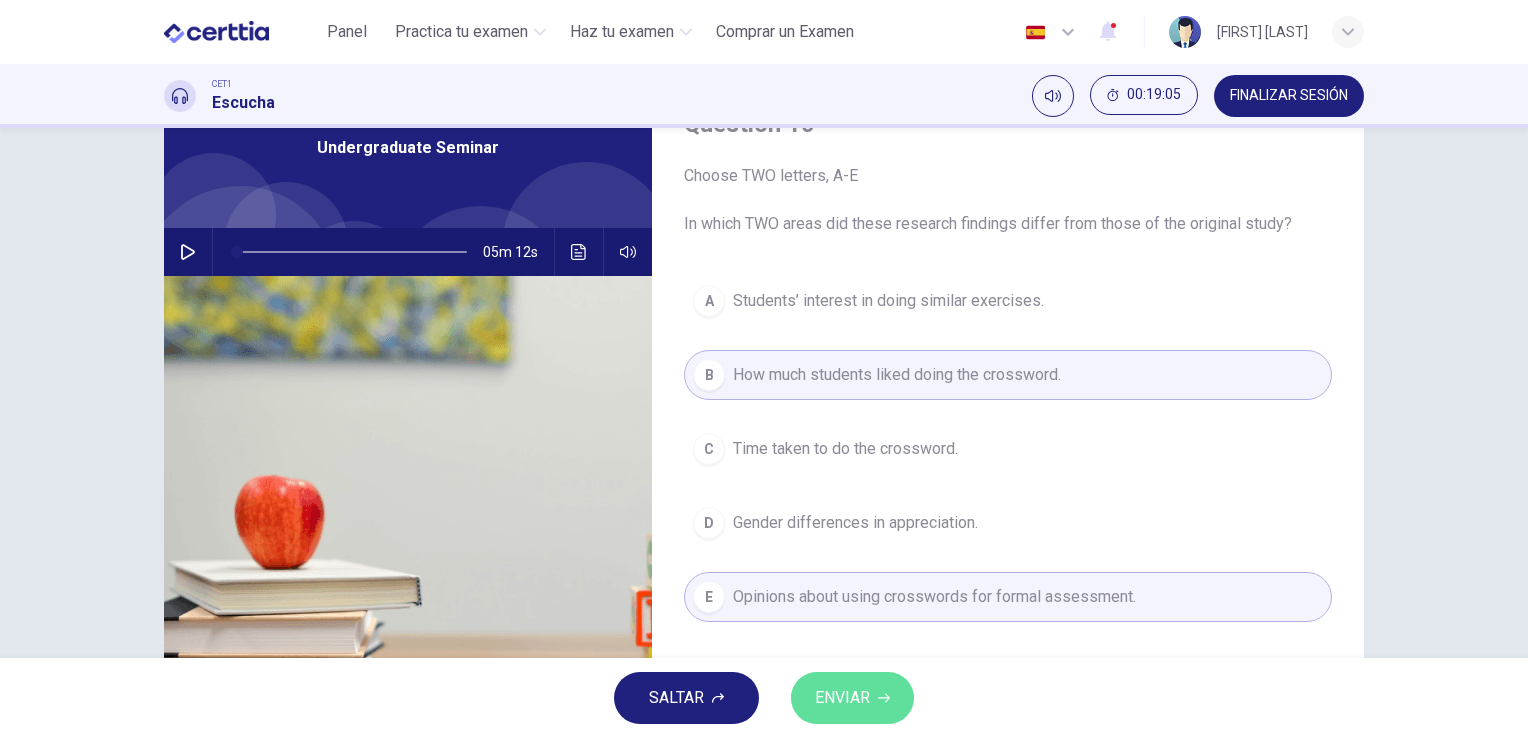 click on "ENVIAR" at bounding box center (852, 698) 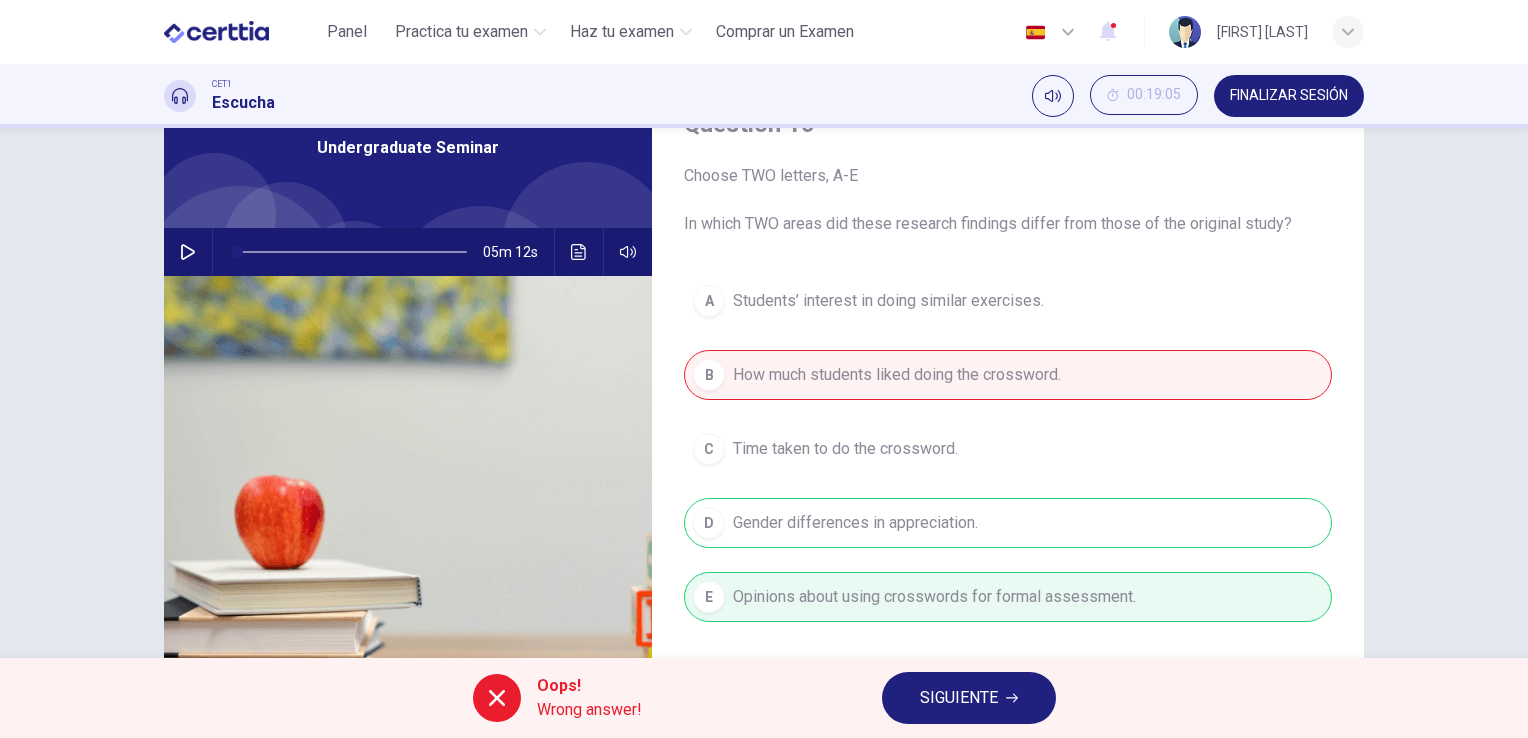 click on "SIGUIENTE" at bounding box center [959, 698] 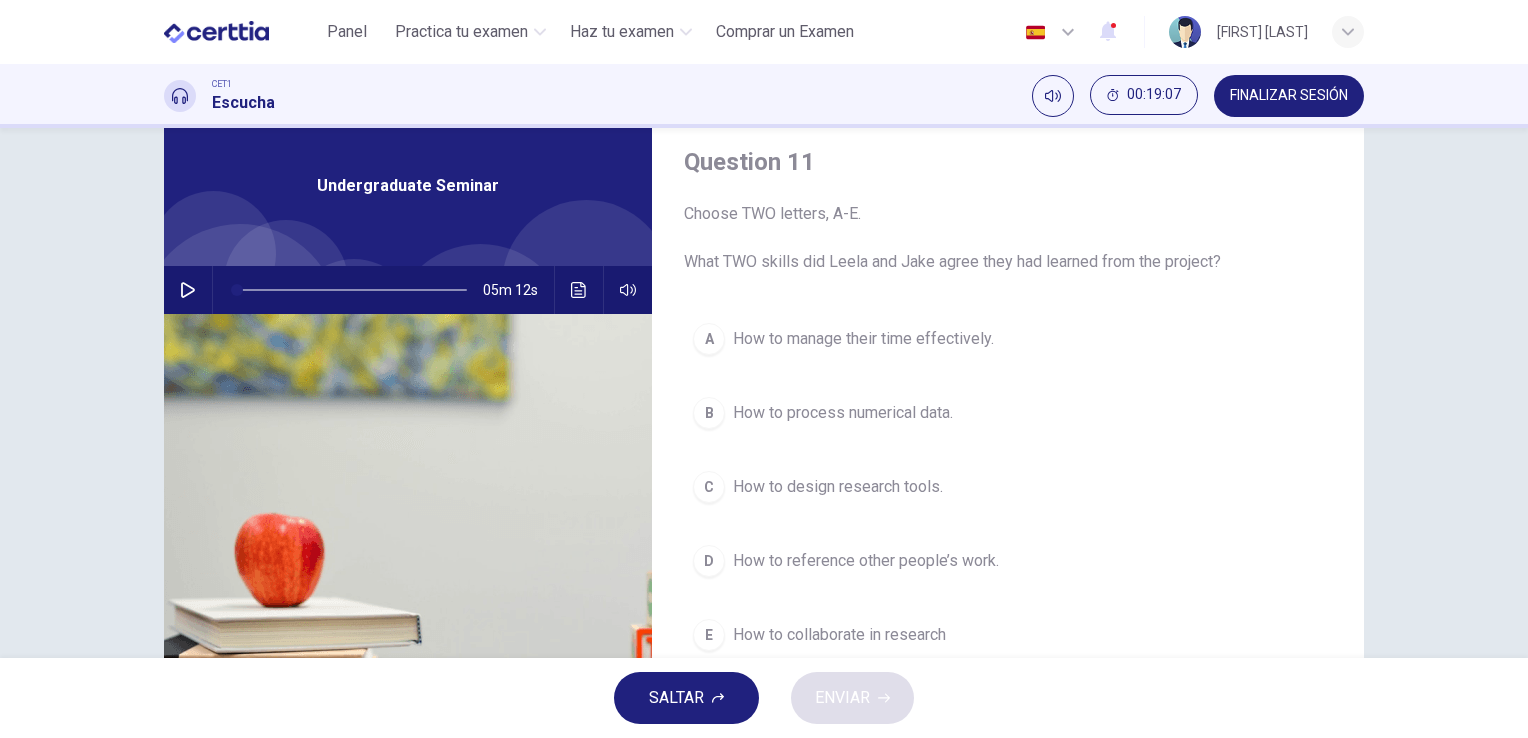 scroll, scrollTop: 0, scrollLeft: 0, axis: both 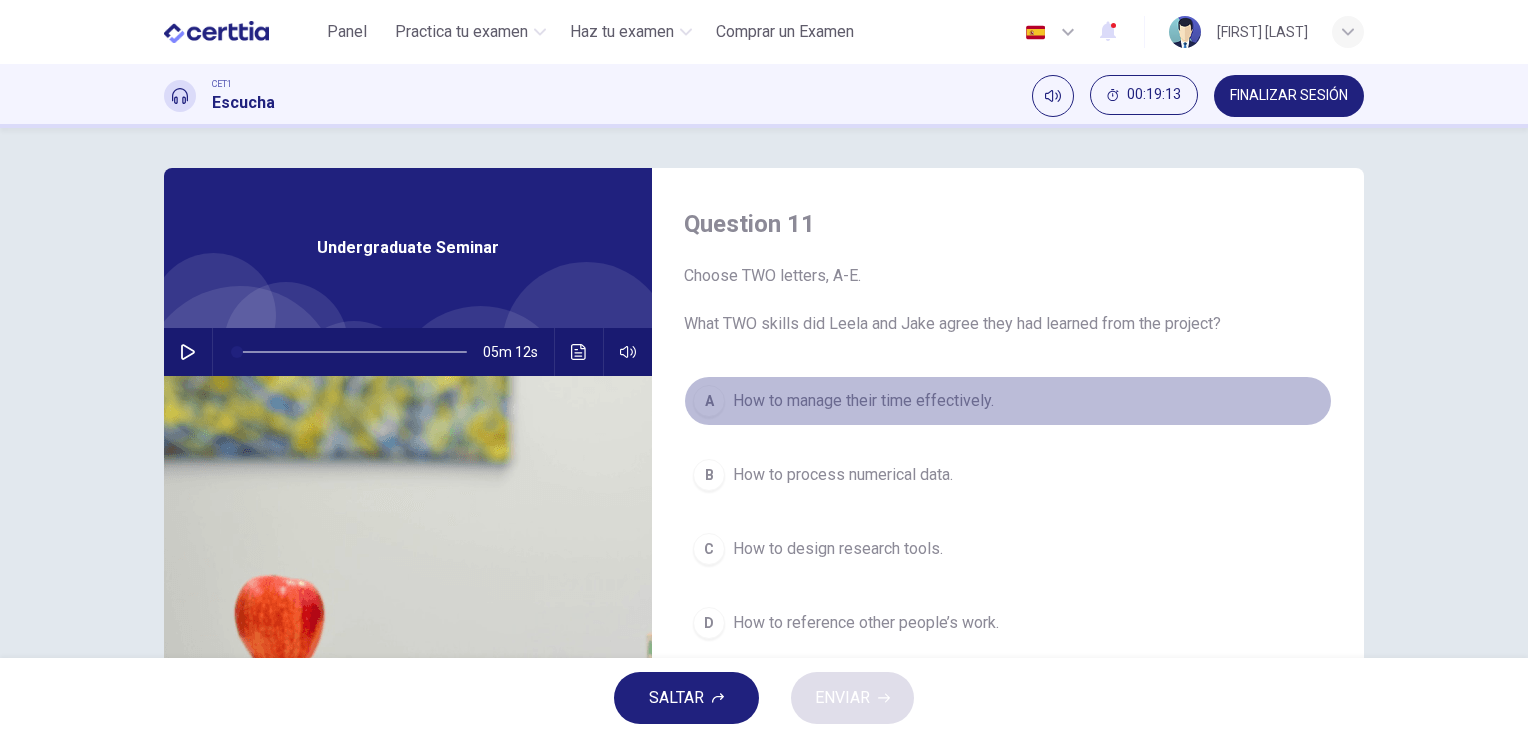 click on "How to manage their time effectively." at bounding box center (863, 401) 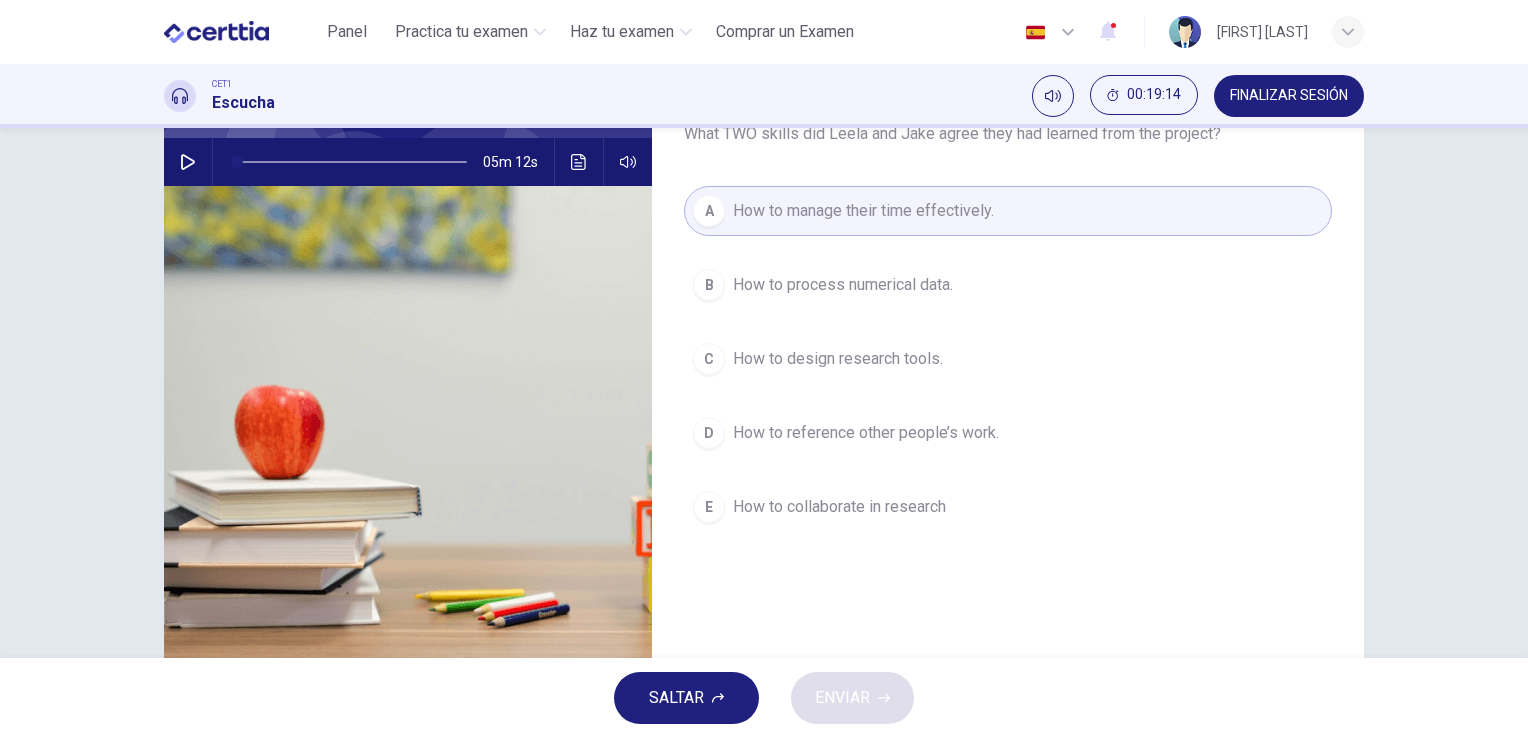 scroll, scrollTop: 200, scrollLeft: 0, axis: vertical 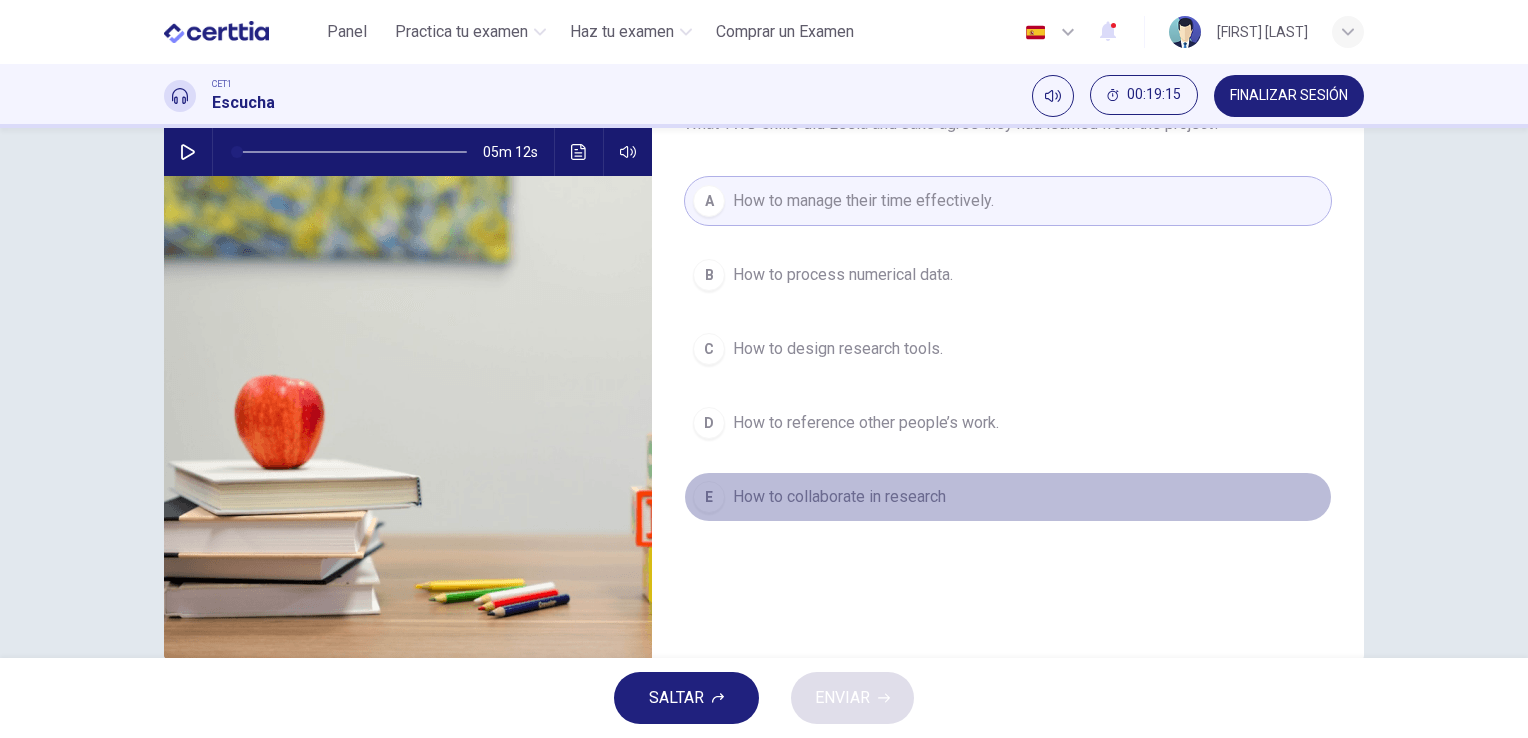 click on "How to collaborate in research" at bounding box center [843, 275] 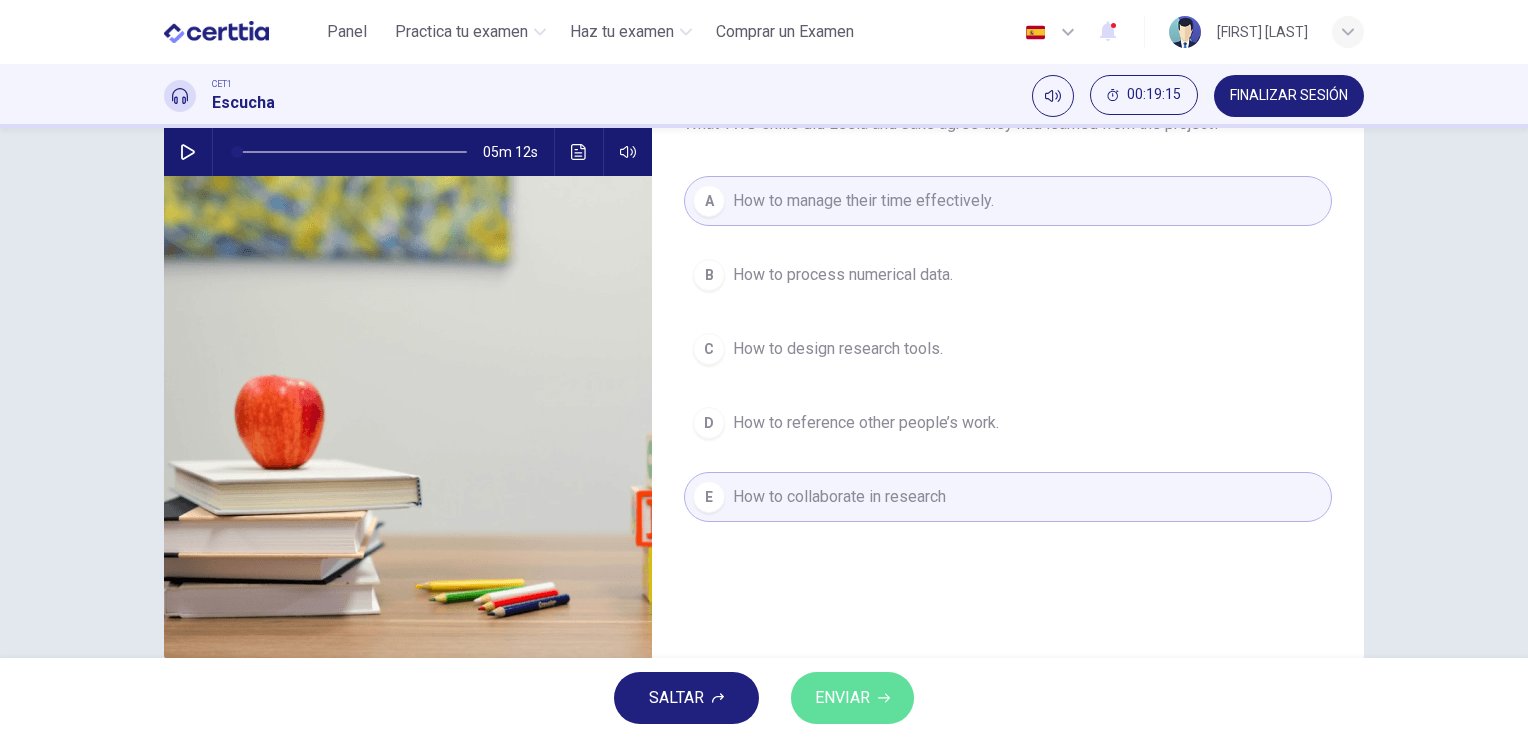 click on "ENVIAR" at bounding box center [852, 698] 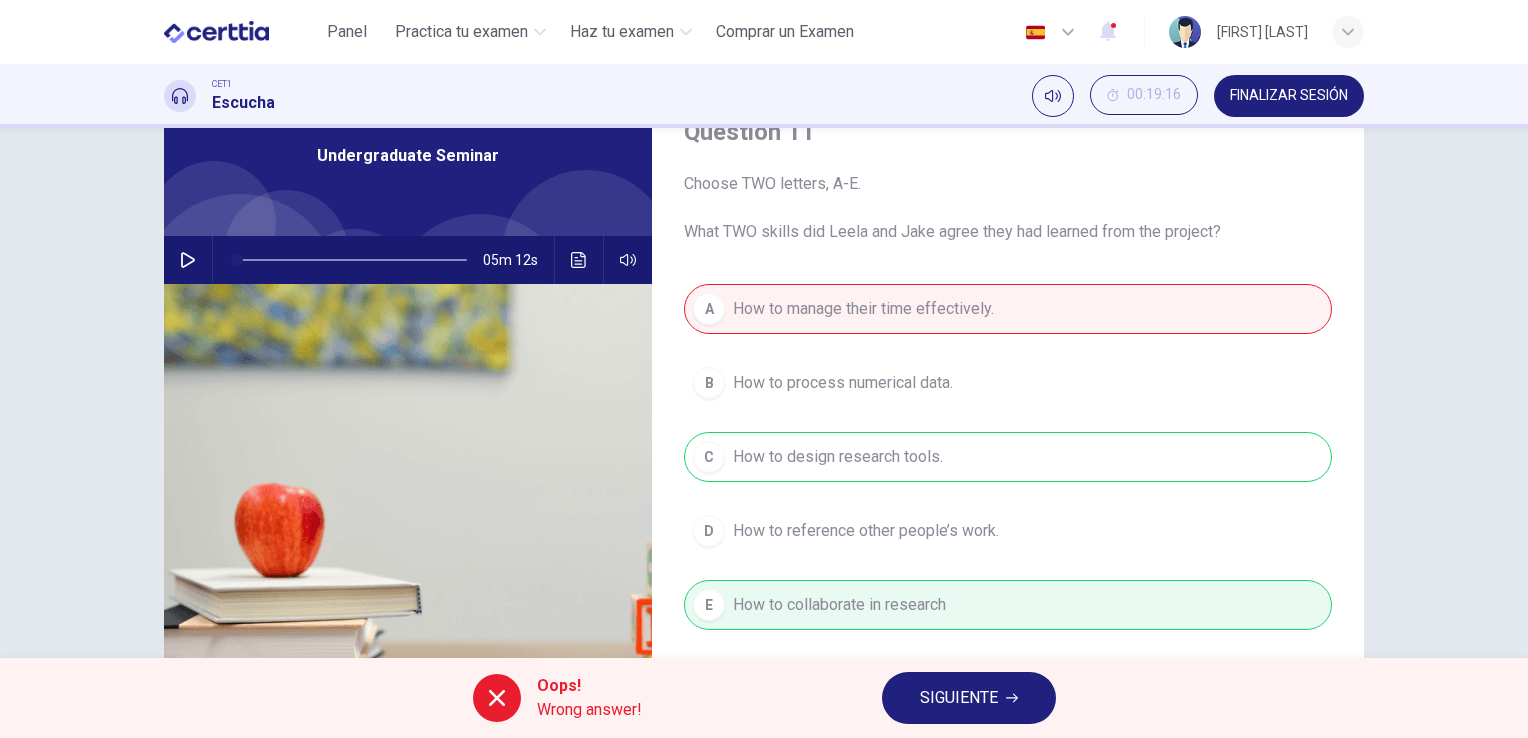 scroll, scrollTop: 100, scrollLeft: 0, axis: vertical 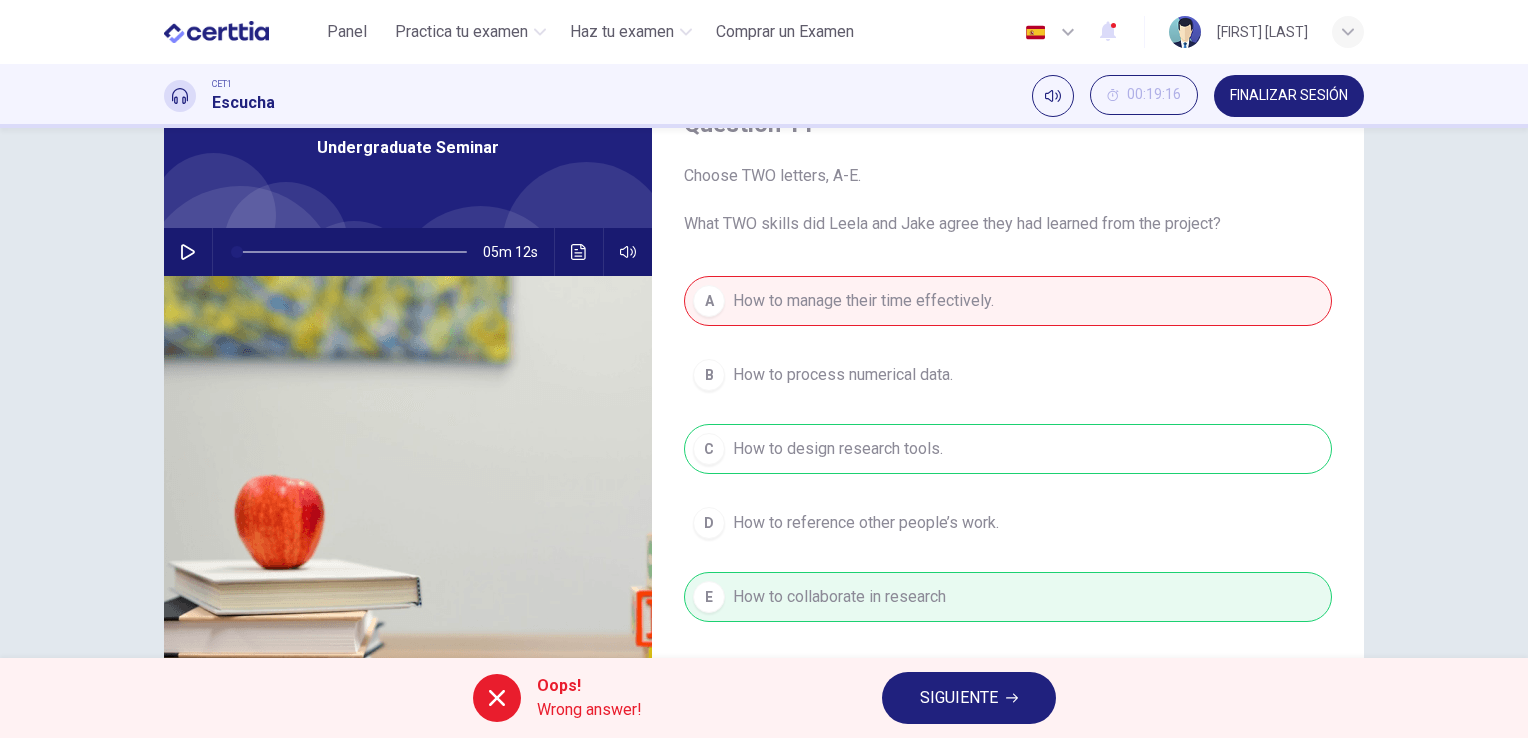 click on "SIGUIENTE" at bounding box center [959, 698] 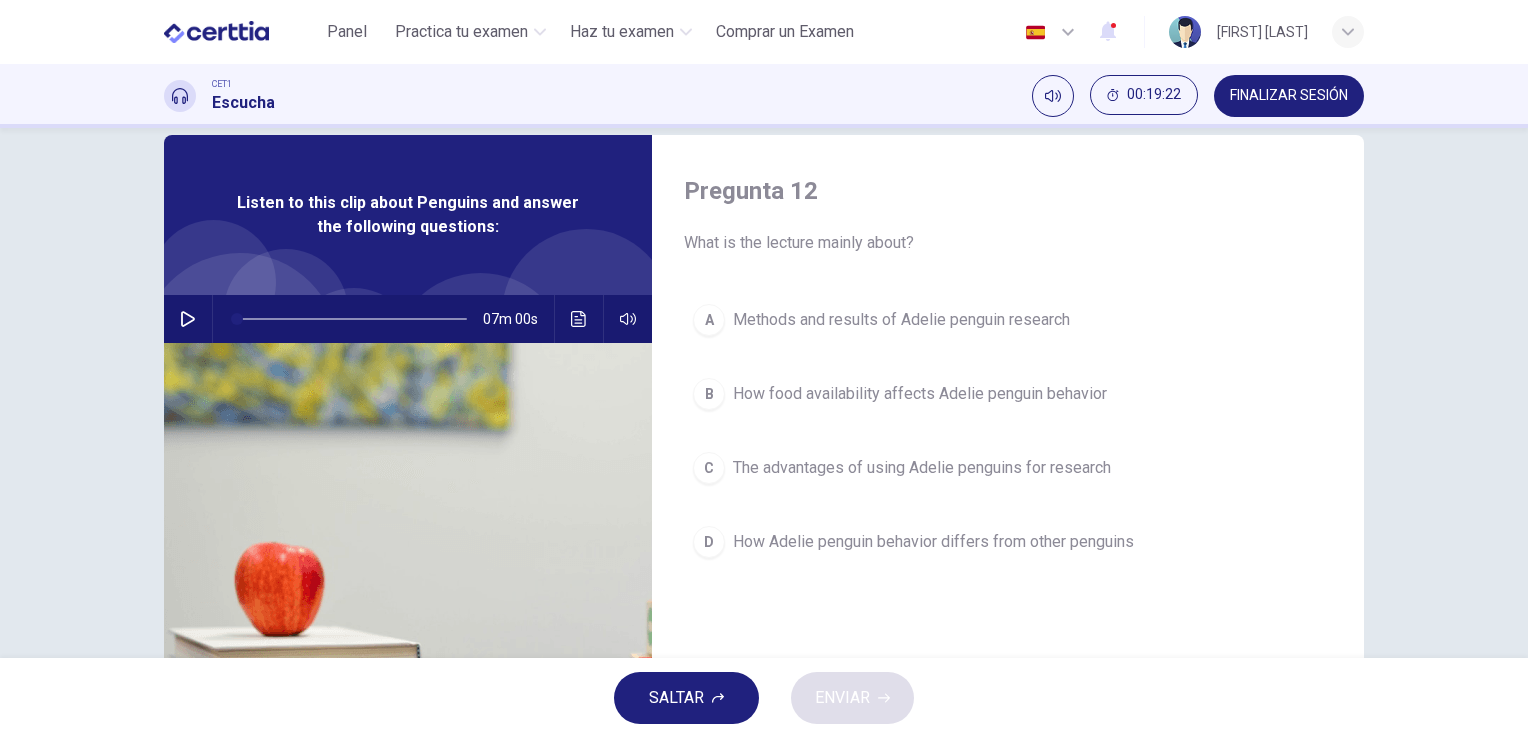 scroll, scrollTop: 0, scrollLeft: 0, axis: both 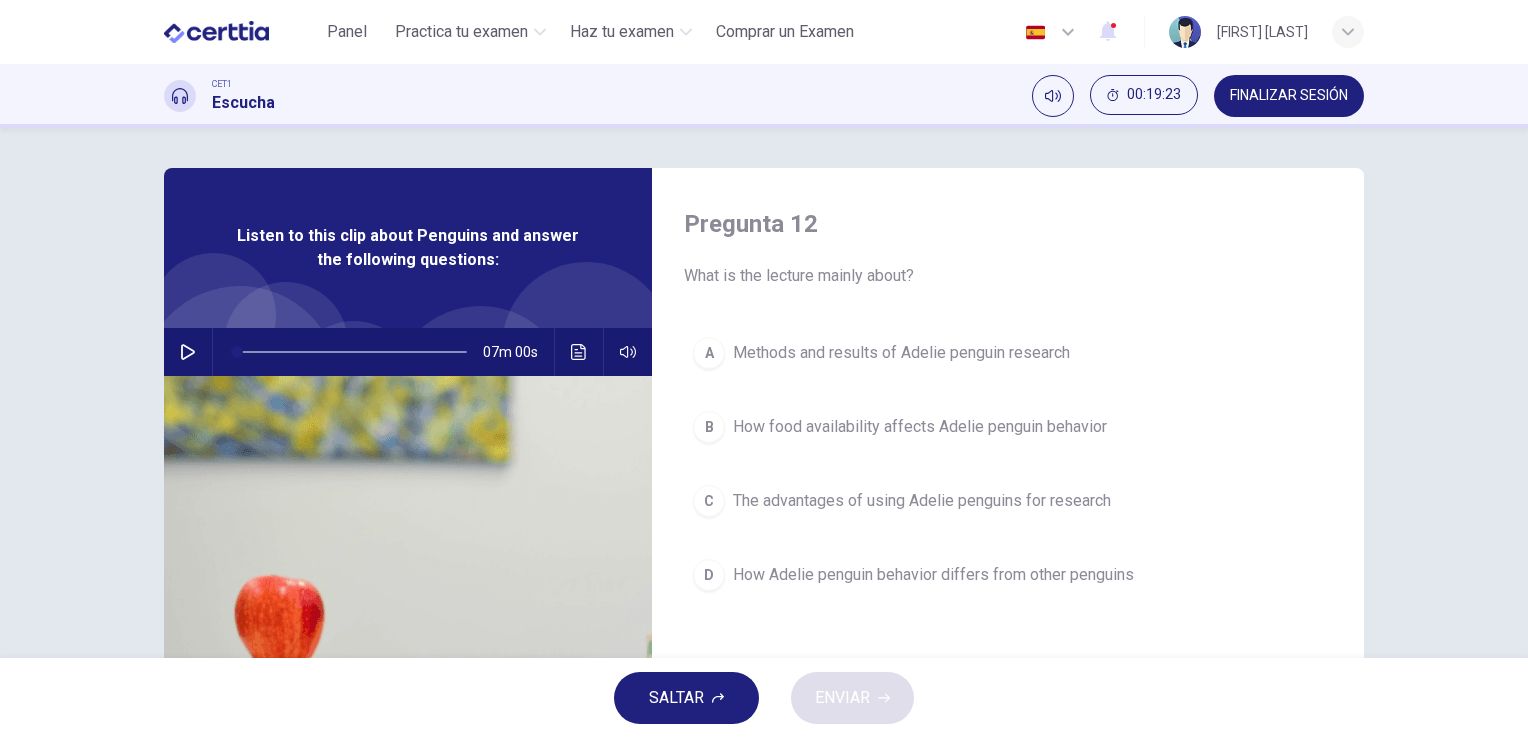 click on "FINALIZAR SESIÓN" at bounding box center [1289, 96] 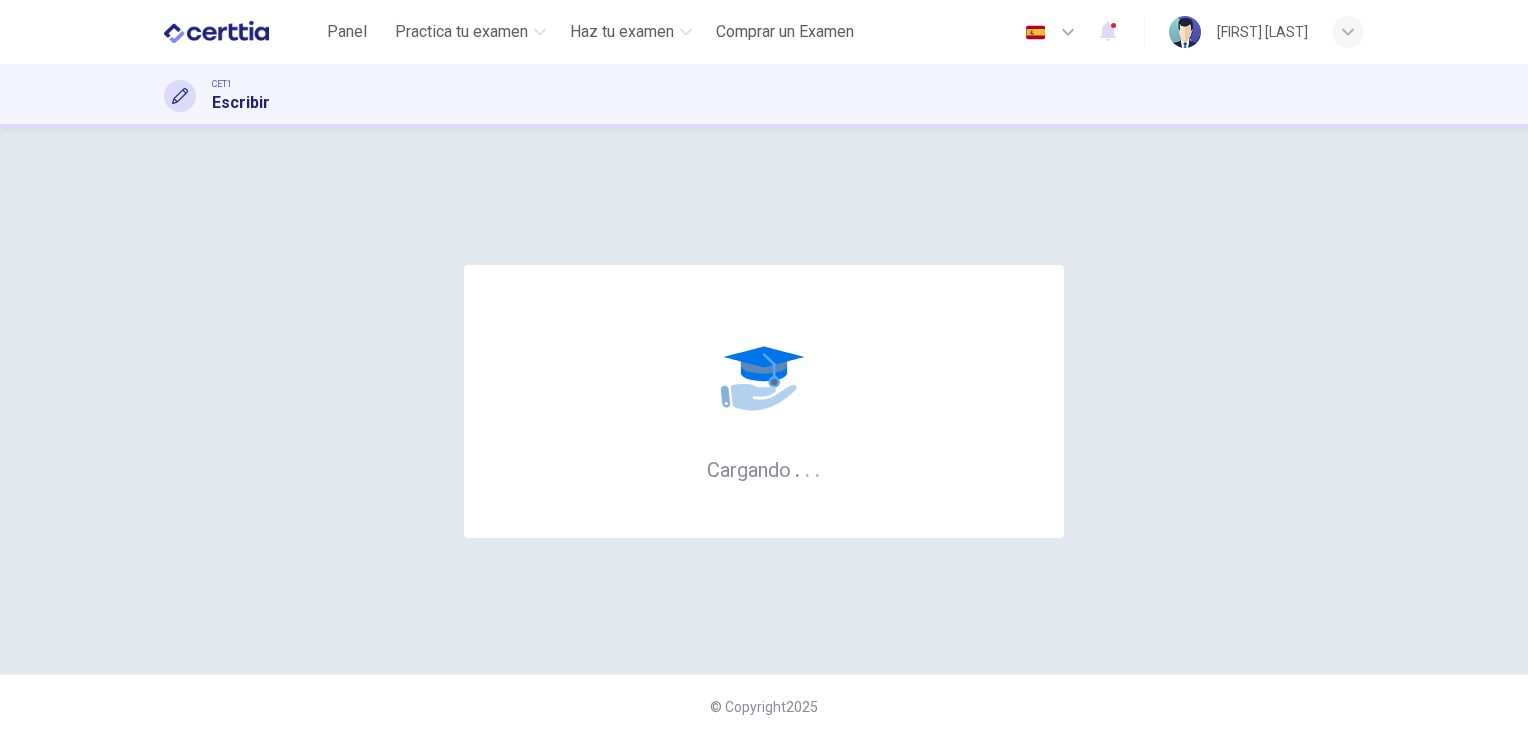 scroll, scrollTop: 0, scrollLeft: 0, axis: both 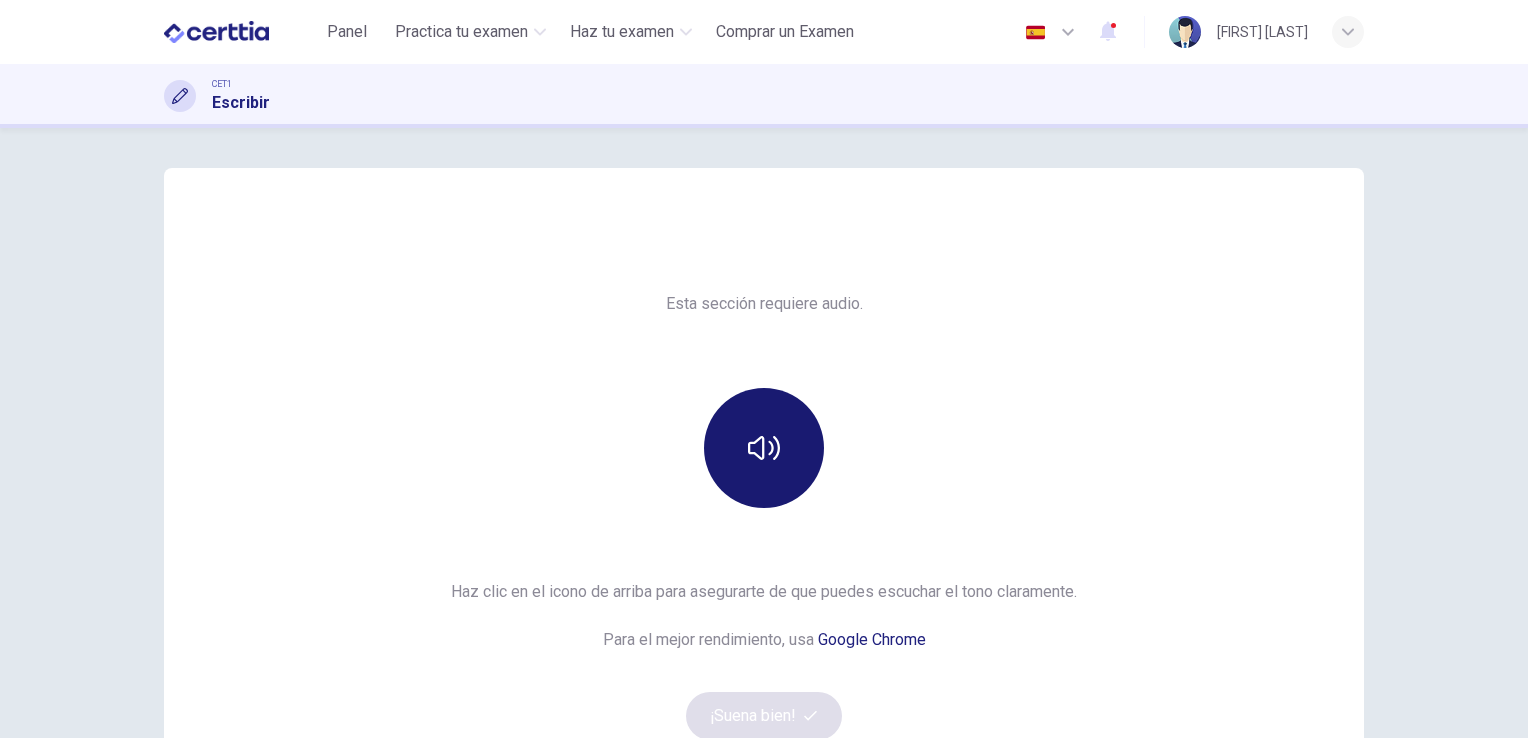 click at bounding box center (764, 448) 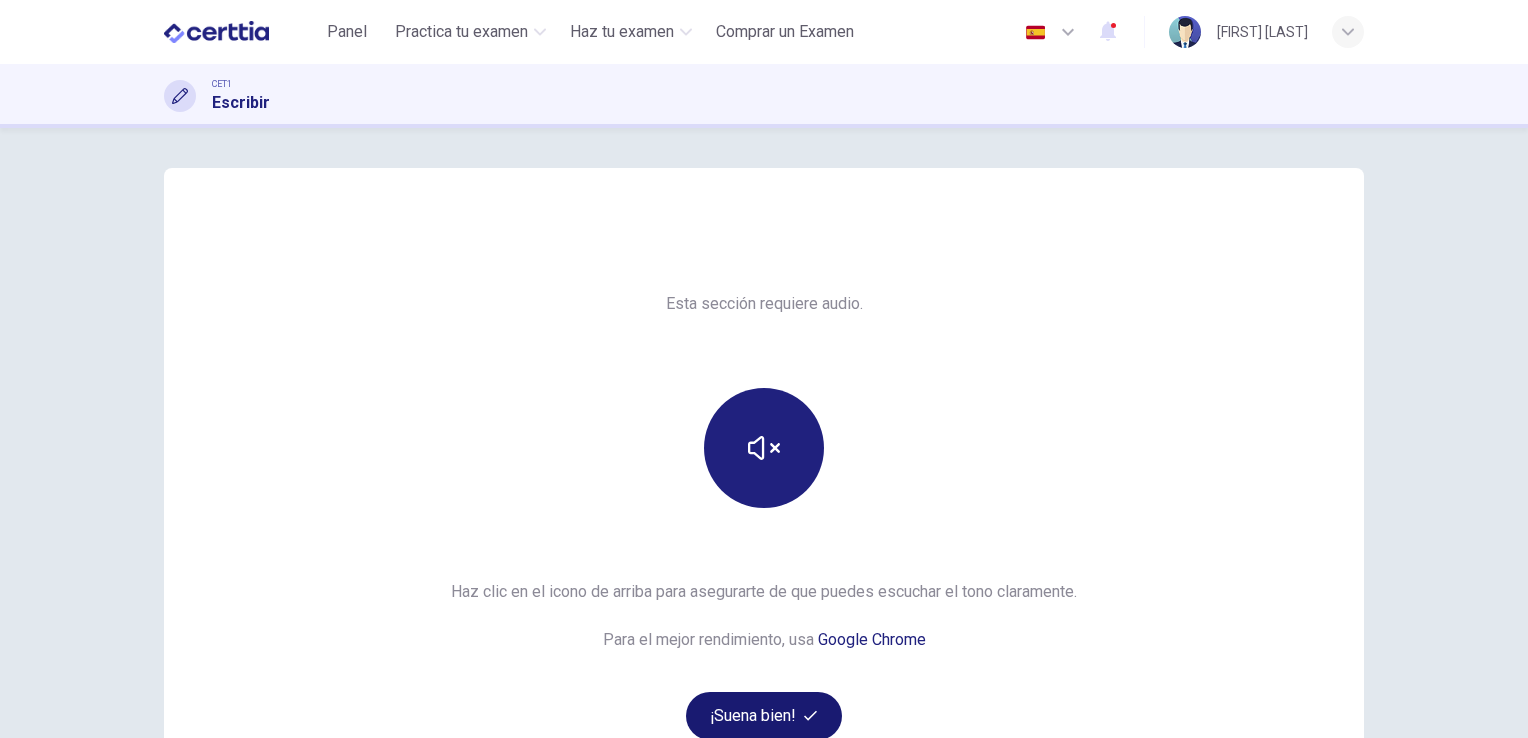 click on "¡Suena bien!" at bounding box center [764, 716] 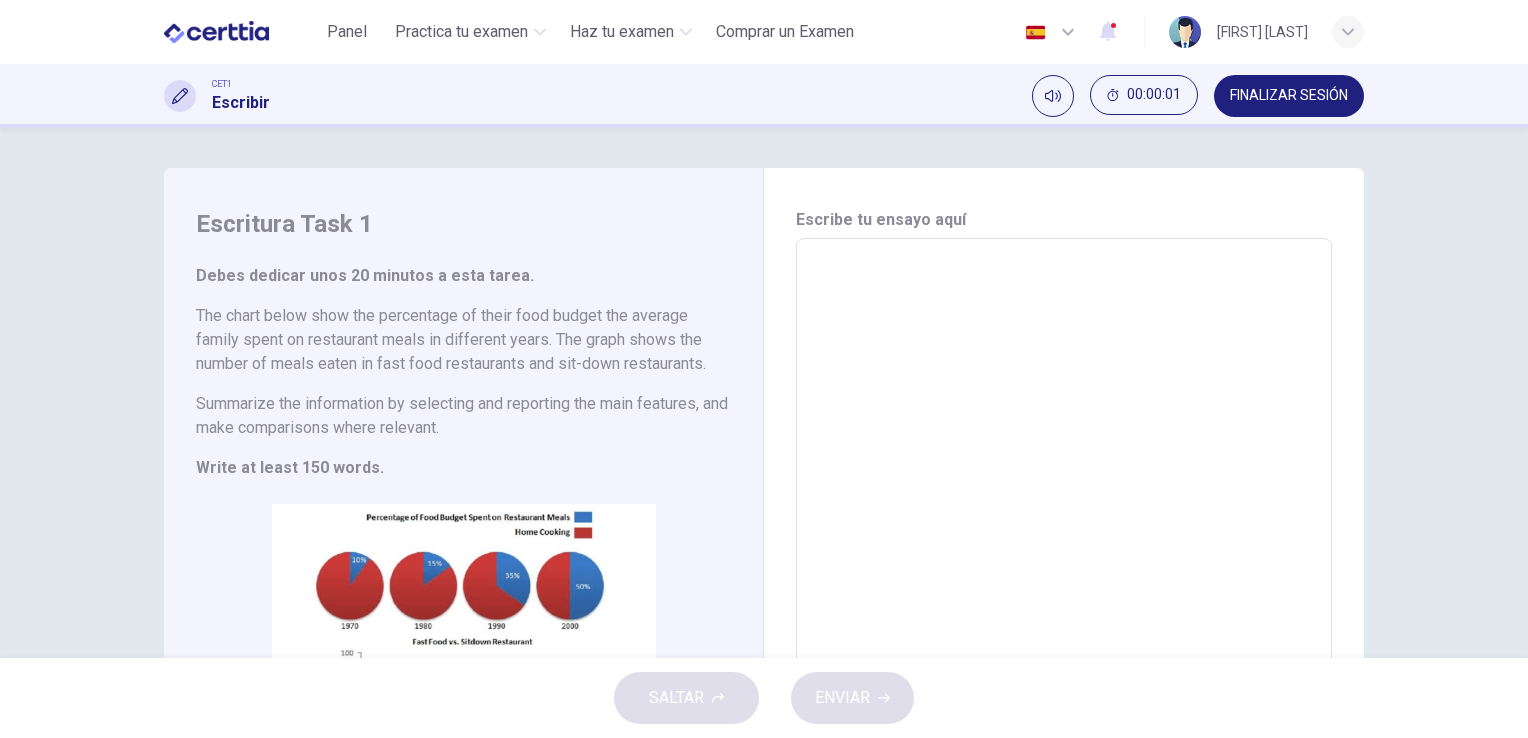 drag, startPoint x: 872, startPoint y: 261, endPoint x: 860, endPoint y: 269, distance: 14.422205 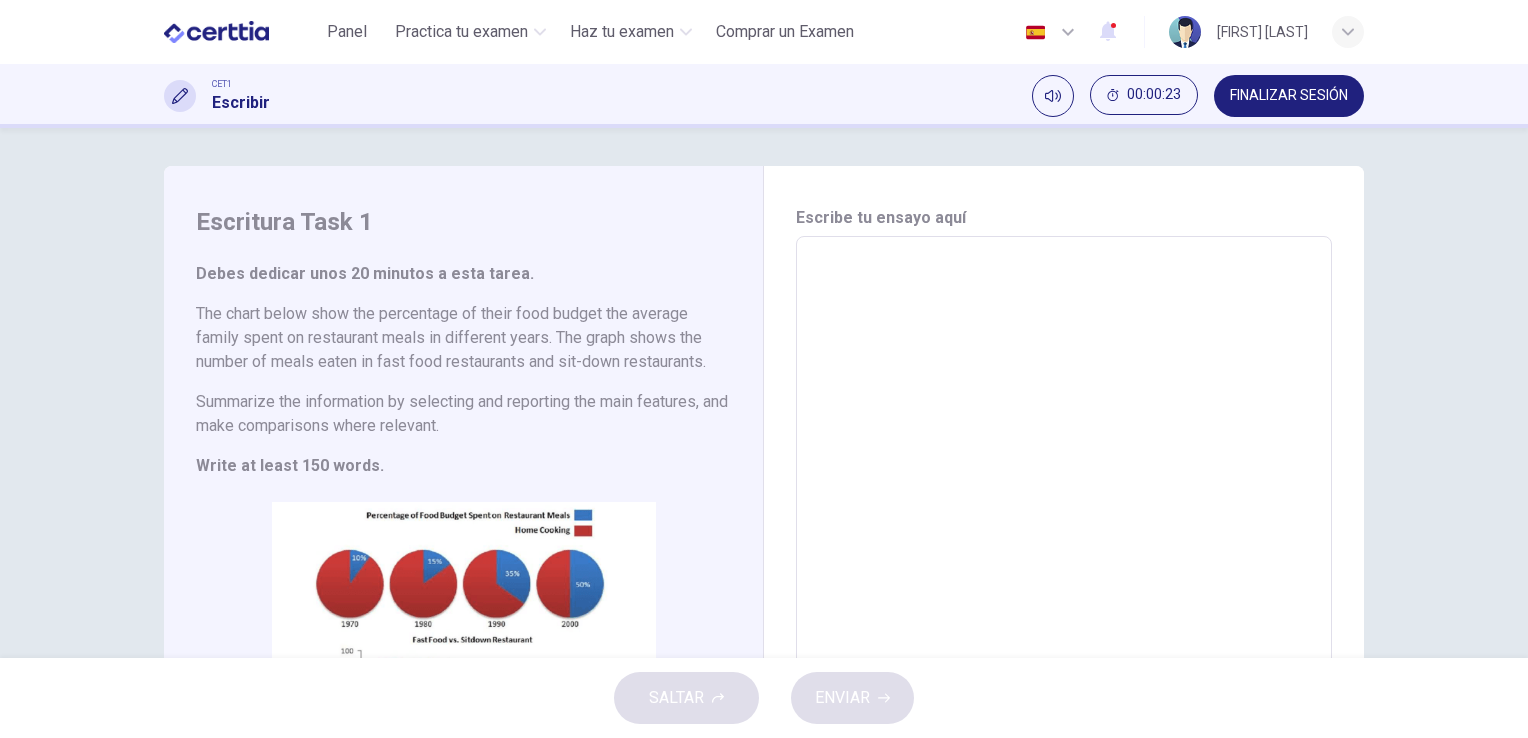 scroll, scrollTop: 0, scrollLeft: 0, axis: both 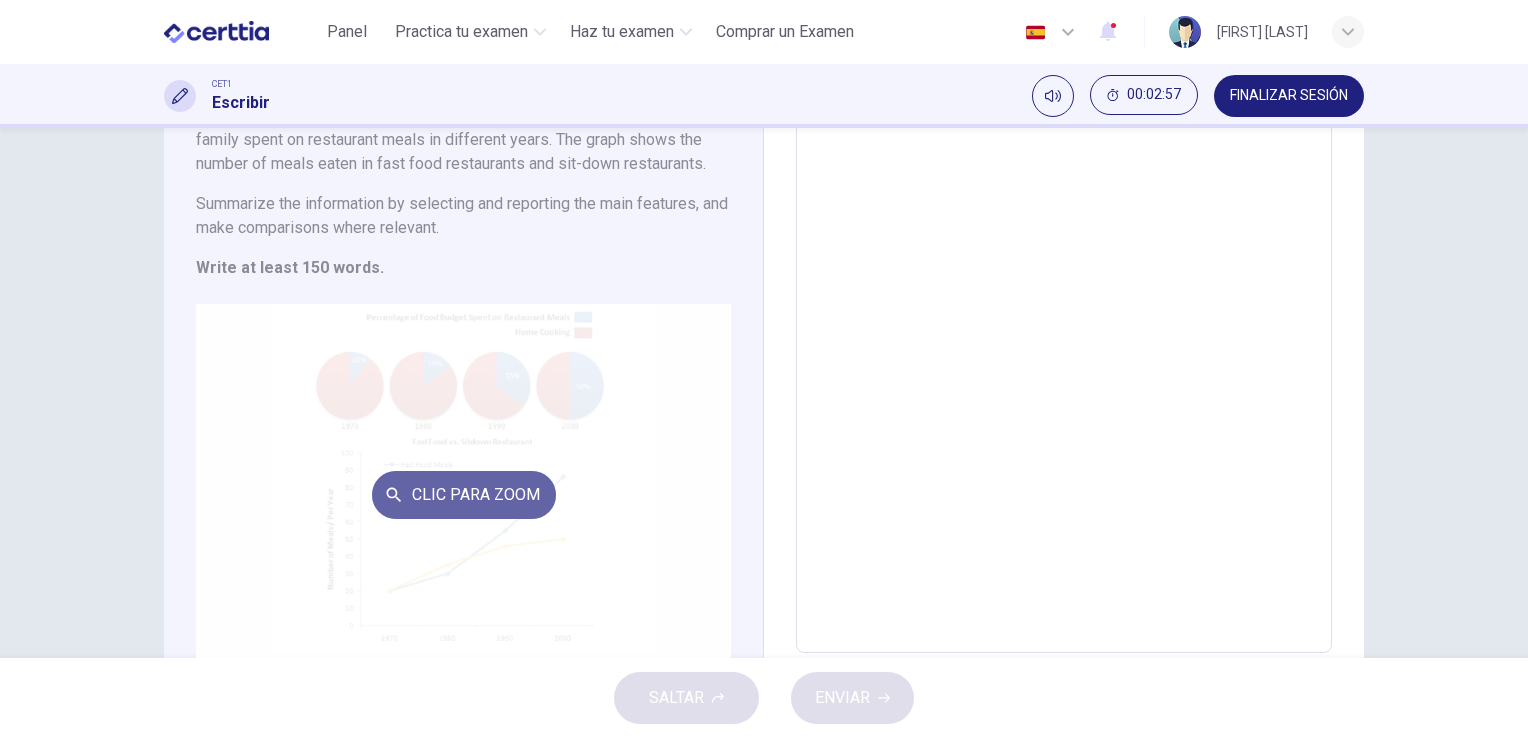 click on "Clic para zoom" at bounding box center (464, 495) 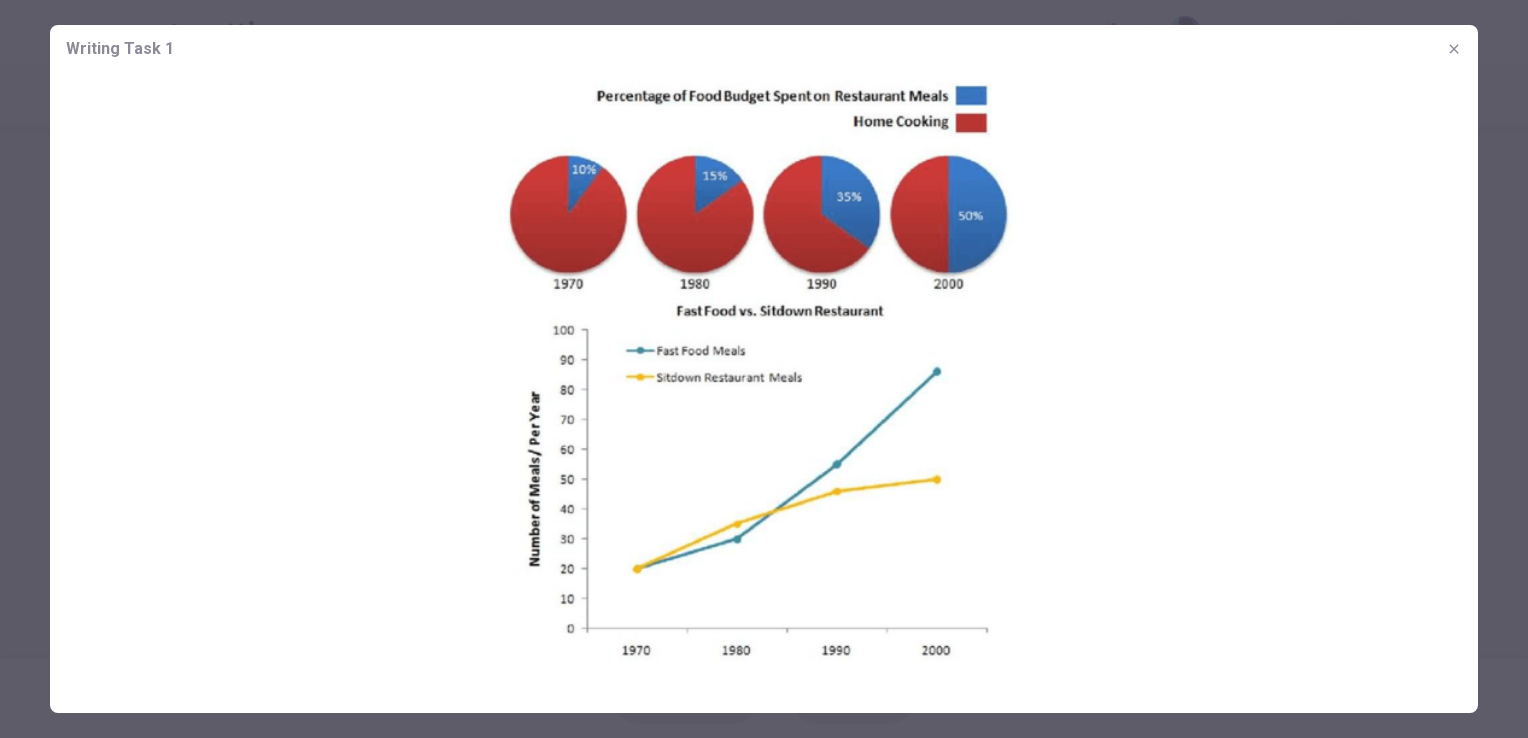 click at bounding box center (764, 374) 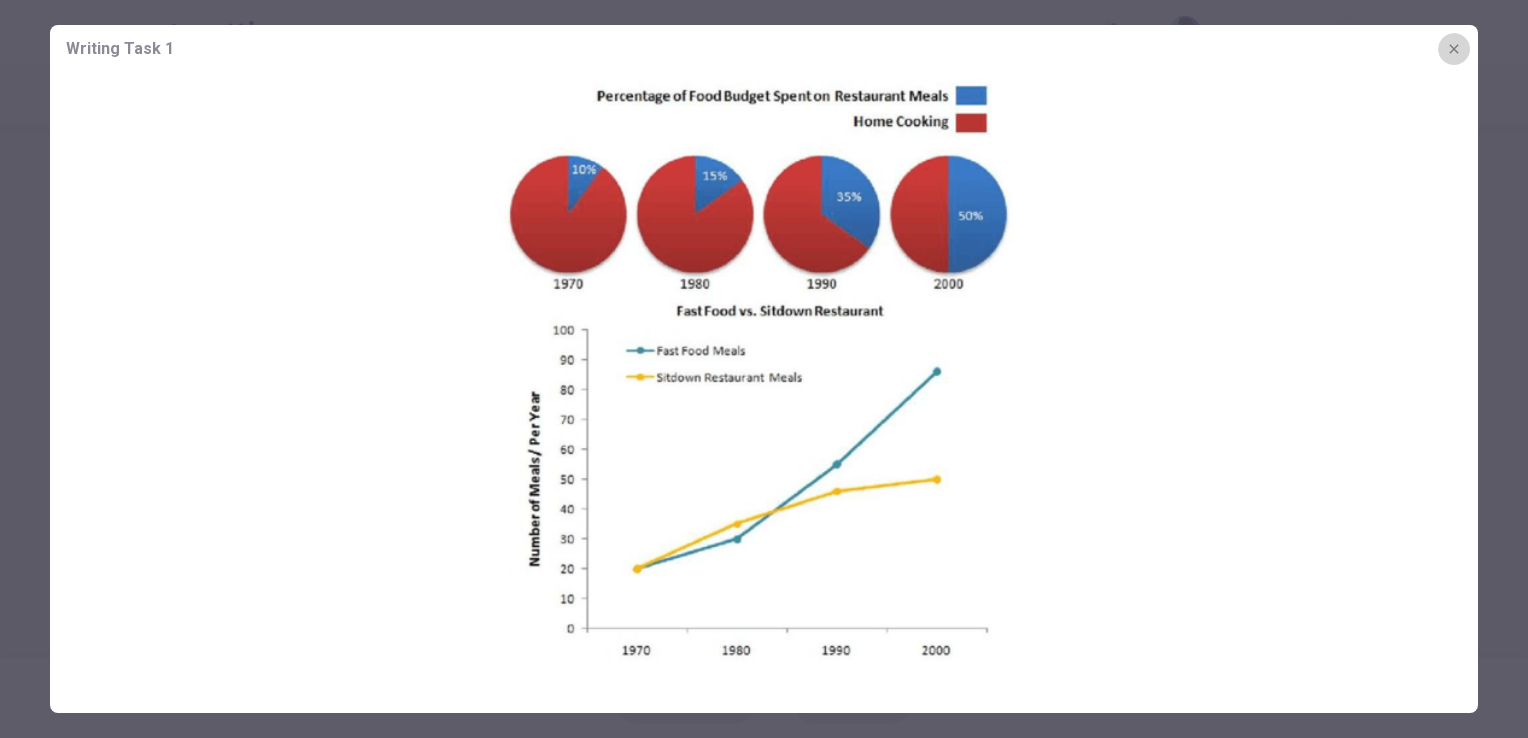click at bounding box center (1454, 49) 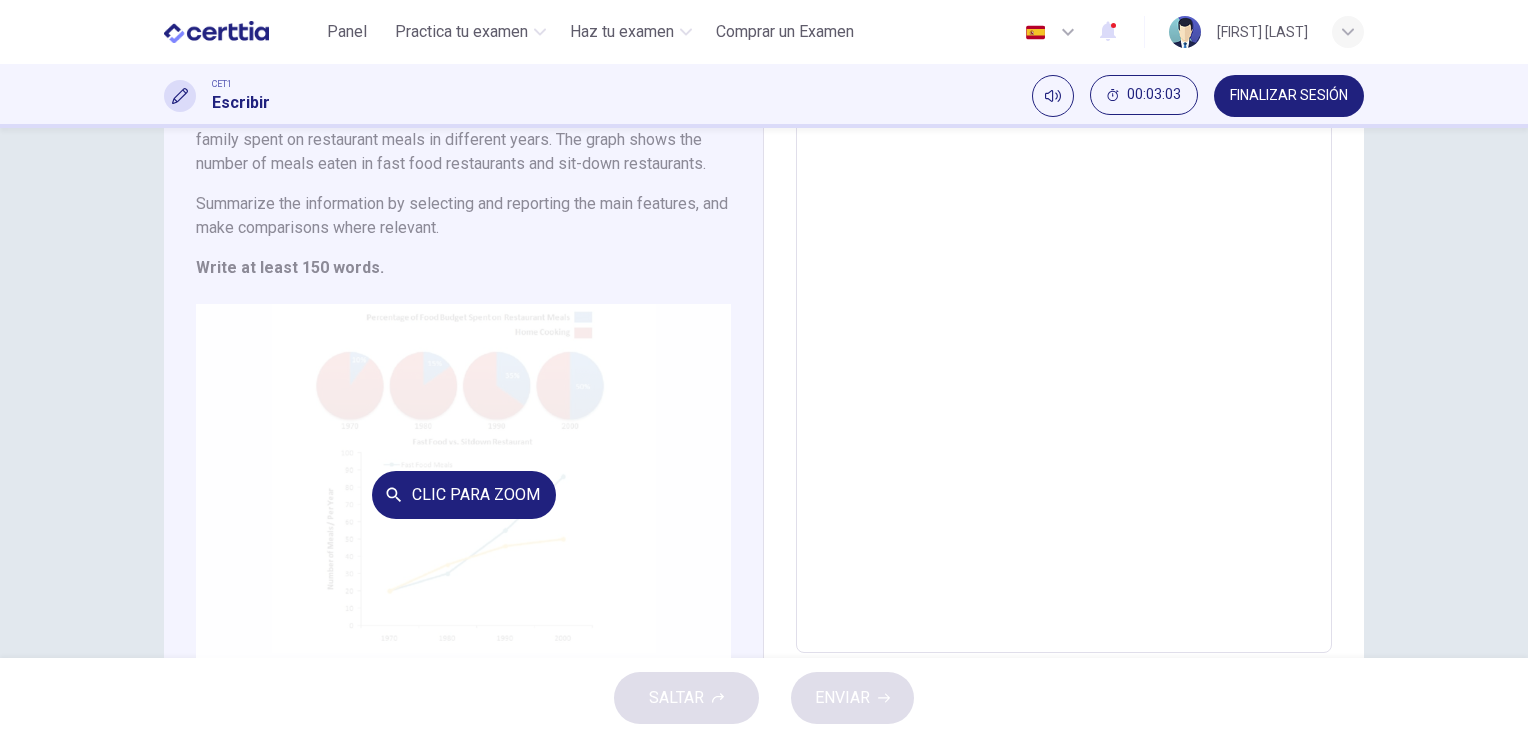 click on "Clic para zoom" at bounding box center [463, 494] 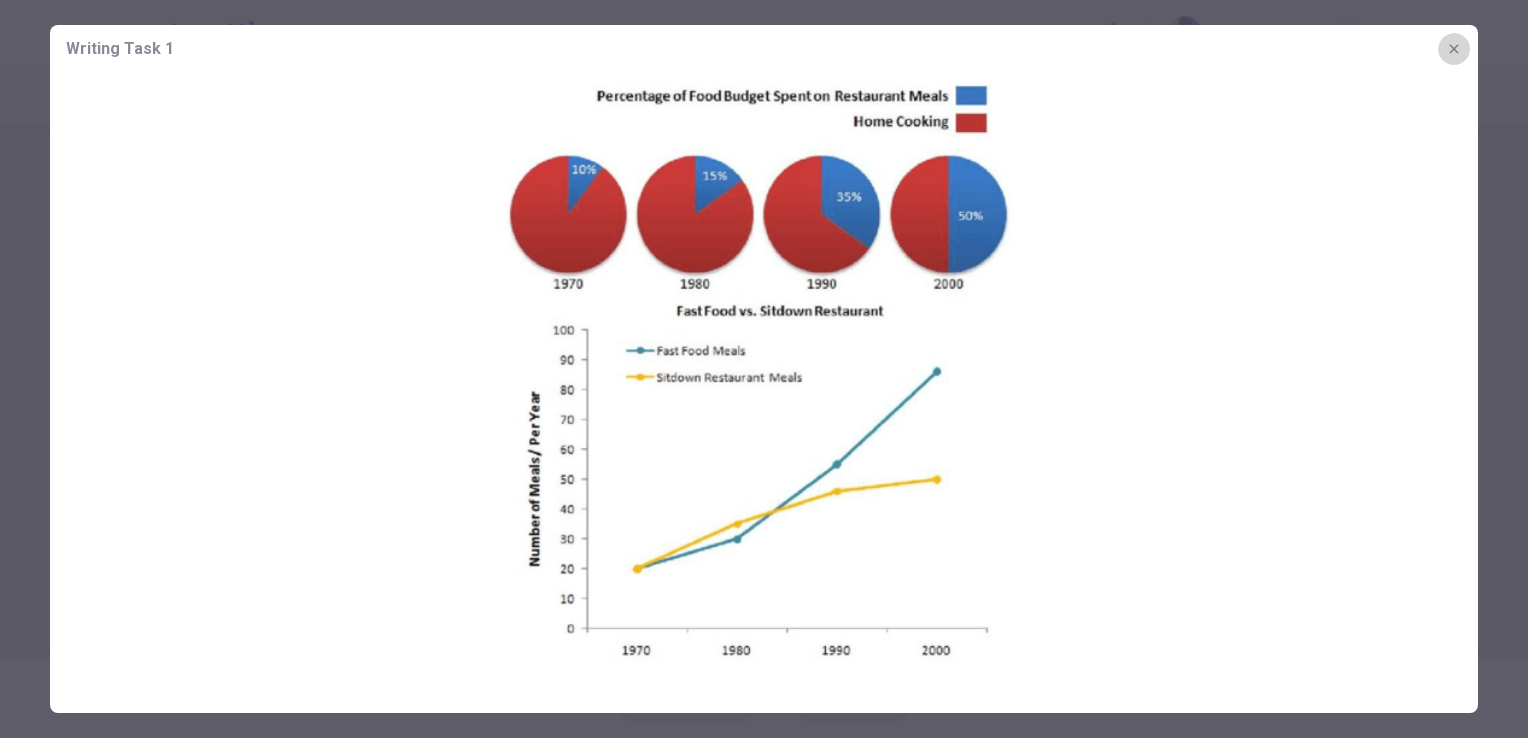 click at bounding box center (1454, 49) 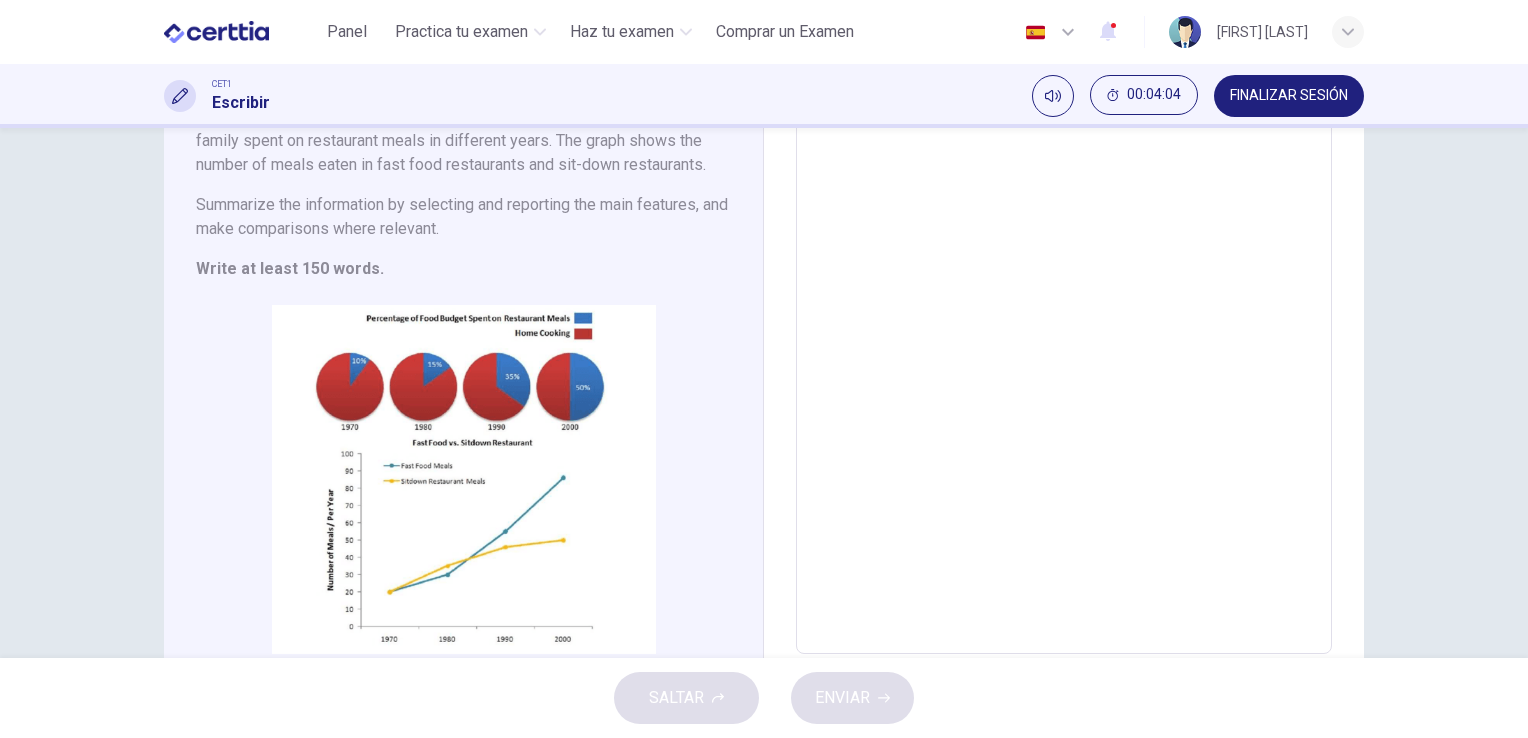 scroll, scrollTop: 200, scrollLeft: 0, axis: vertical 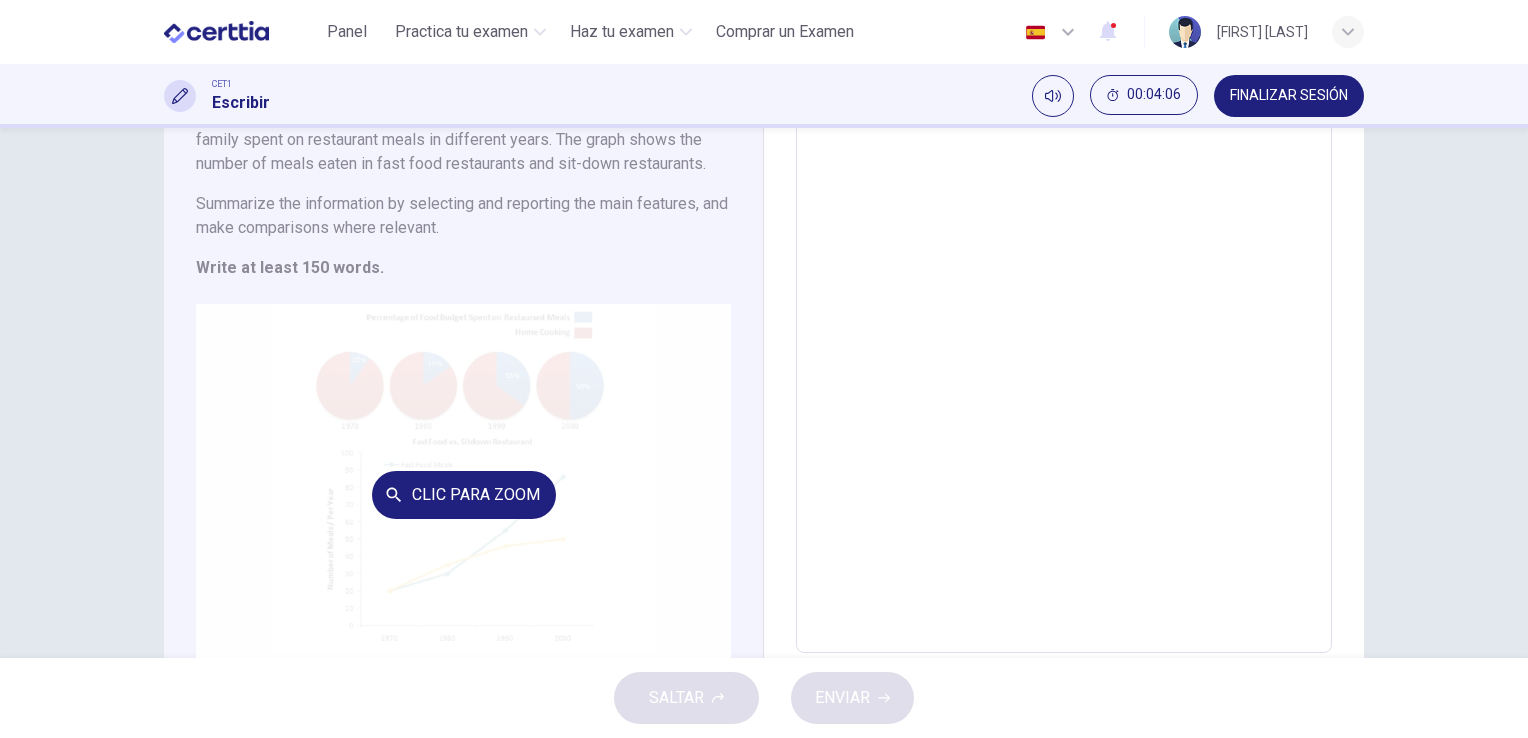 click on "Clic para zoom" at bounding box center [463, 494] 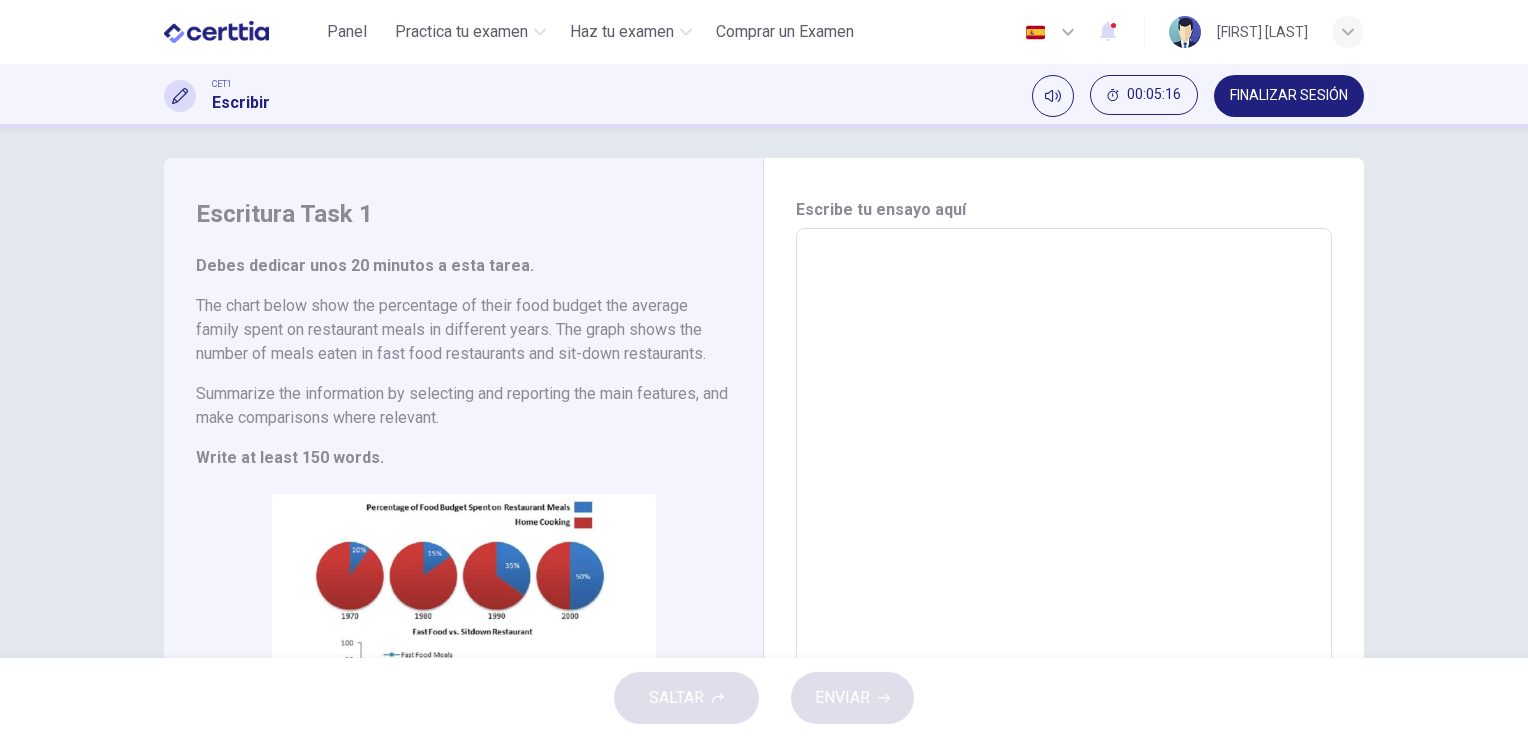 scroll, scrollTop: 0, scrollLeft: 0, axis: both 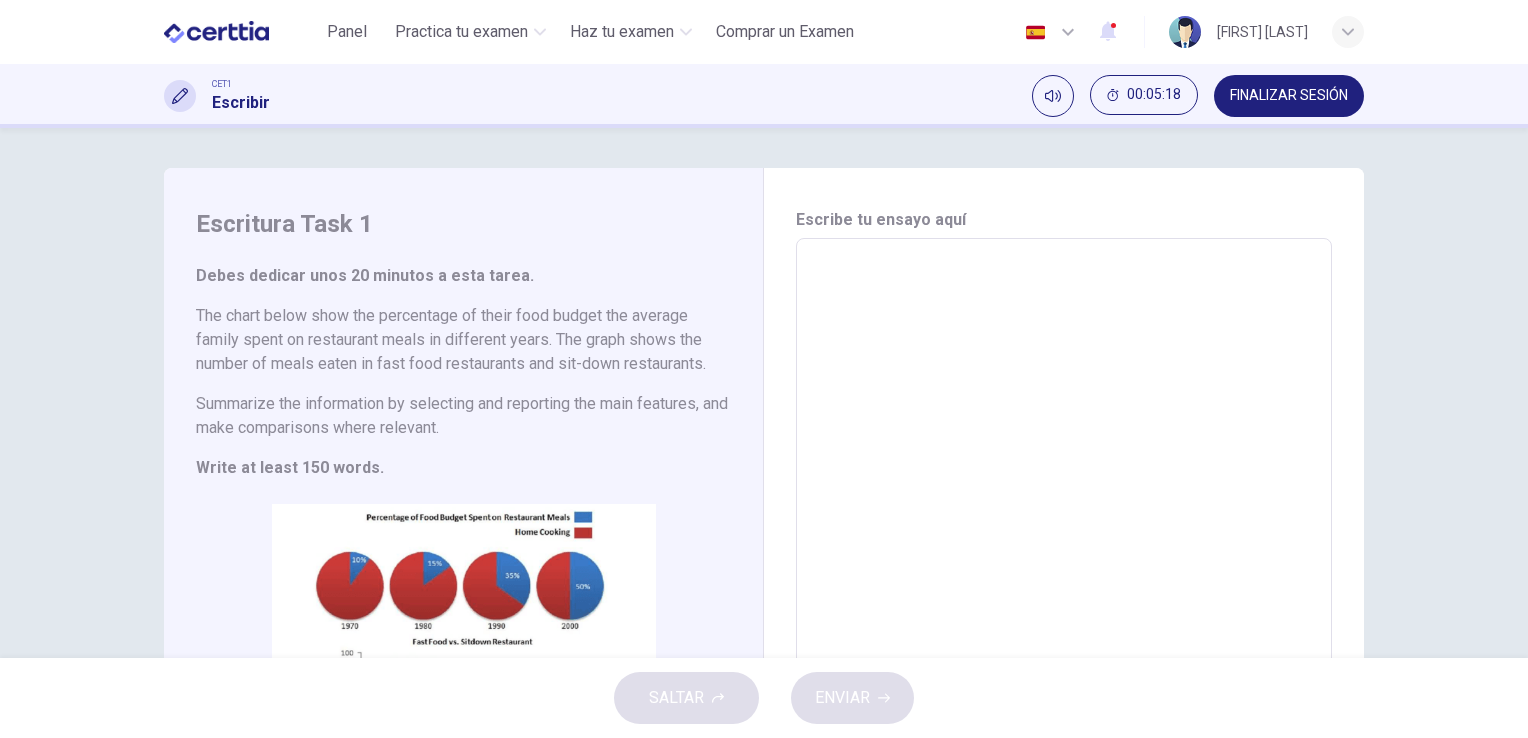 click at bounding box center [1064, 546] 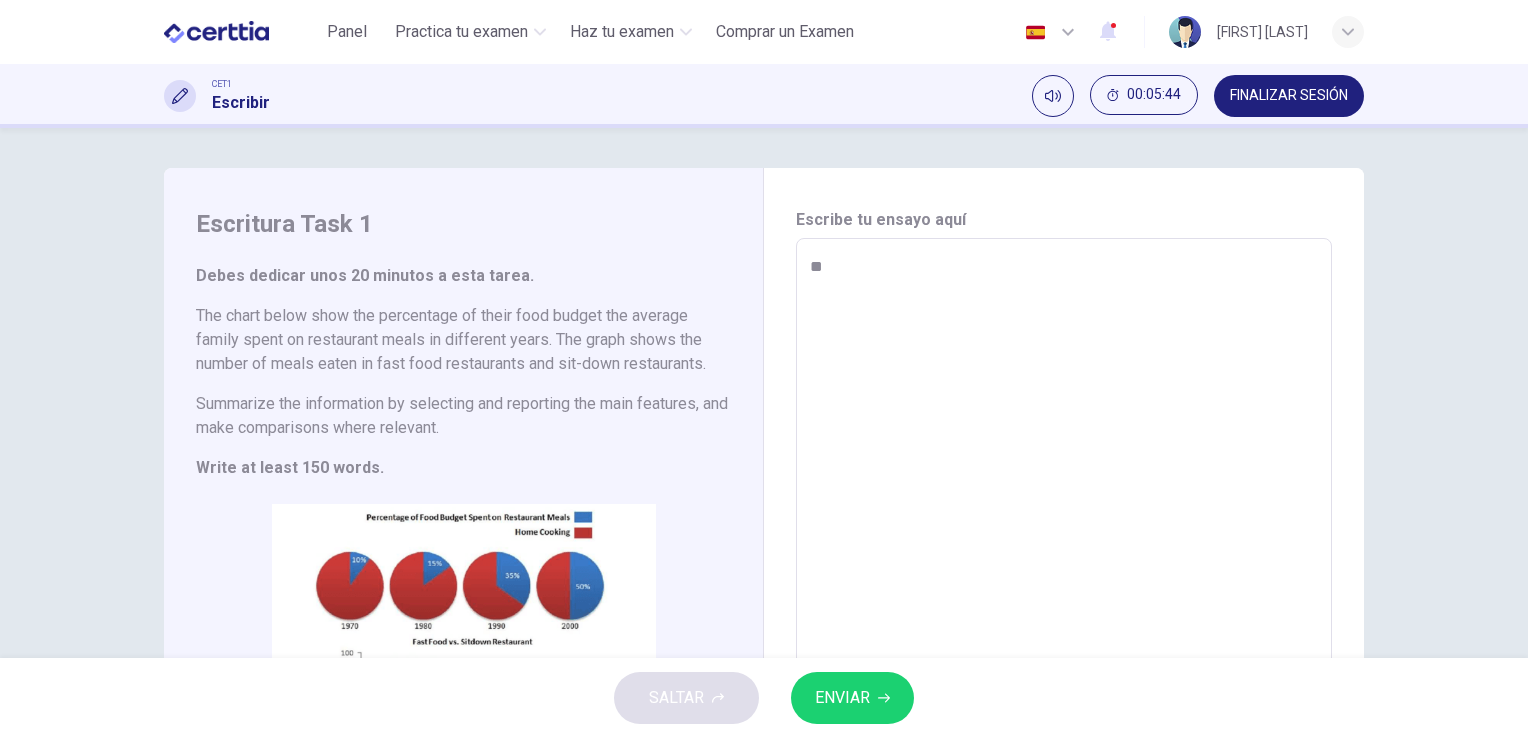 click on "**" at bounding box center [1064, 546] 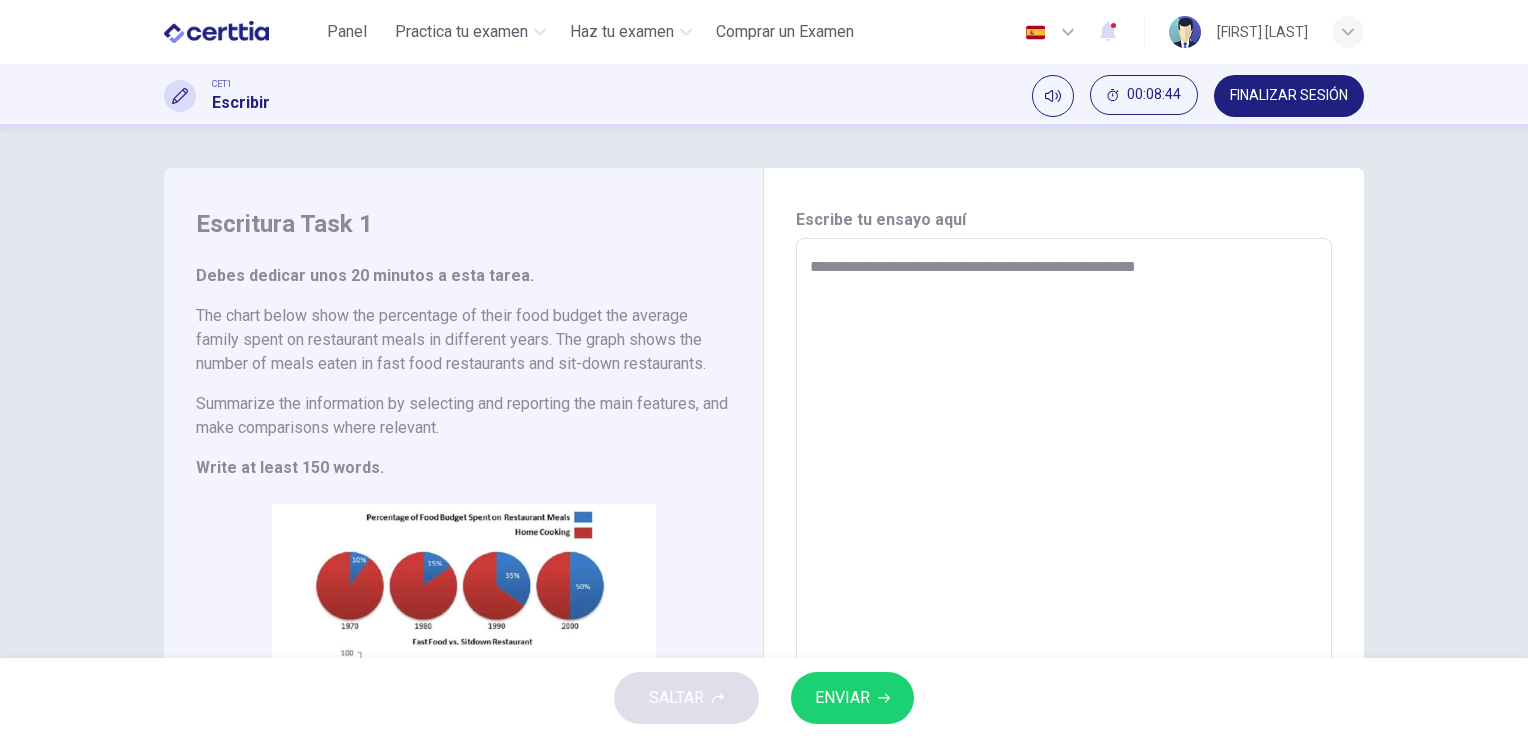 click on "**********" at bounding box center (1064, 546) 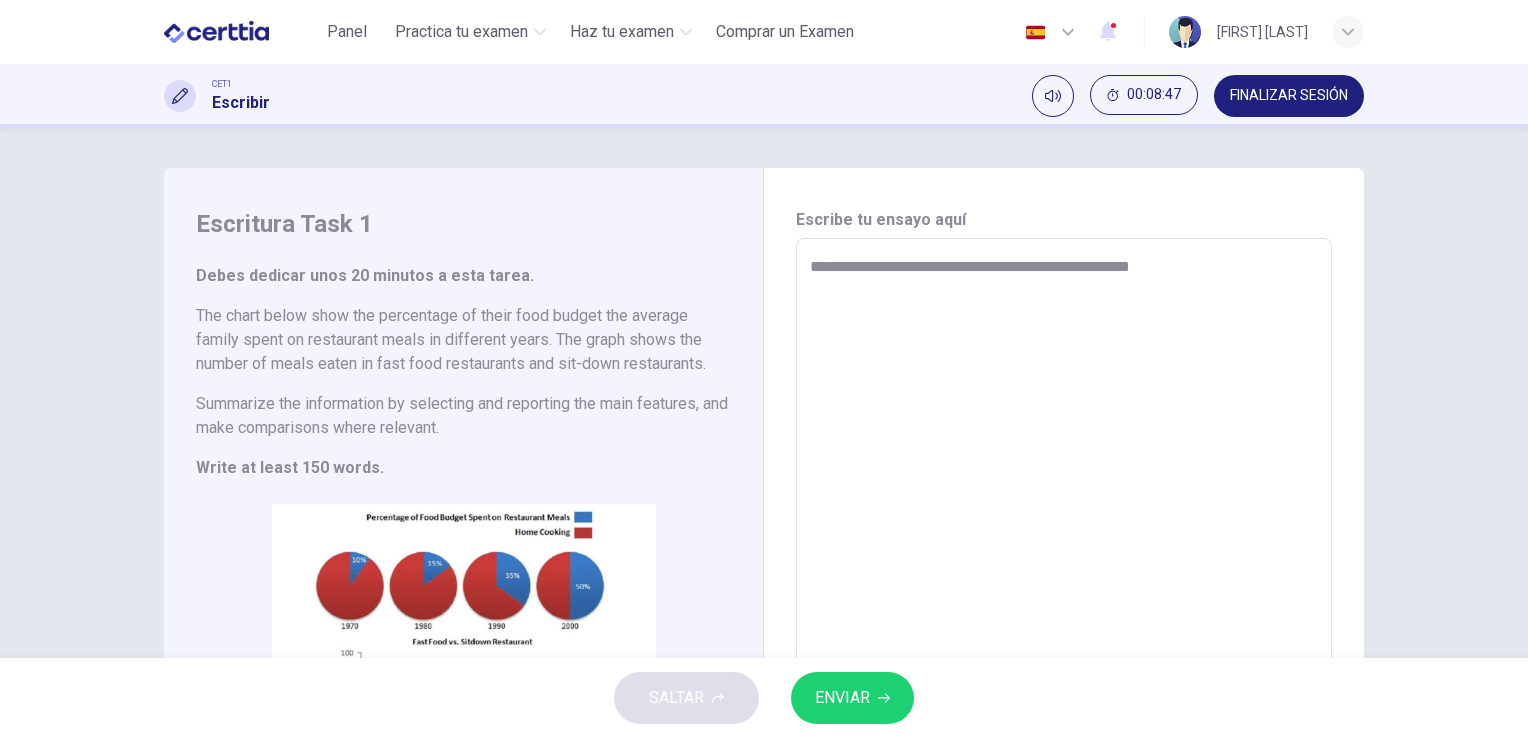 click on "**********" at bounding box center (1064, 546) 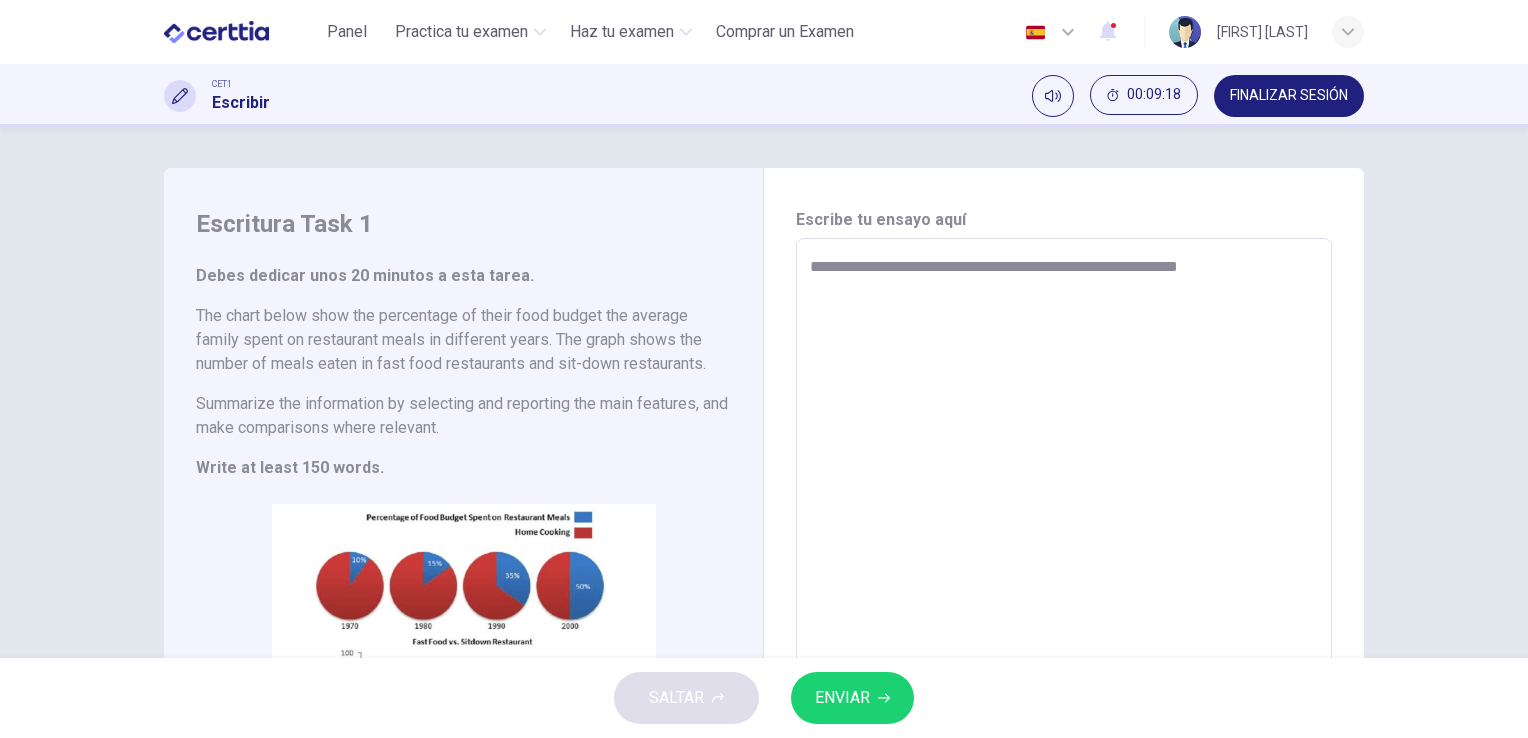 drag, startPoint x: 964, startPoint y: 353, endPoint x: 1274, endPoint y: 270, distance: 320.919 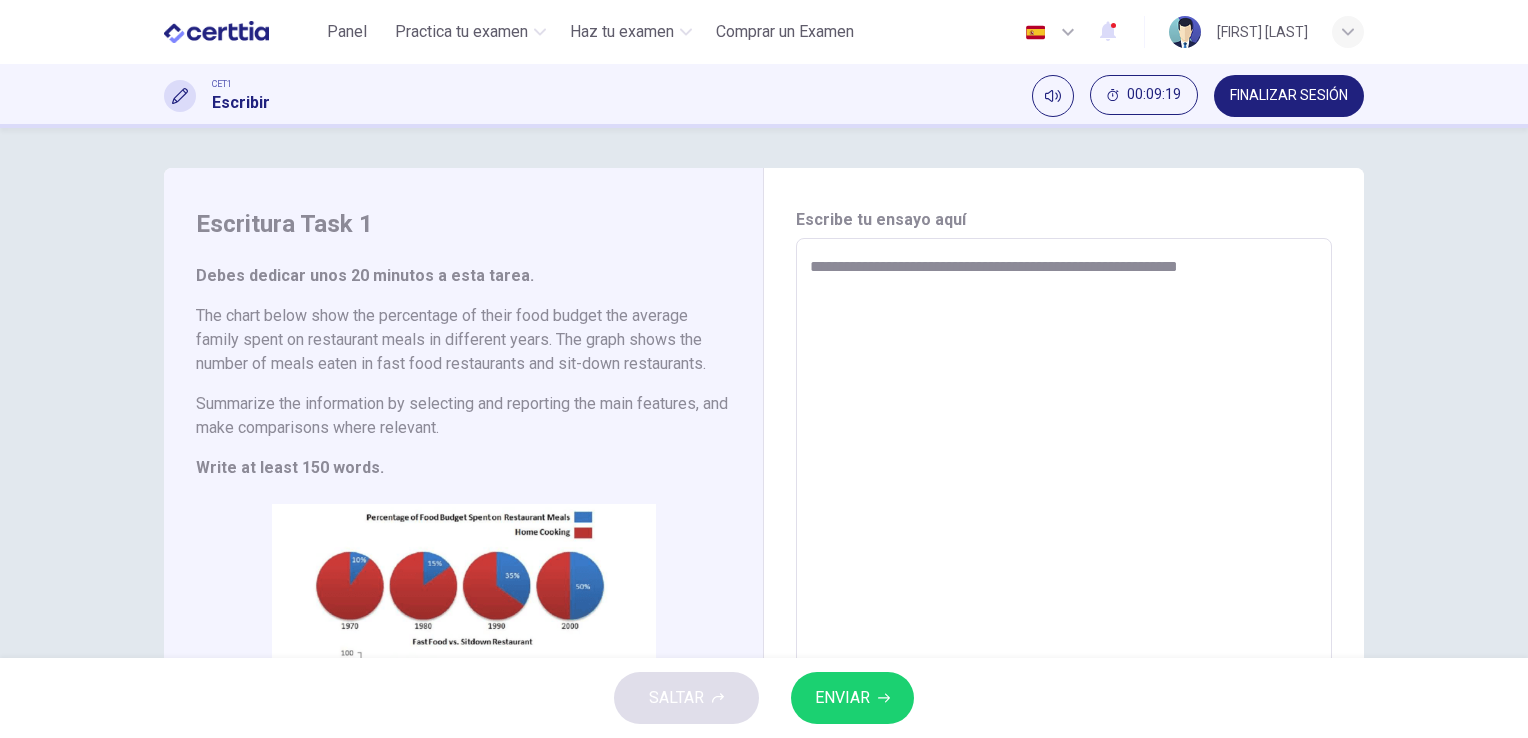 drag, startPoint x: 1252, startPoint y: 270, endPoint x: 1192, endPoint y: 269, distance: 60.00833 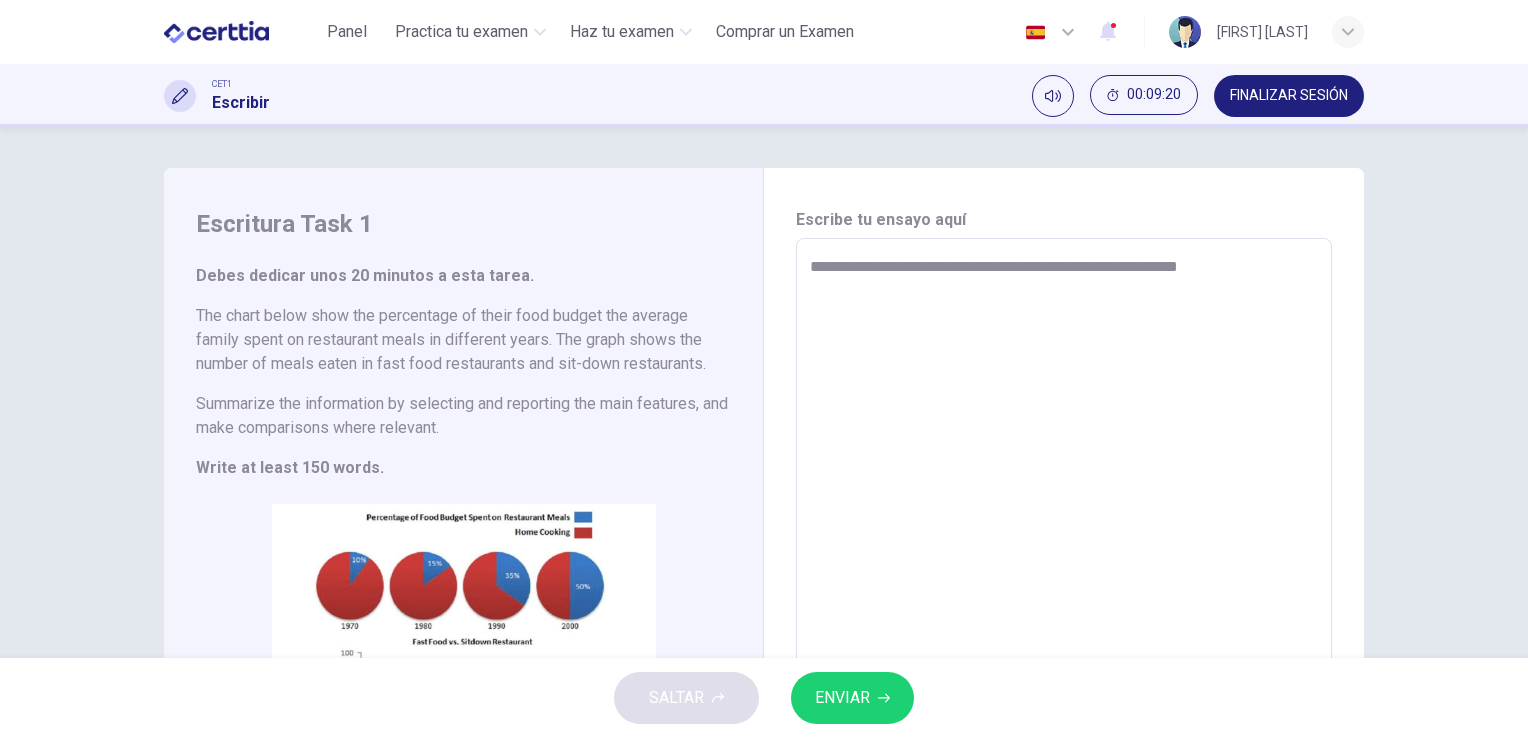click on "**********" at bounding box center (1064, 545) 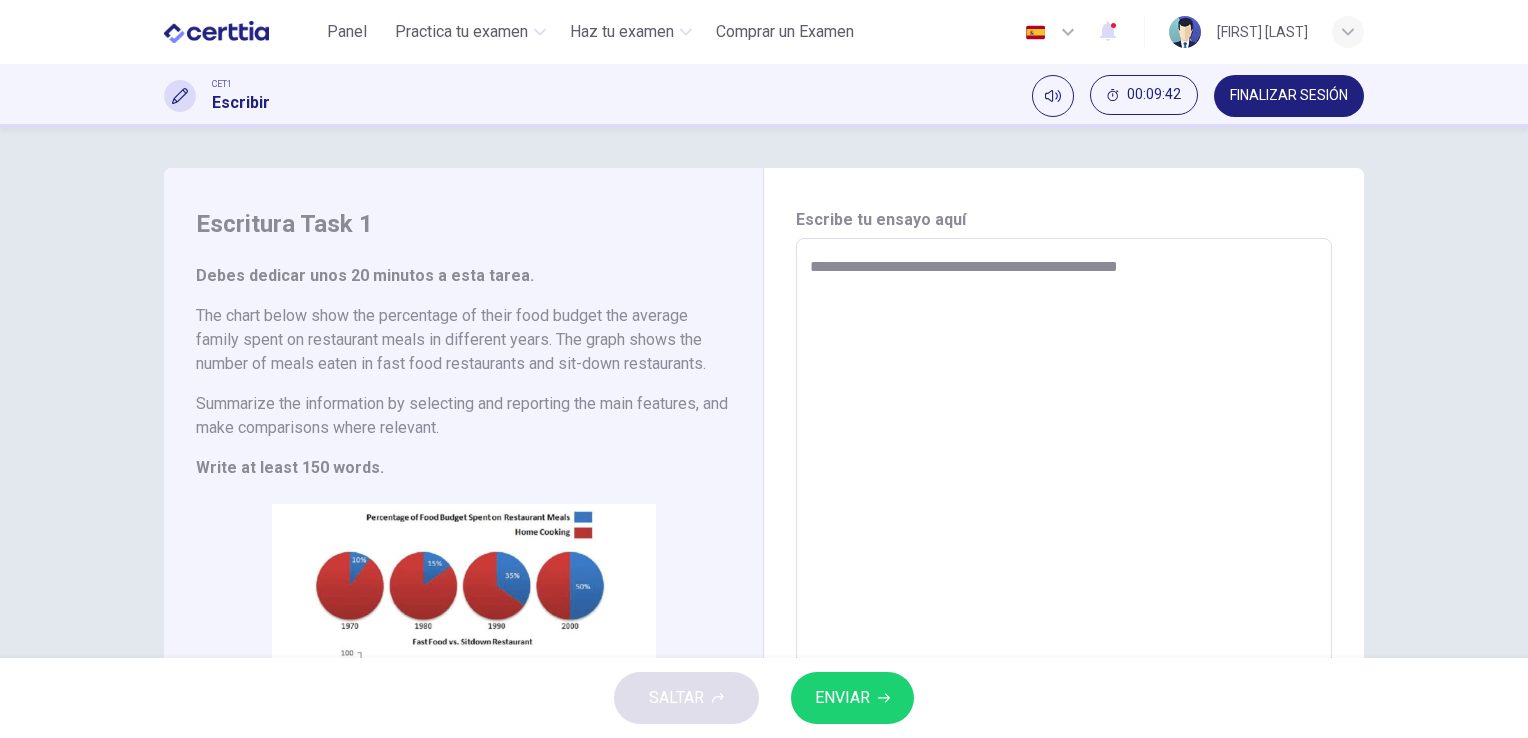 click on "**********" at bounding box center (1064, 546) 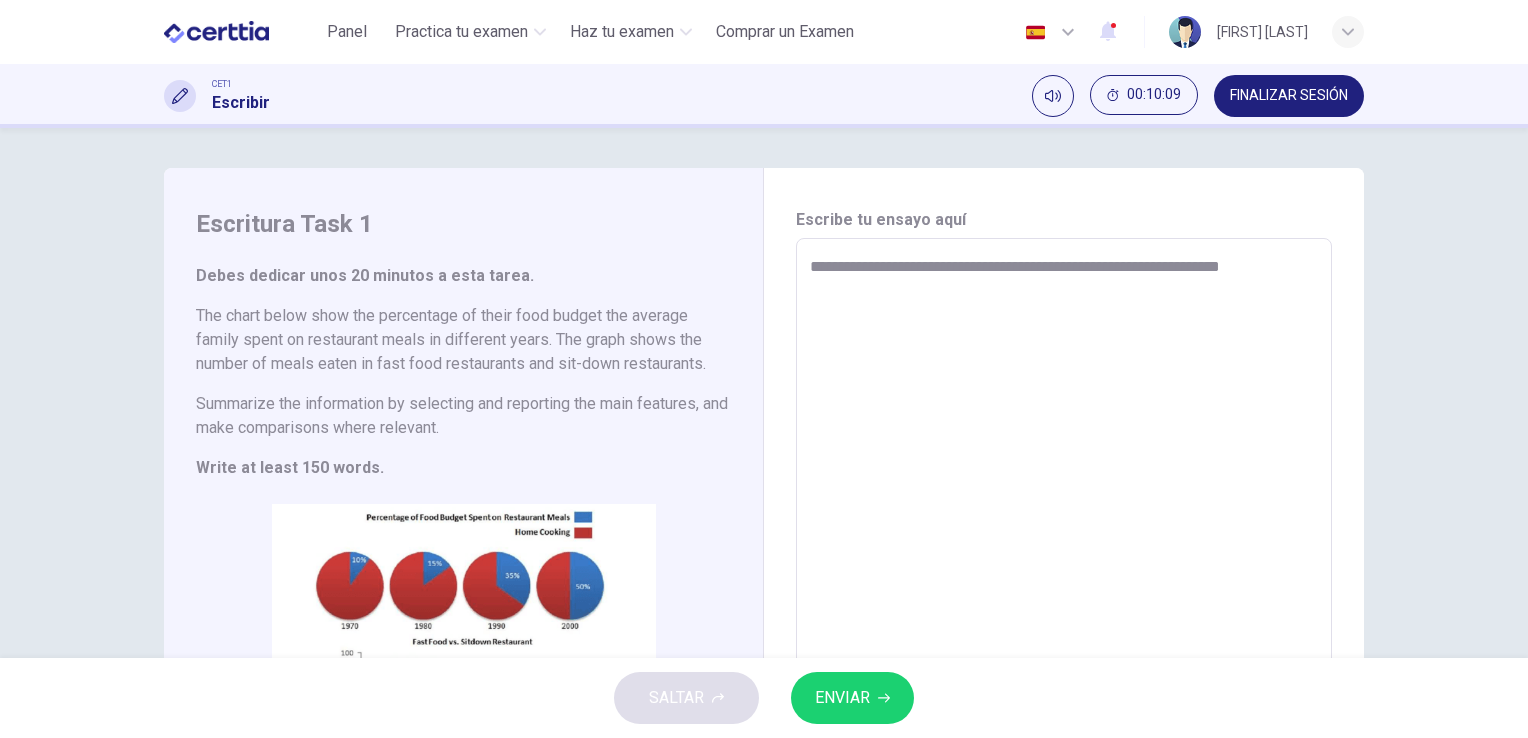 click on "**********" at bounding box center [1064, 546] 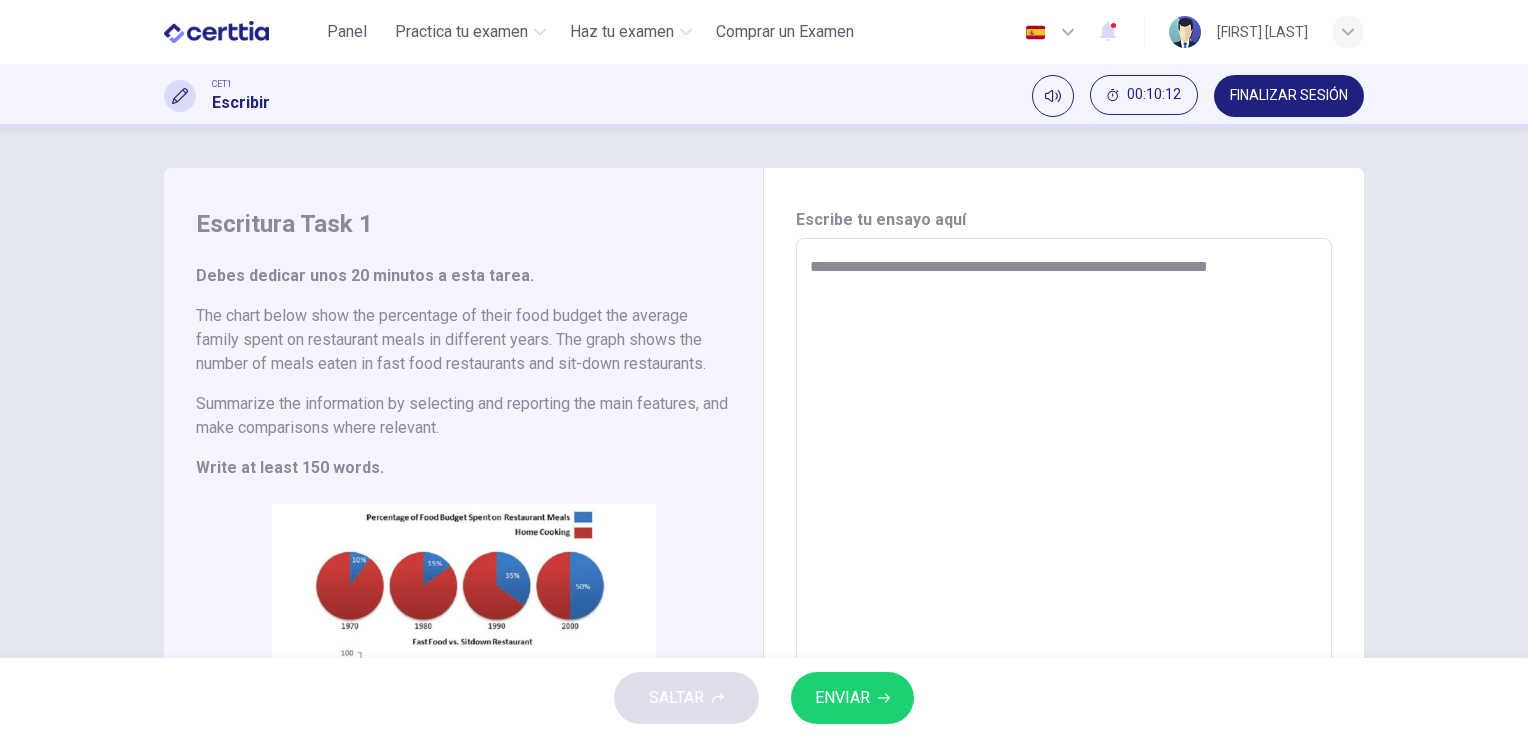 click on "**********" at bounding box center [1064, 546] 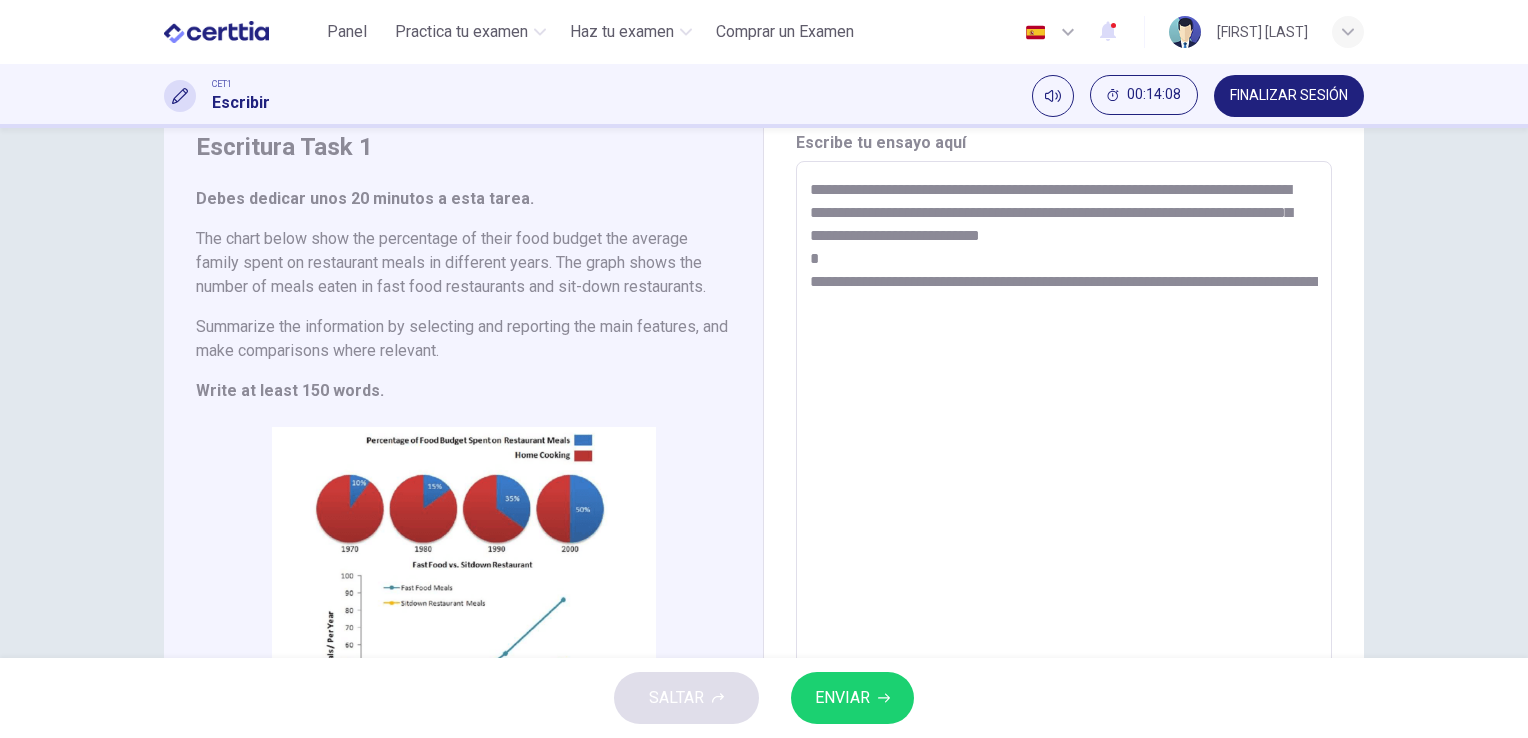 scroll, scrollTop: 146, scrollLeft: 0, axis: vertical 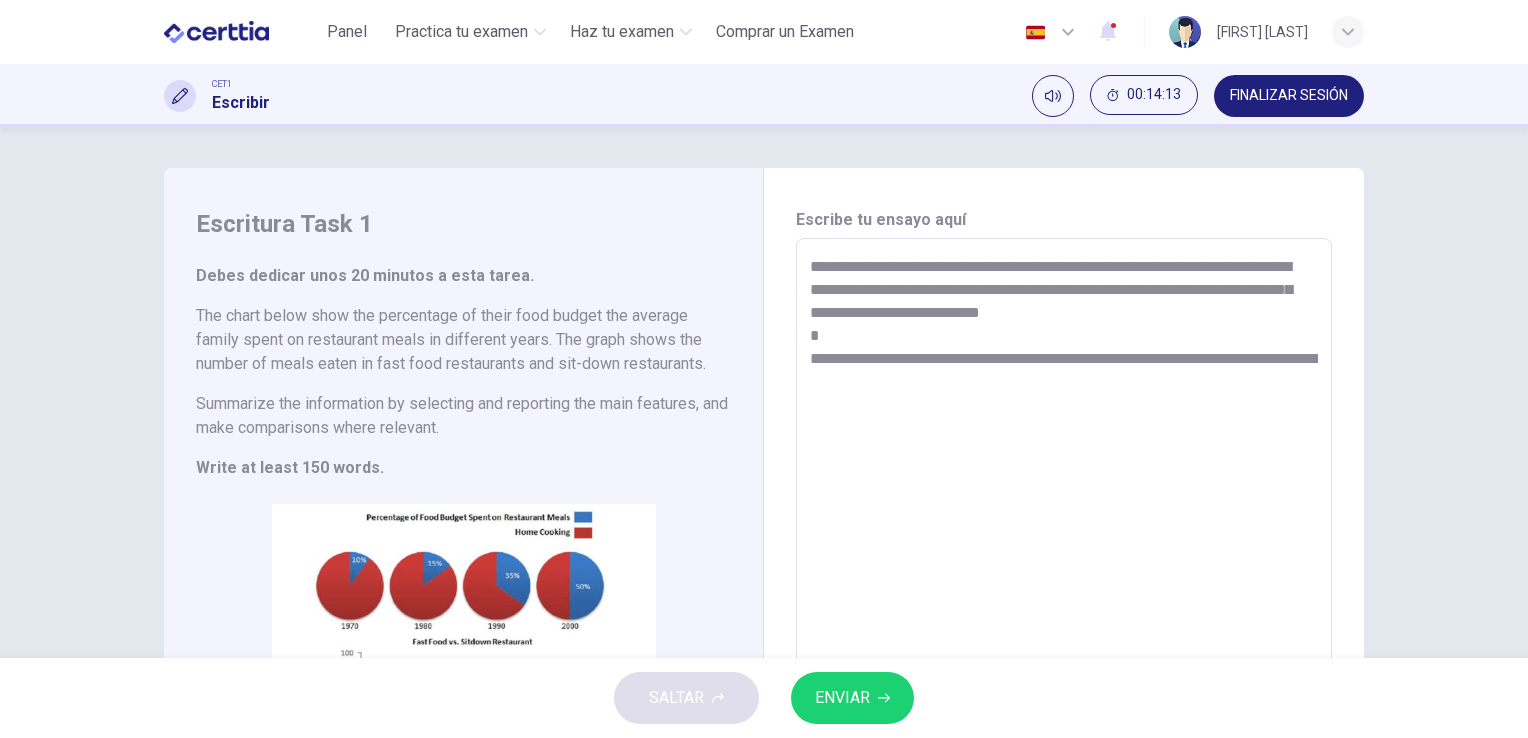 click on "**********" at bounding box center (1064, 546) 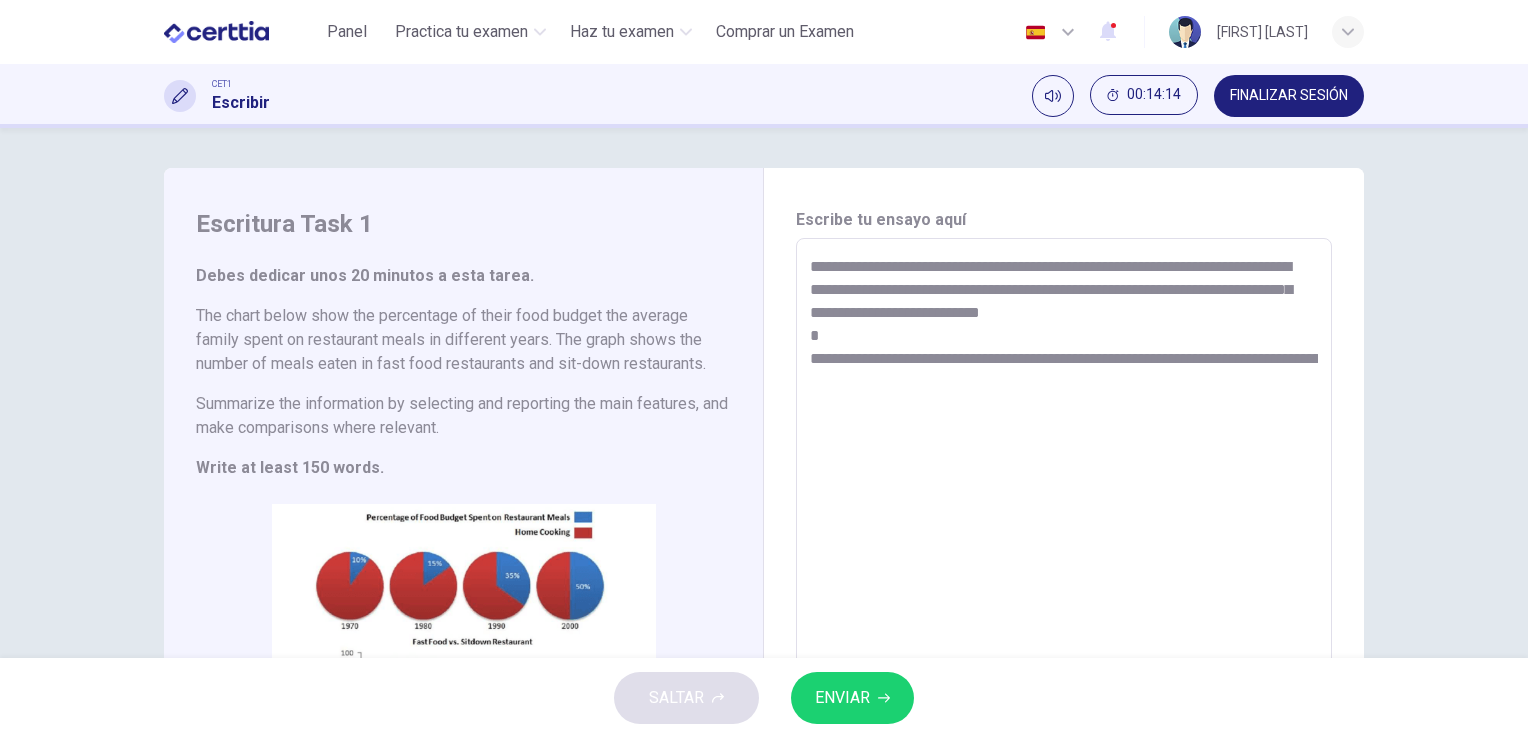 click on "**********" at bounding box center [1064, 546] 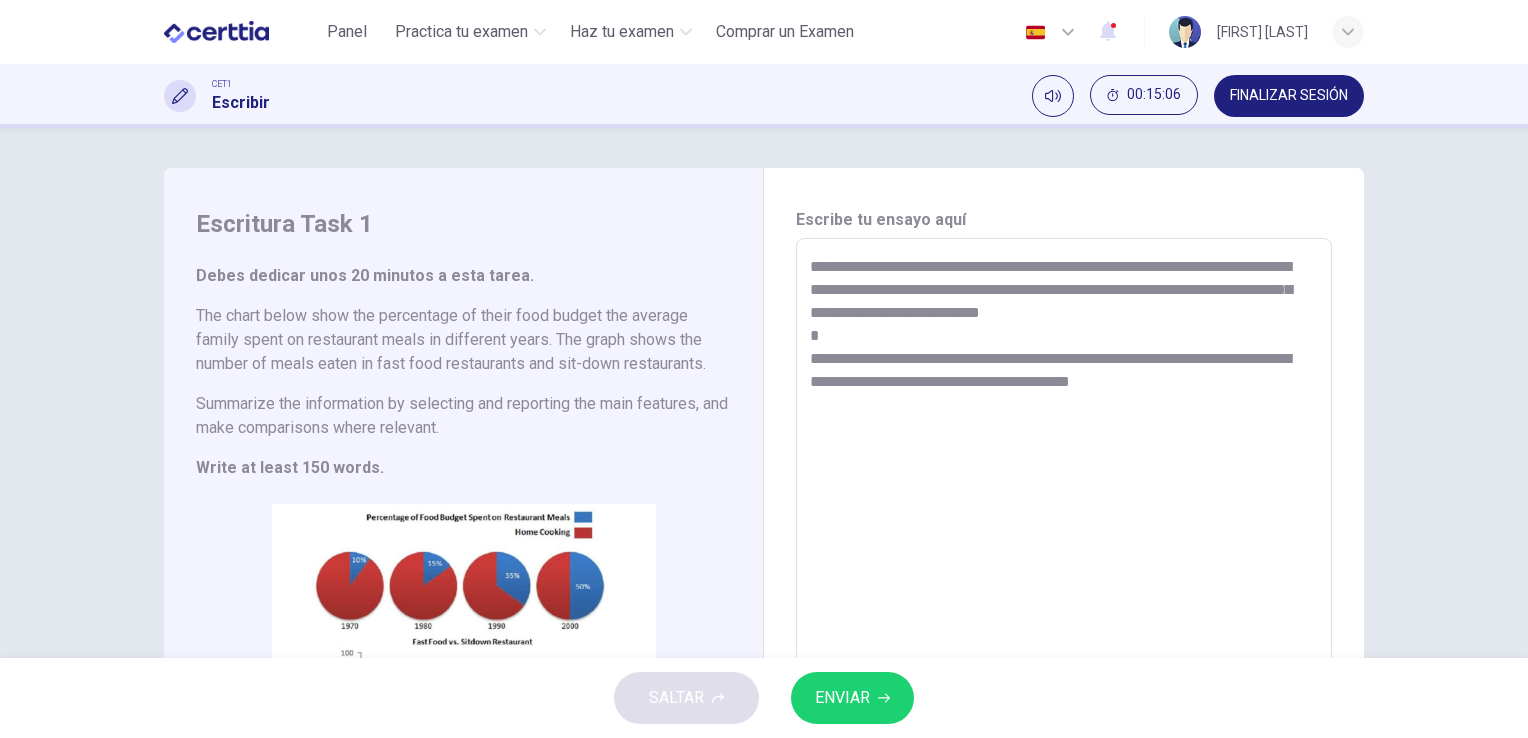 type on "**********" 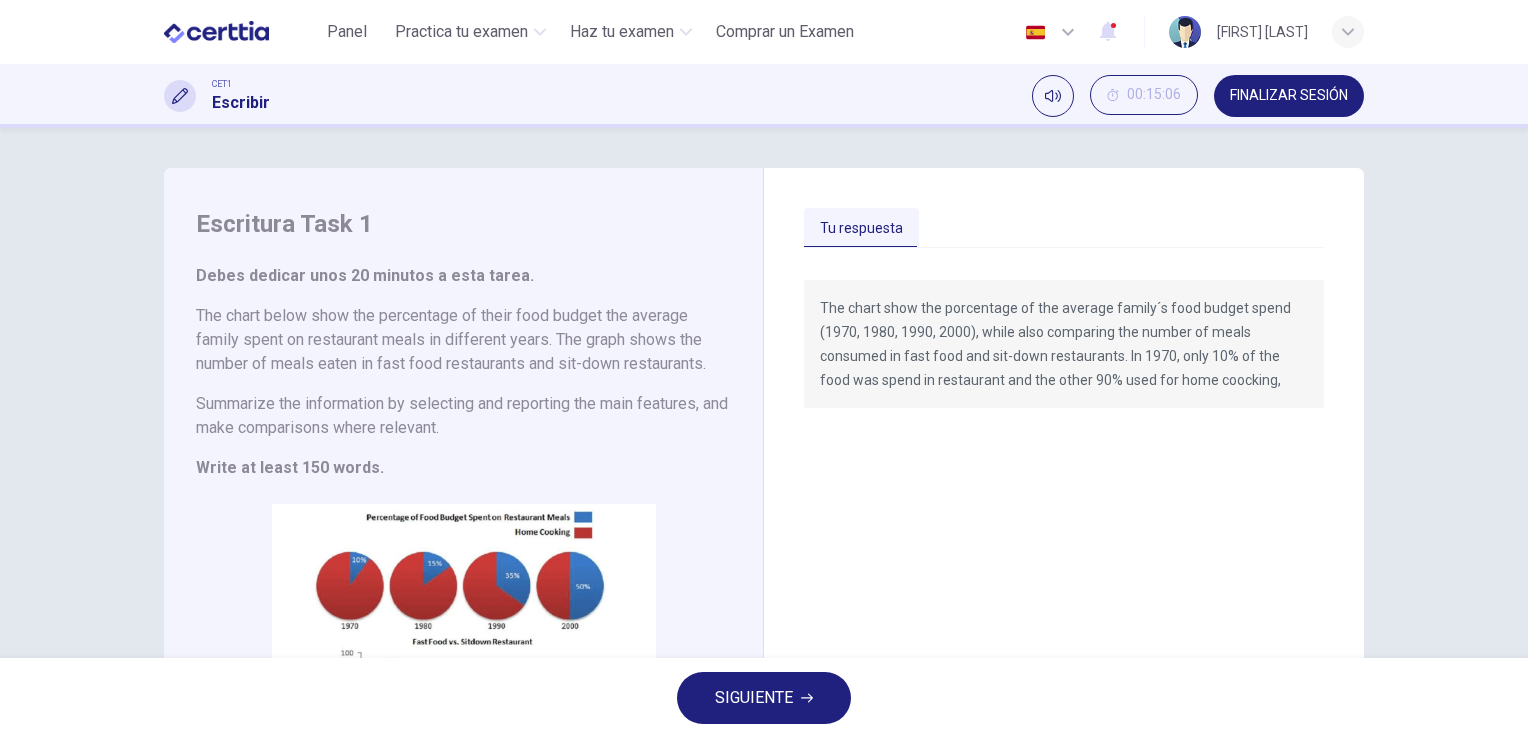 click on "SIGUIENTE" at bounding box center (754, 698) 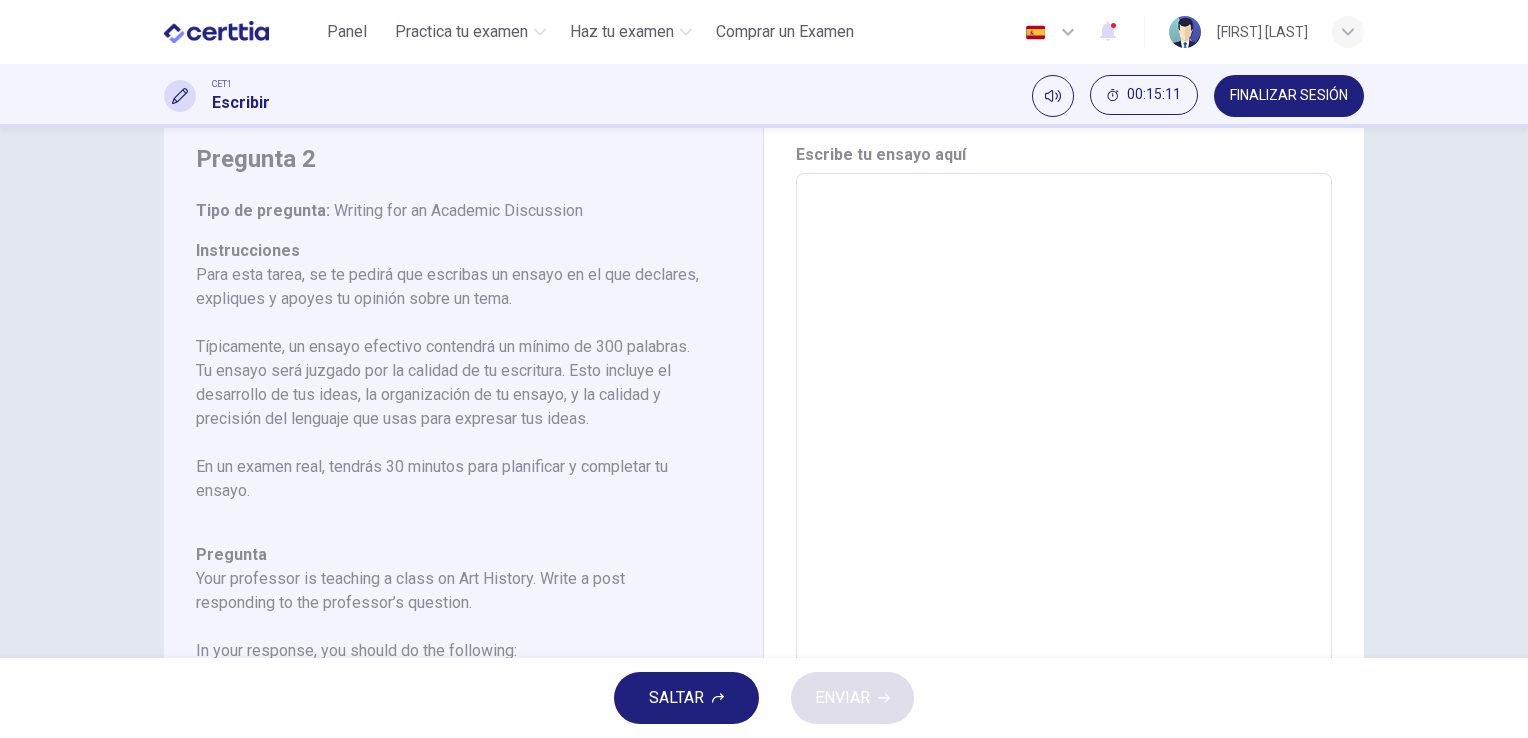 scroll, scrollTop: 0, scrollLeft: 0, axis: both 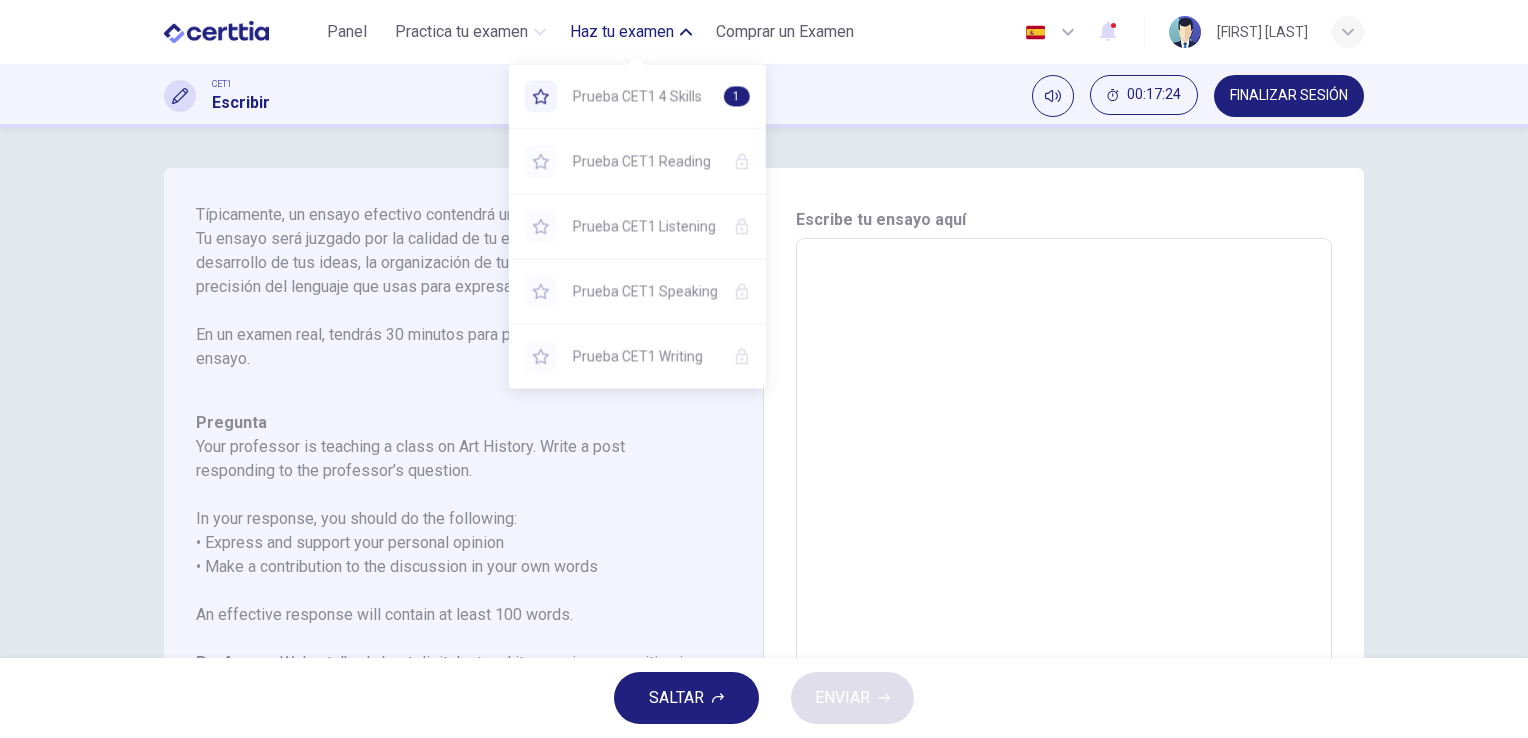 click on "Haz tu examen" at bounding box center (622, 32) 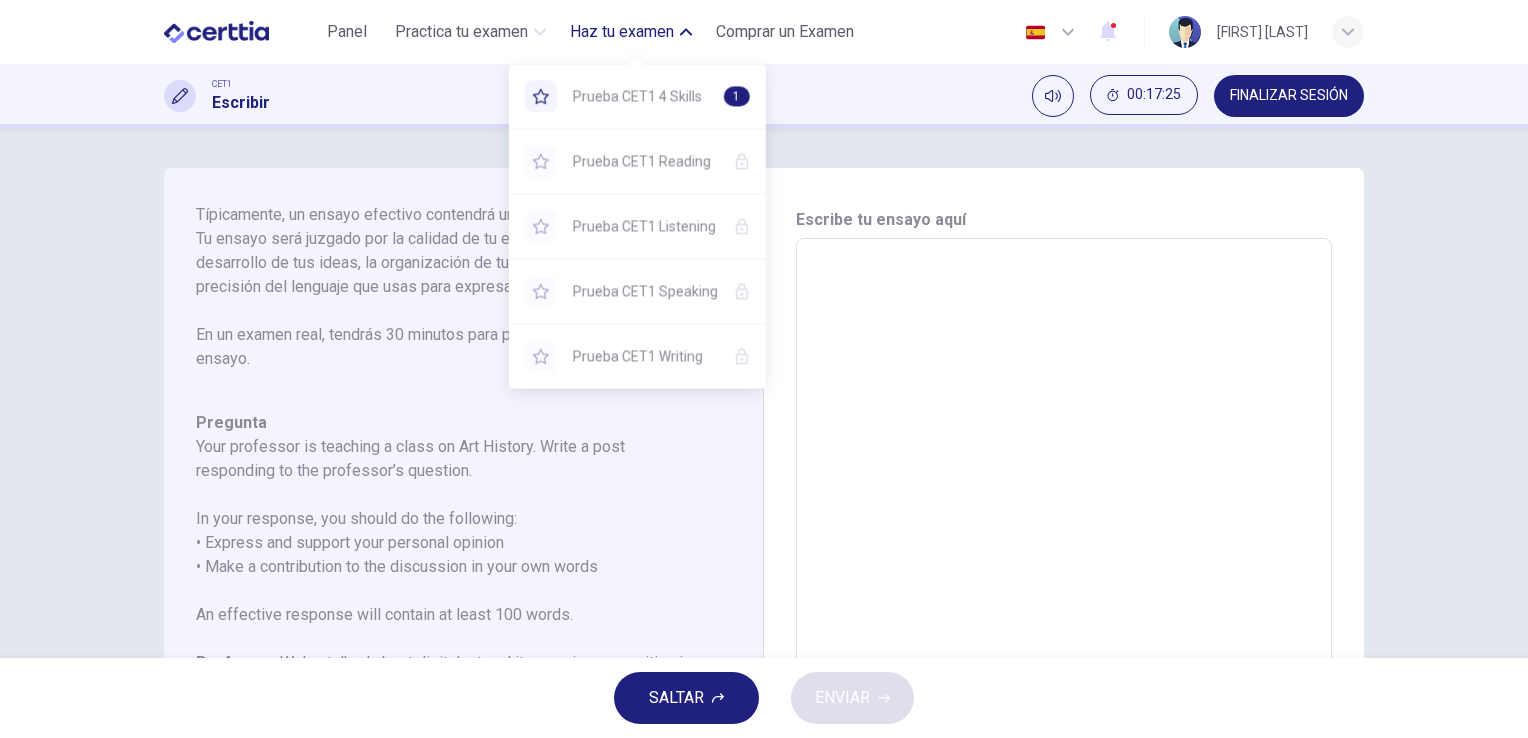 click on "Prueba CET1 4 Skills" at bounding box center [640, 96] 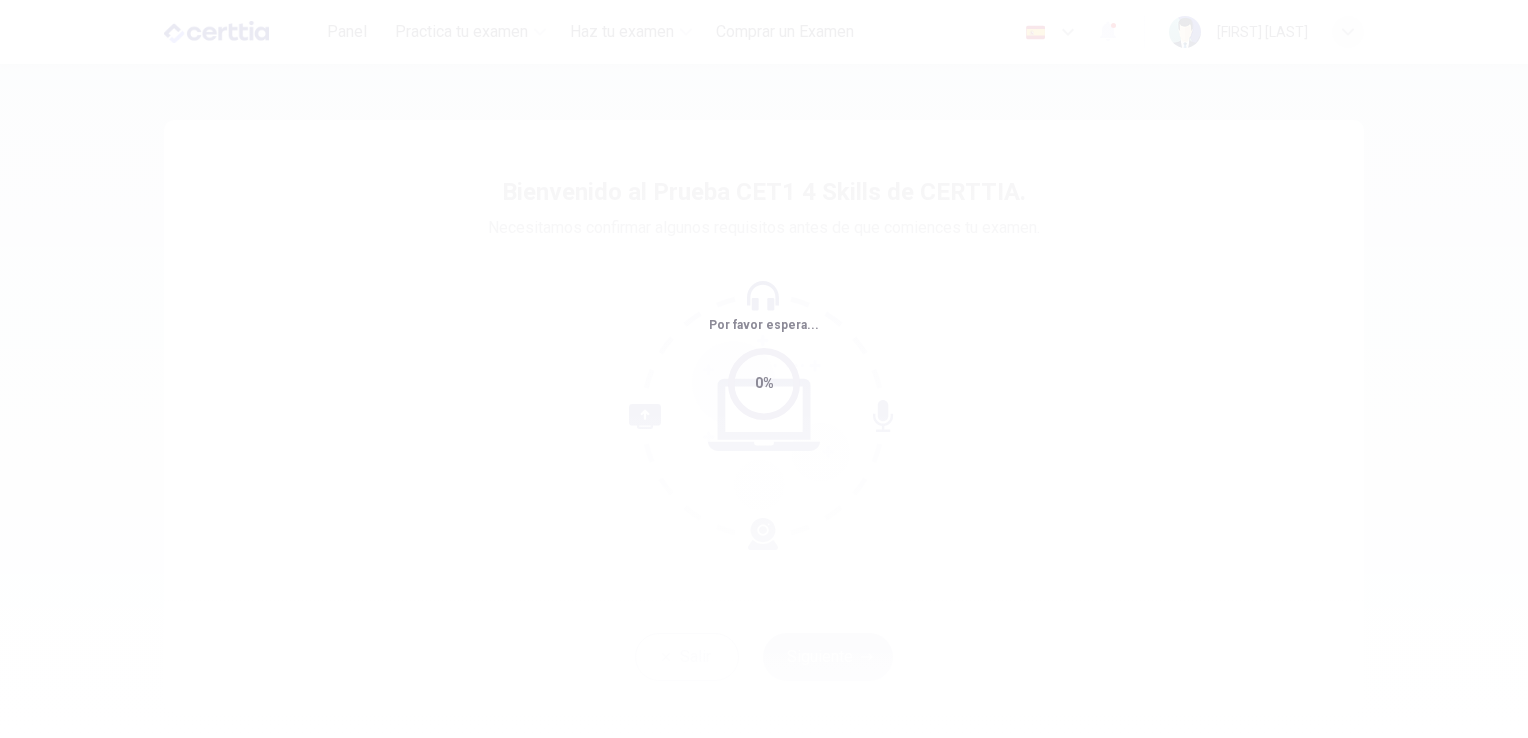 scroll, scrollTop: 0, scrollLeft: 0, axis: both 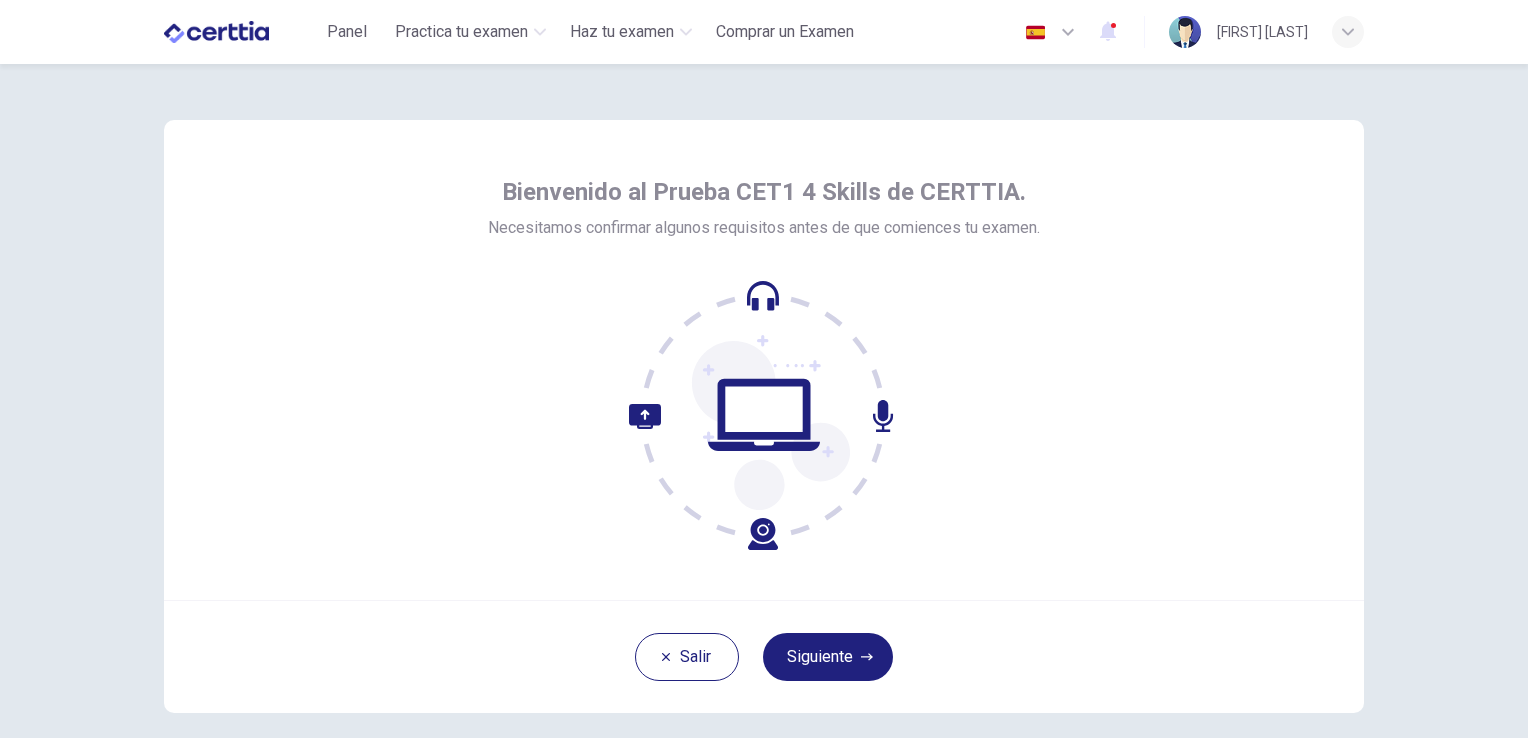 click on "Siguiente" at bounding box center (828, 657) 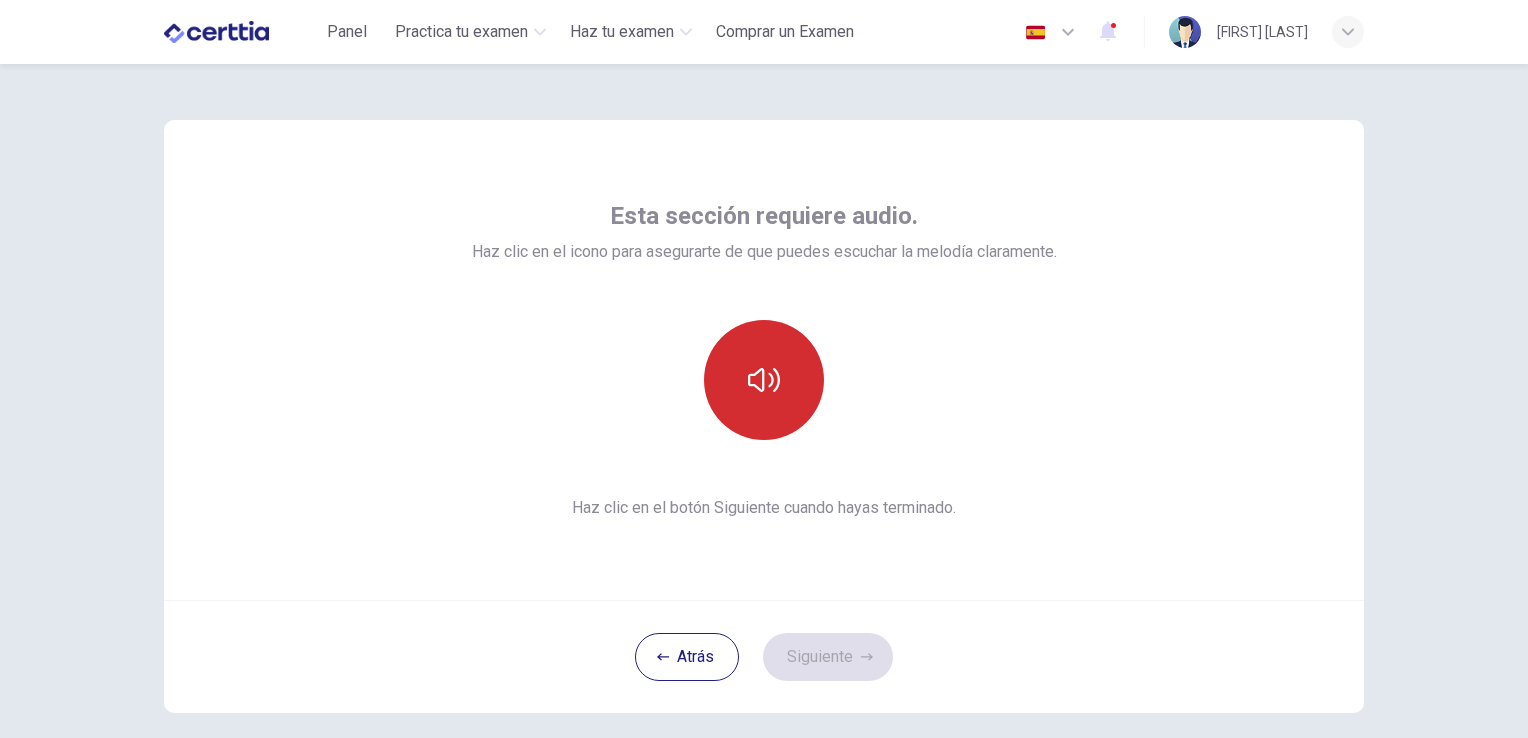 click at bounding box center (764, 380) 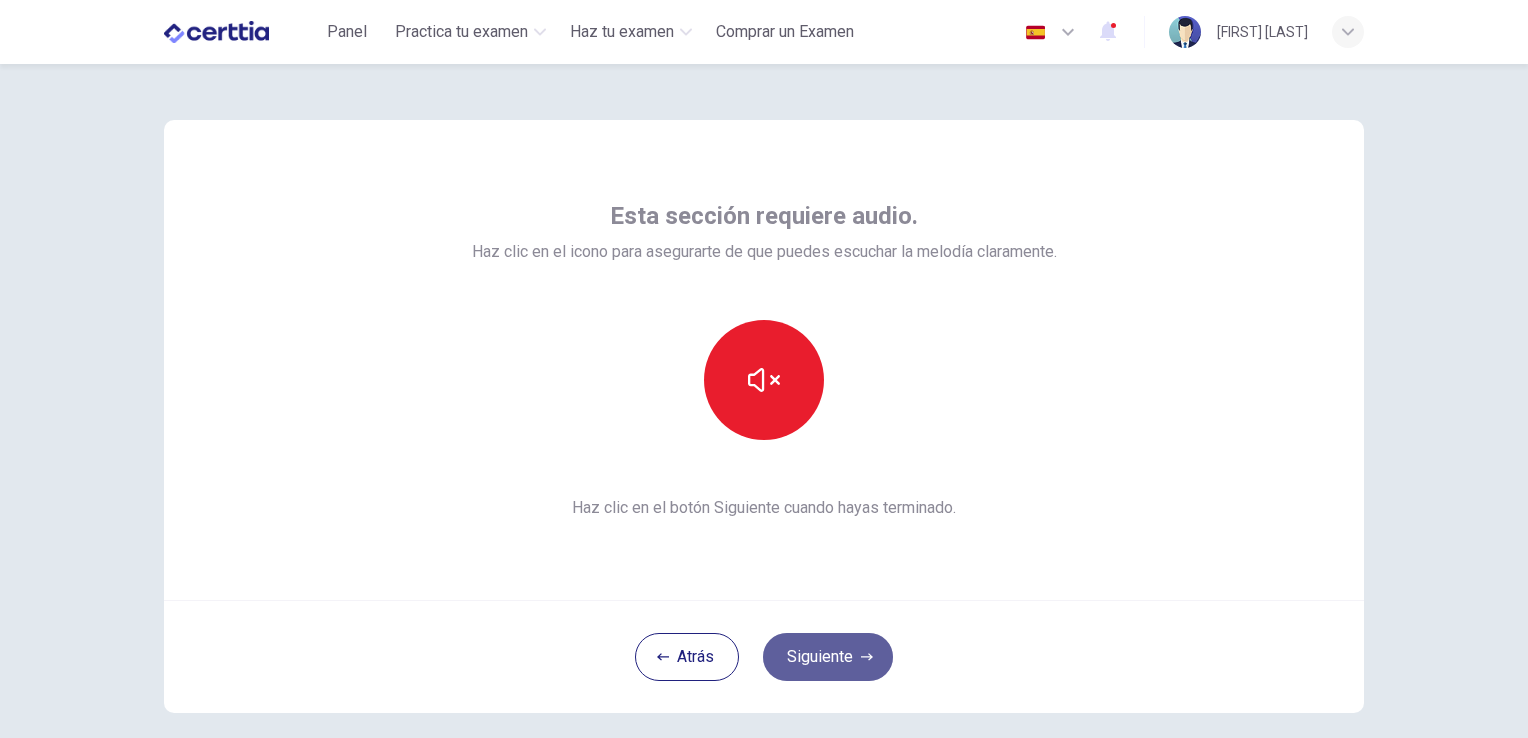 click on "Siguiente" at bounding box center [828, 657] 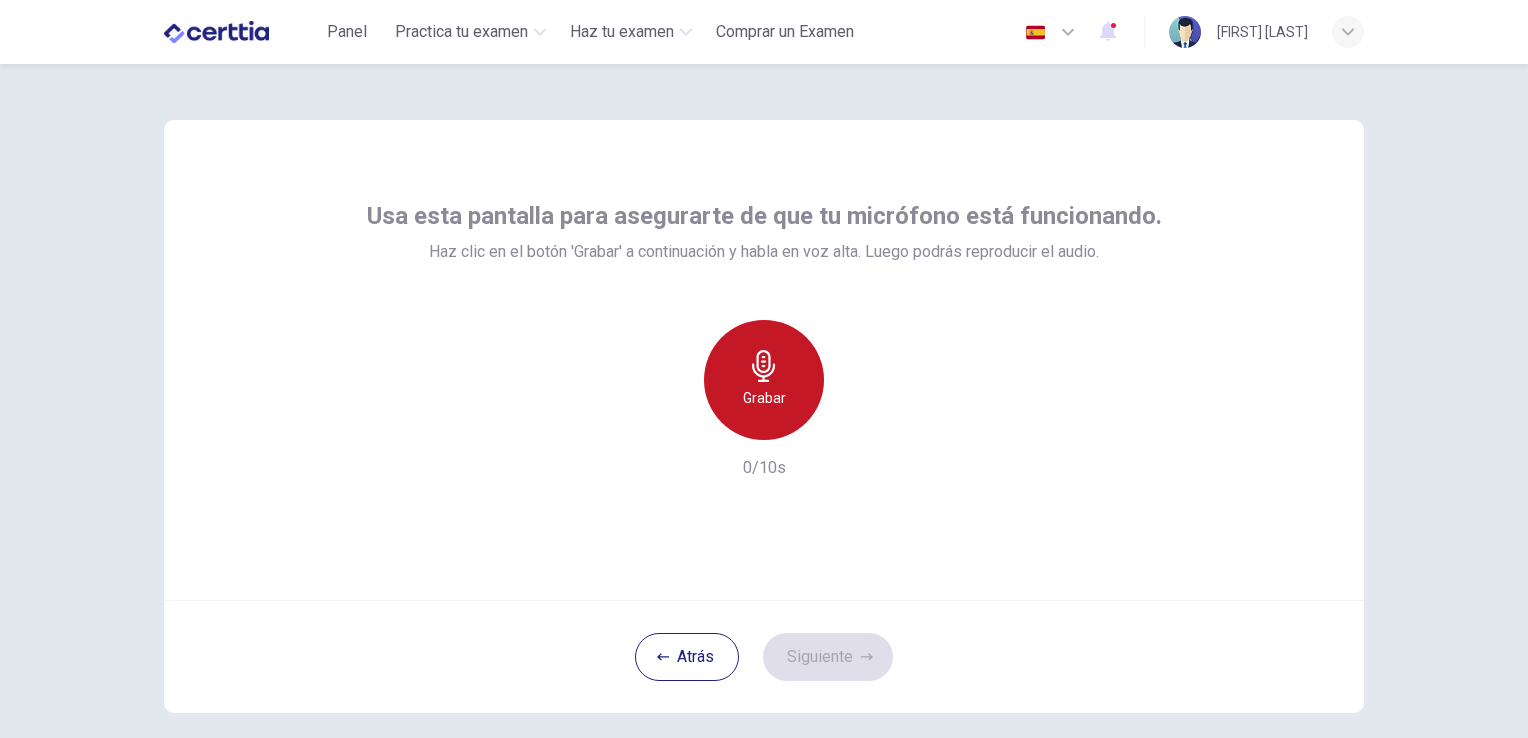 click on "Grabar" at bounding box center [764, 380] 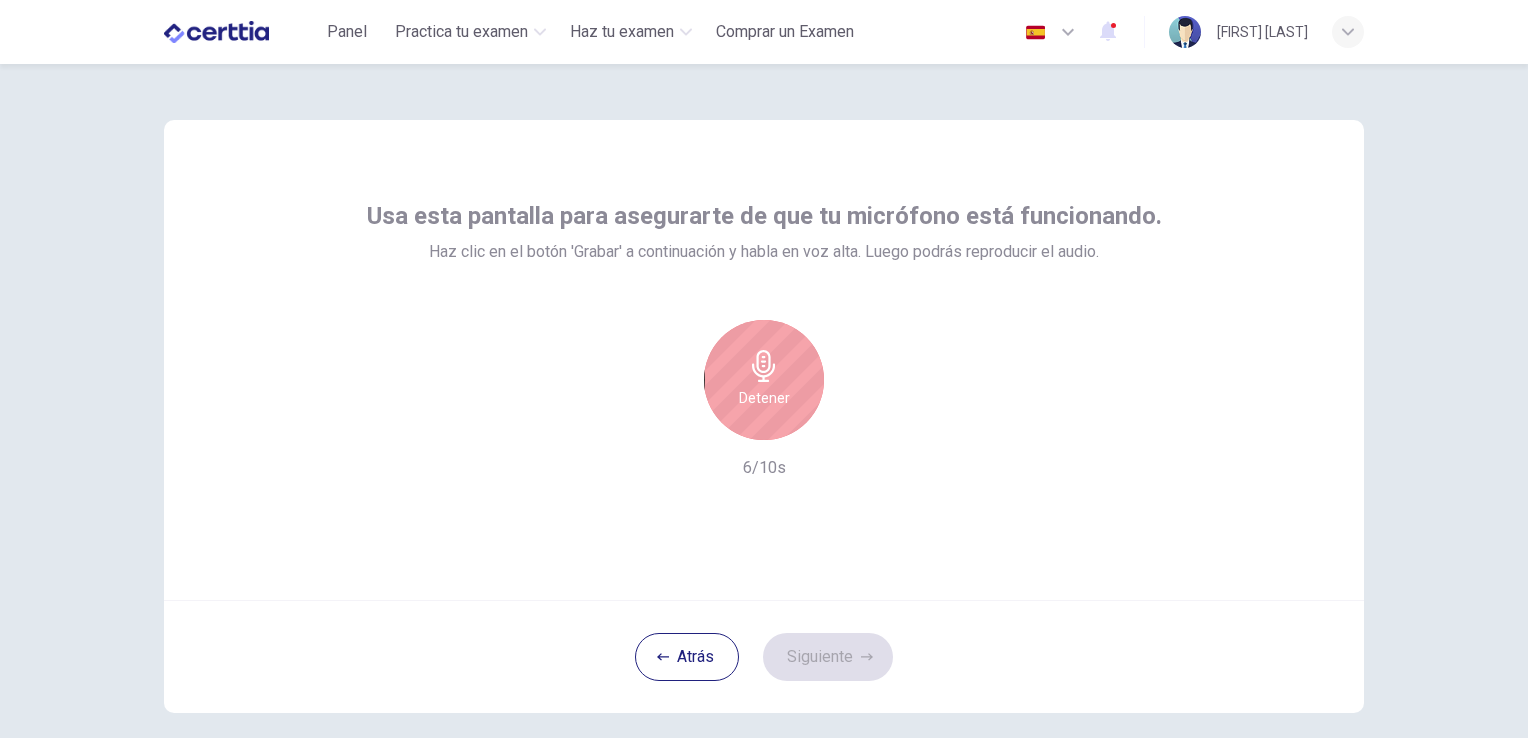 click on "Detener" at bounding box center (764, 398) 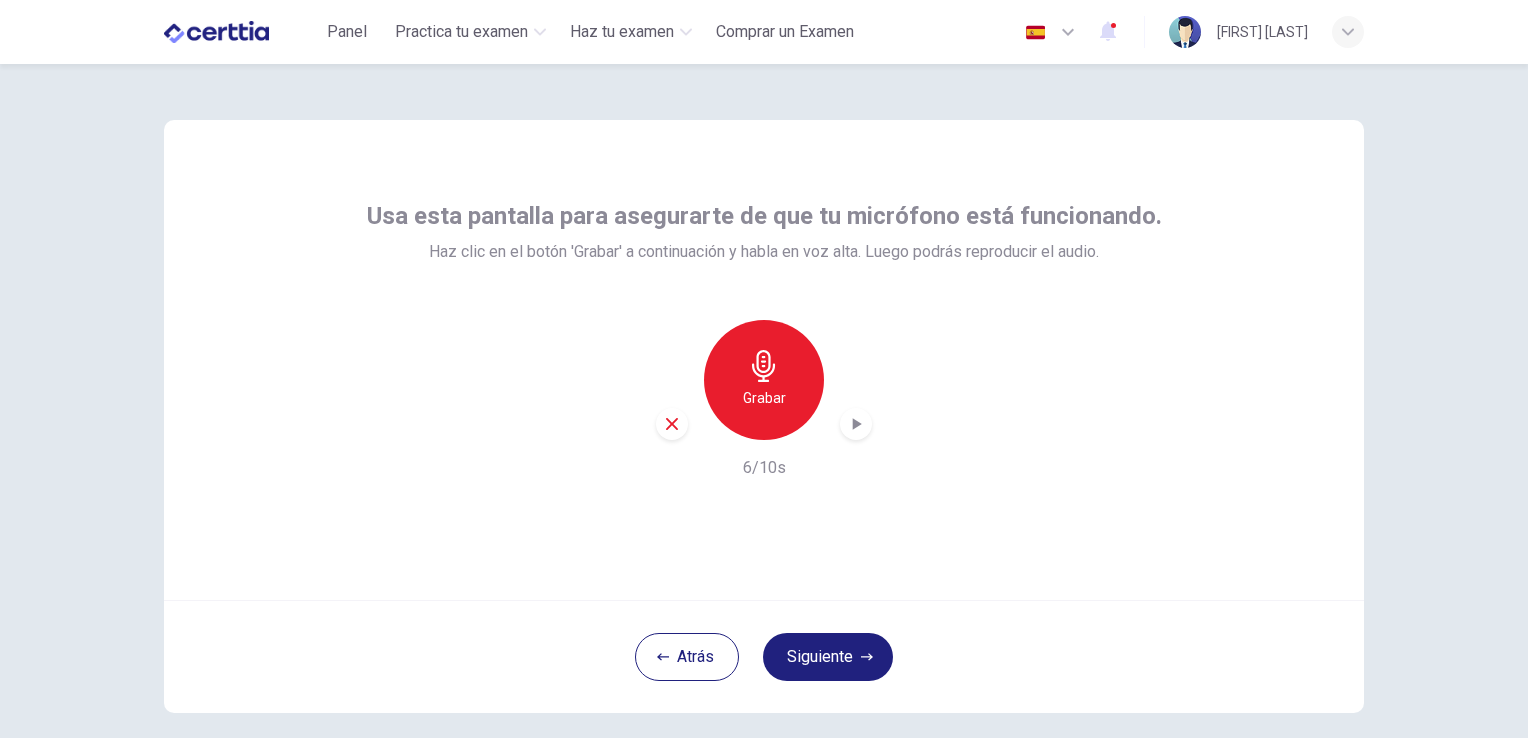 click at bounding box center [672, 424] 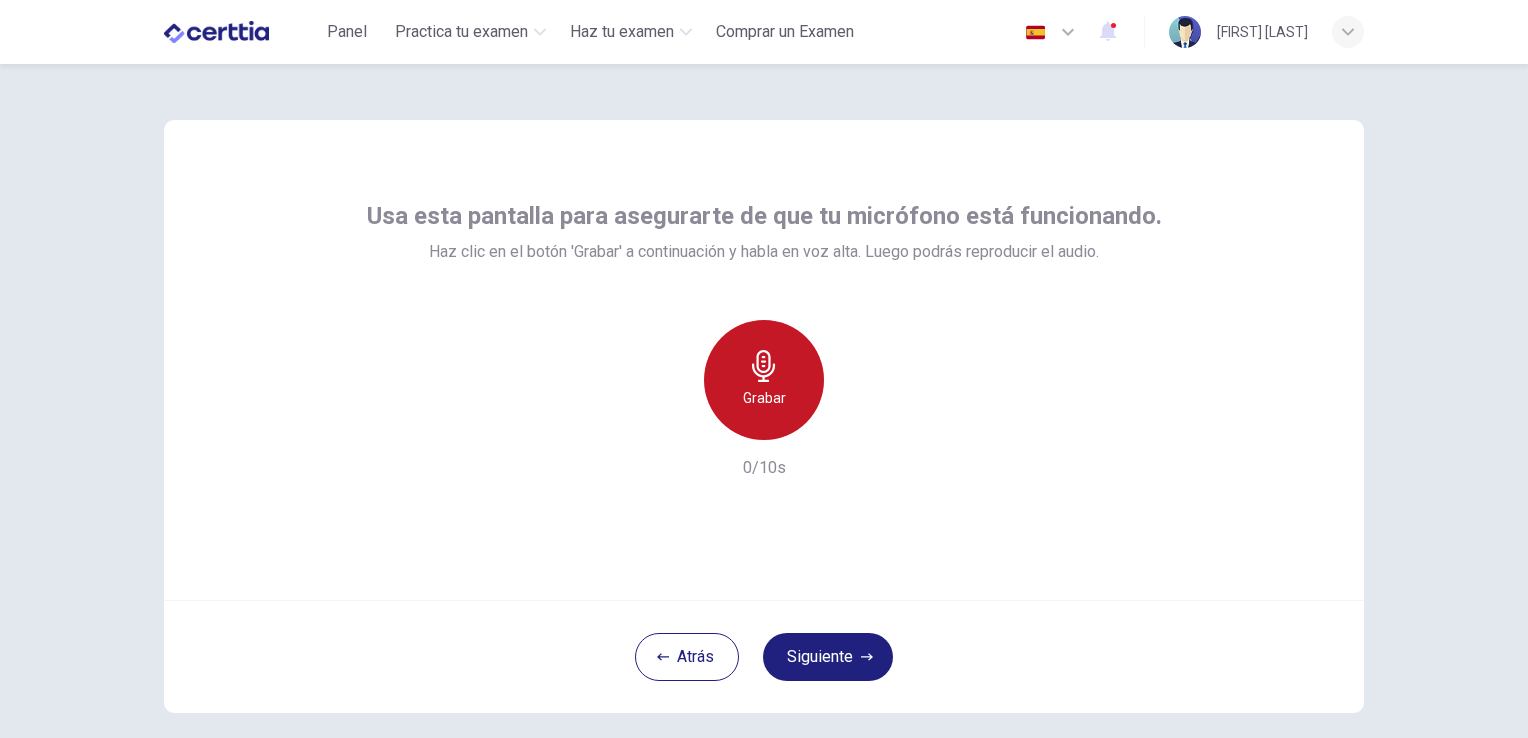 click on "Grabar" at bounding box center (764, 380) 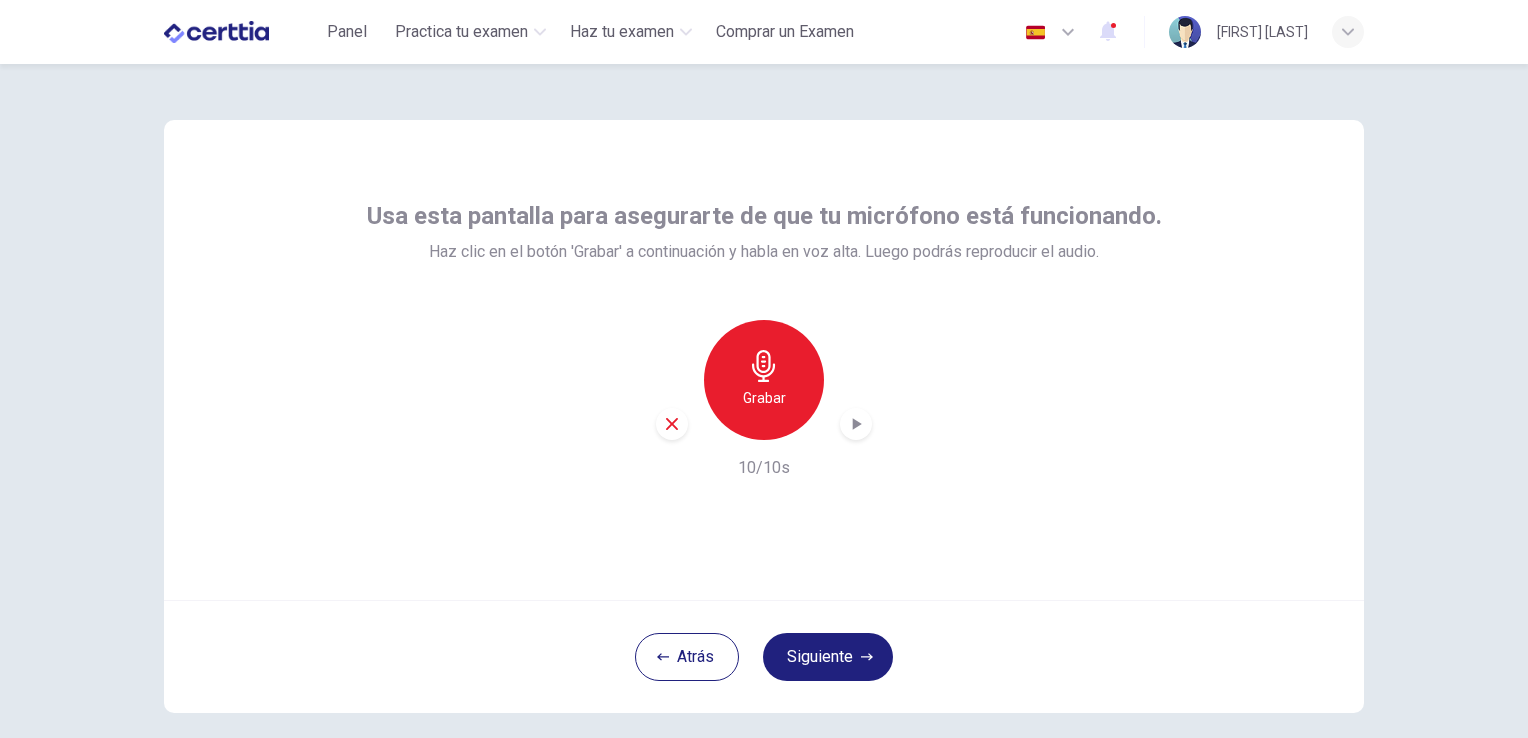 click at bounding box center [856, 424] 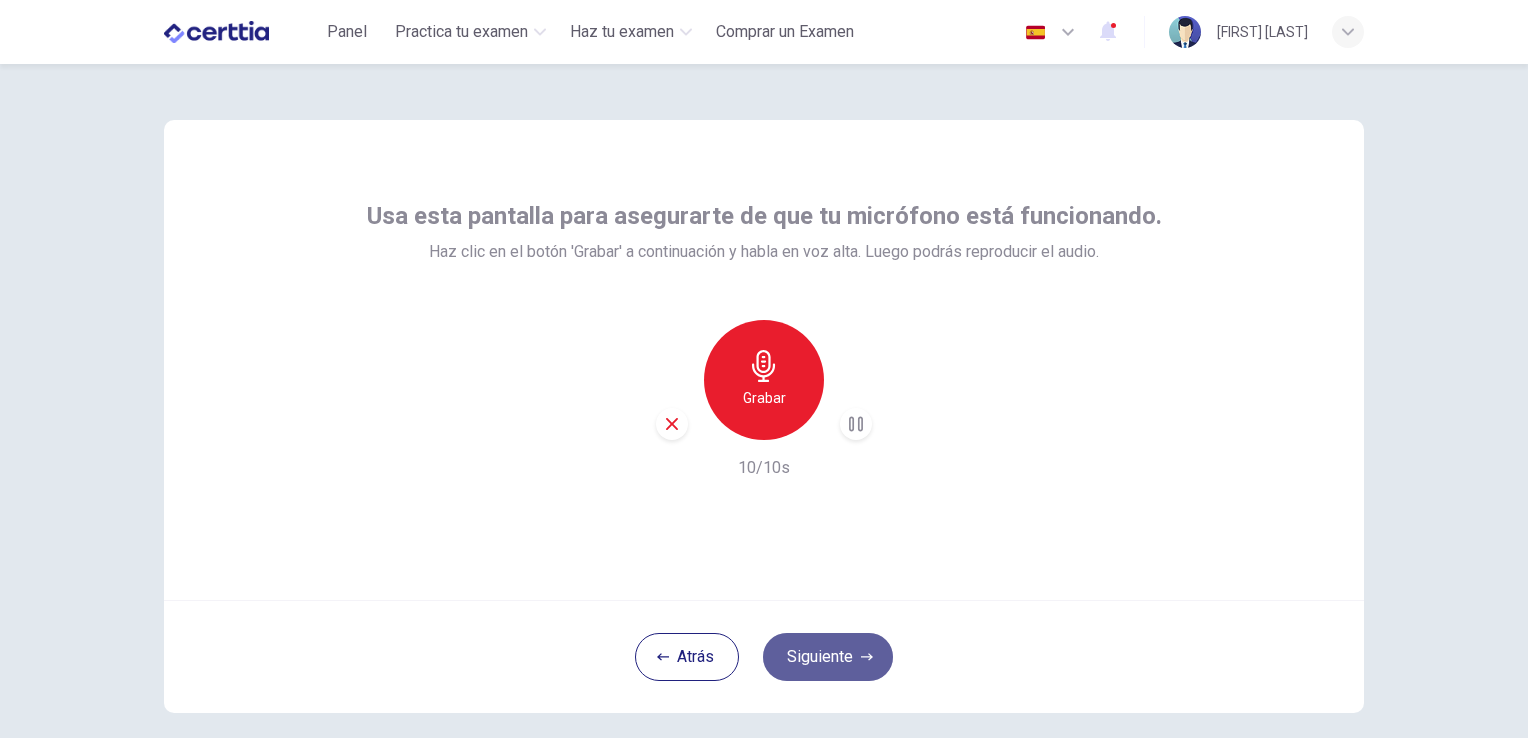 click on "Siguiente" at bounding box center [828, 657] 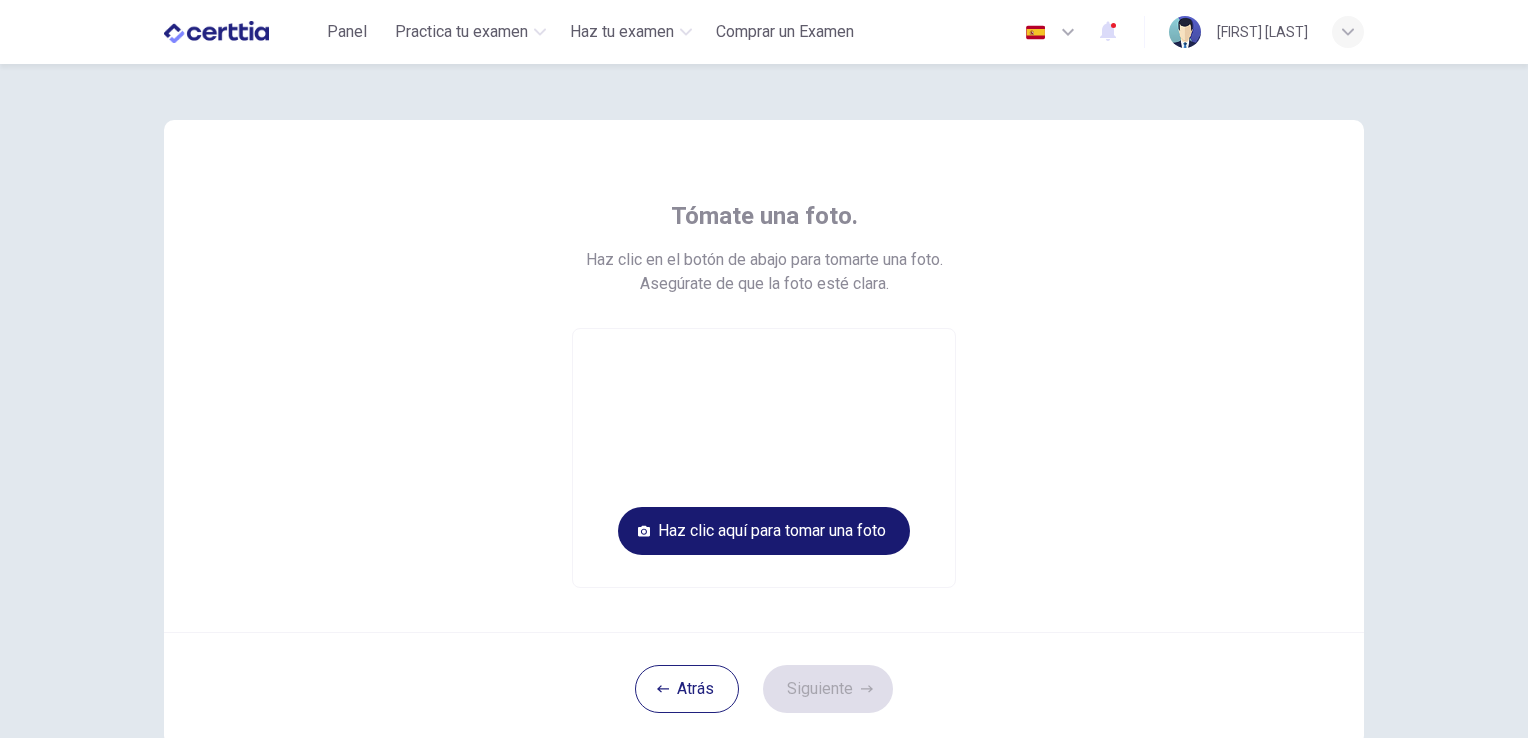 click on "Haz clic aquí para tomar una foto" at bounding box center [764, 531] 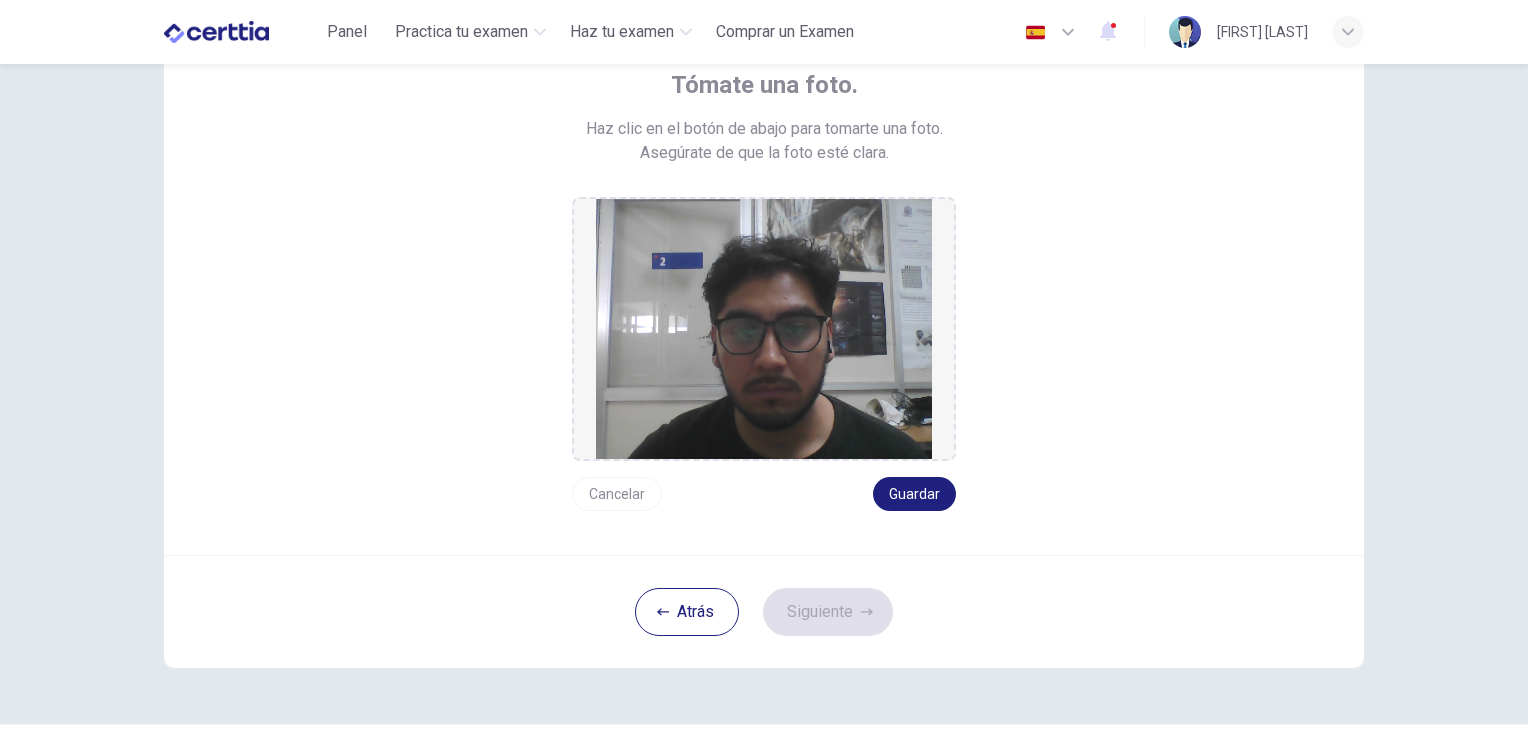 scroll, scrollTop: 179, scrollLeft: 0, axis: vertical 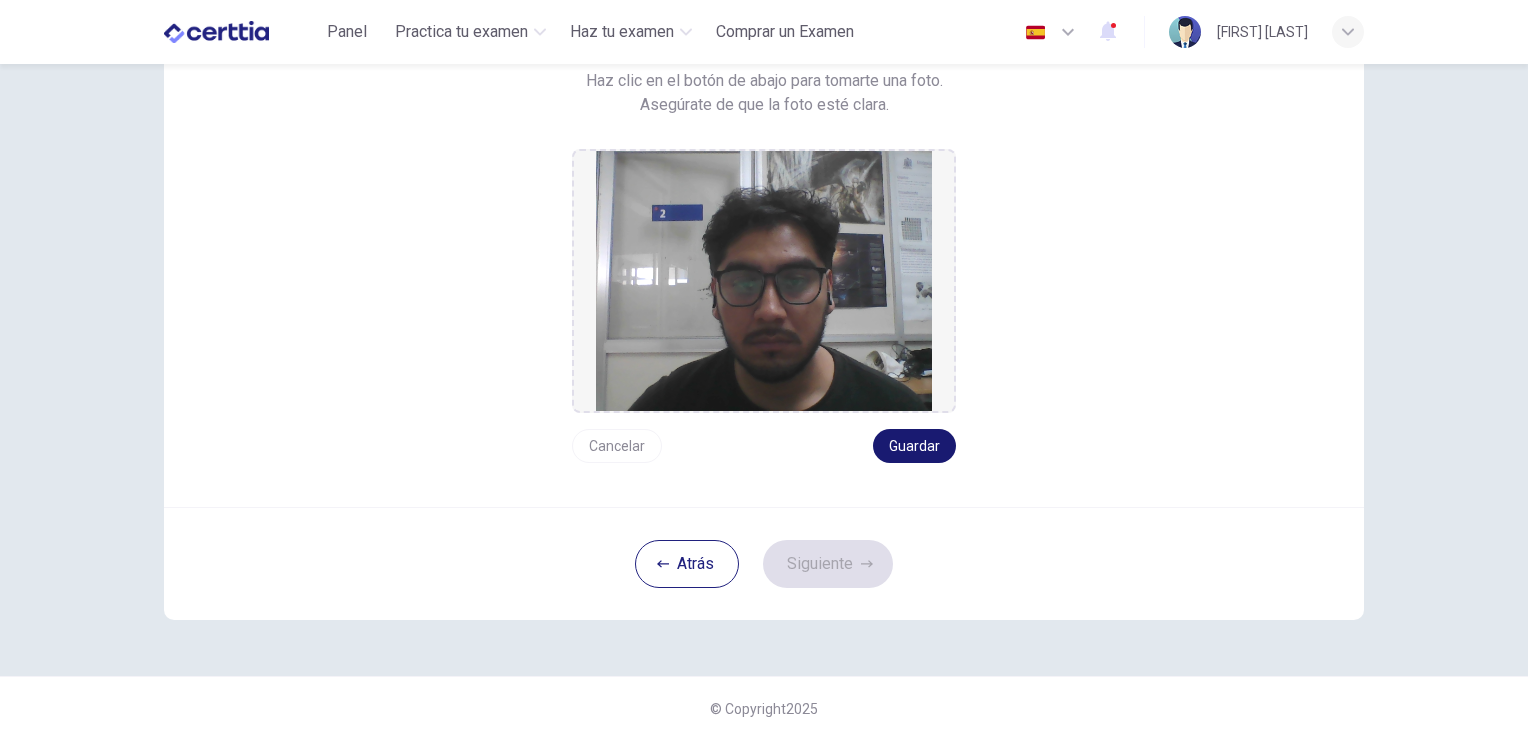 click on "Guardar" at bounding box center [914, 446] 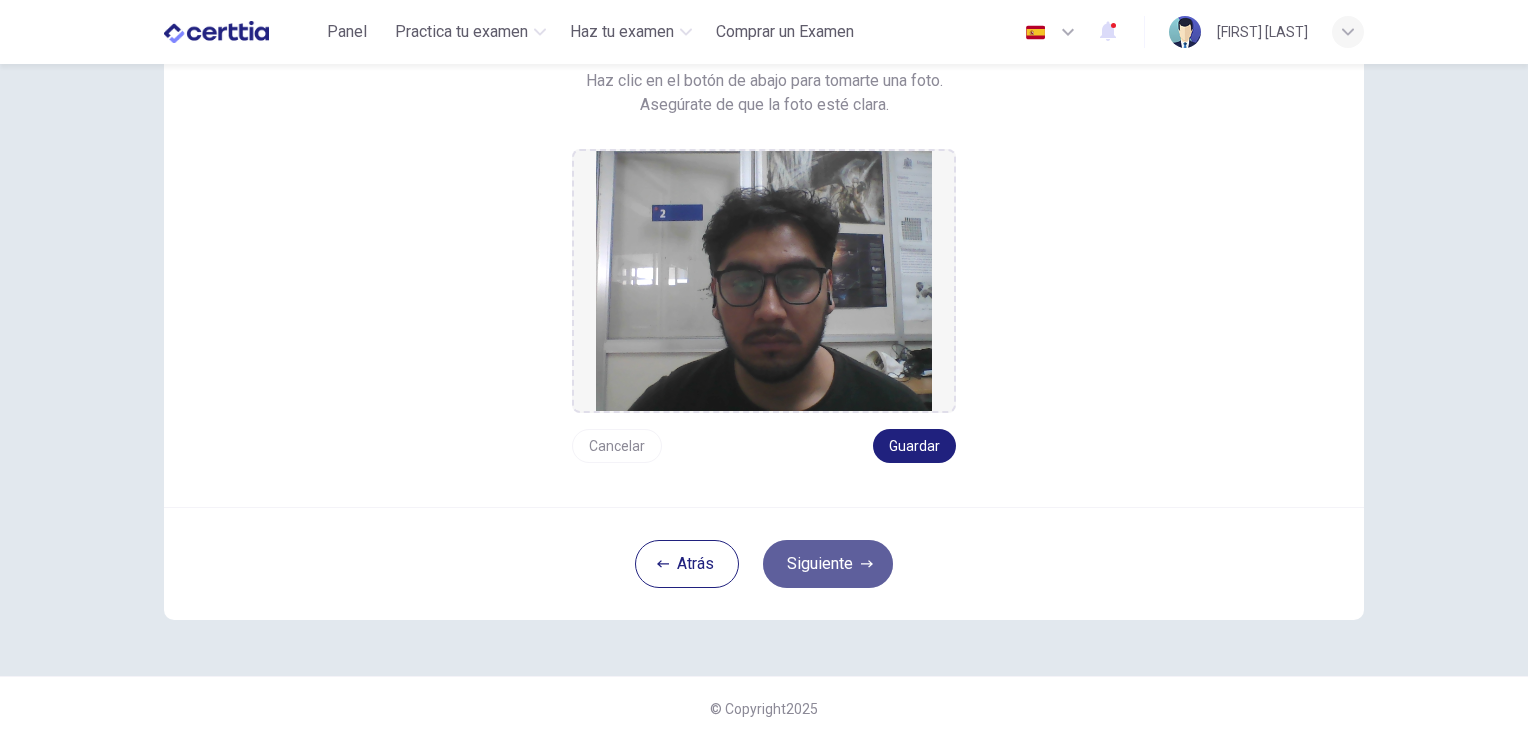 click at bounding box center (867, 564) 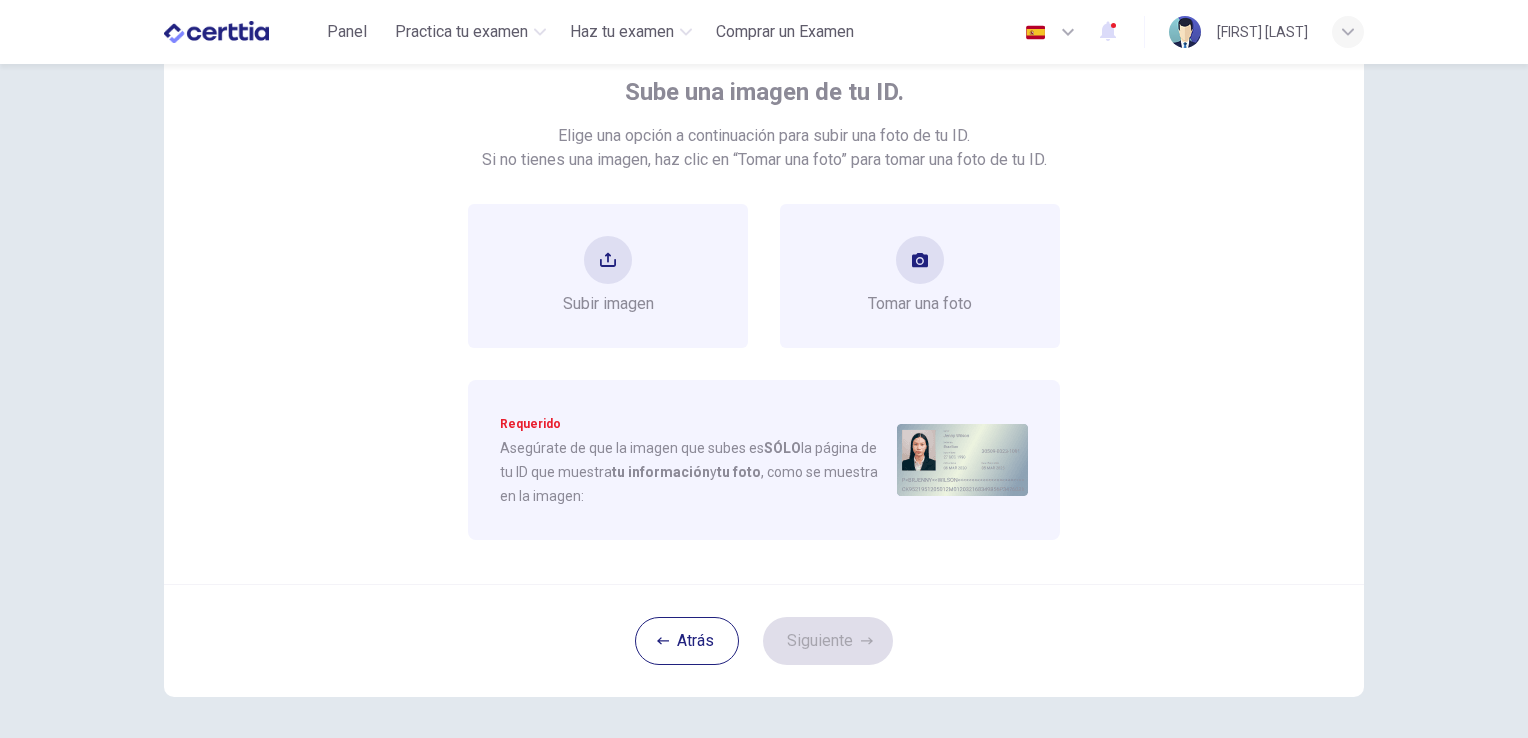 scroll, scrollTop: 0, scrollLeft: 0, axis: both 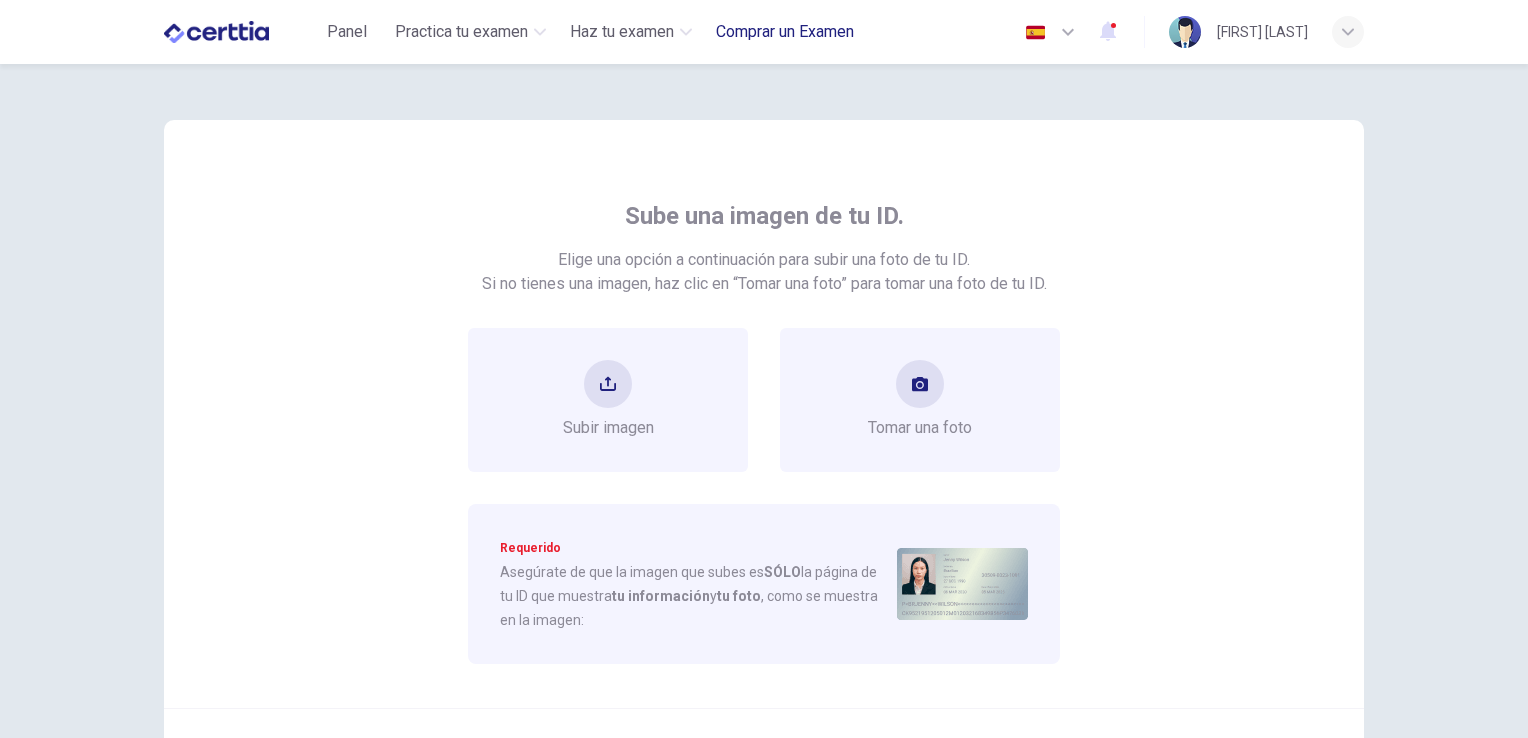 click on "Comprar un Examen" at bounding box center (785, 32) 